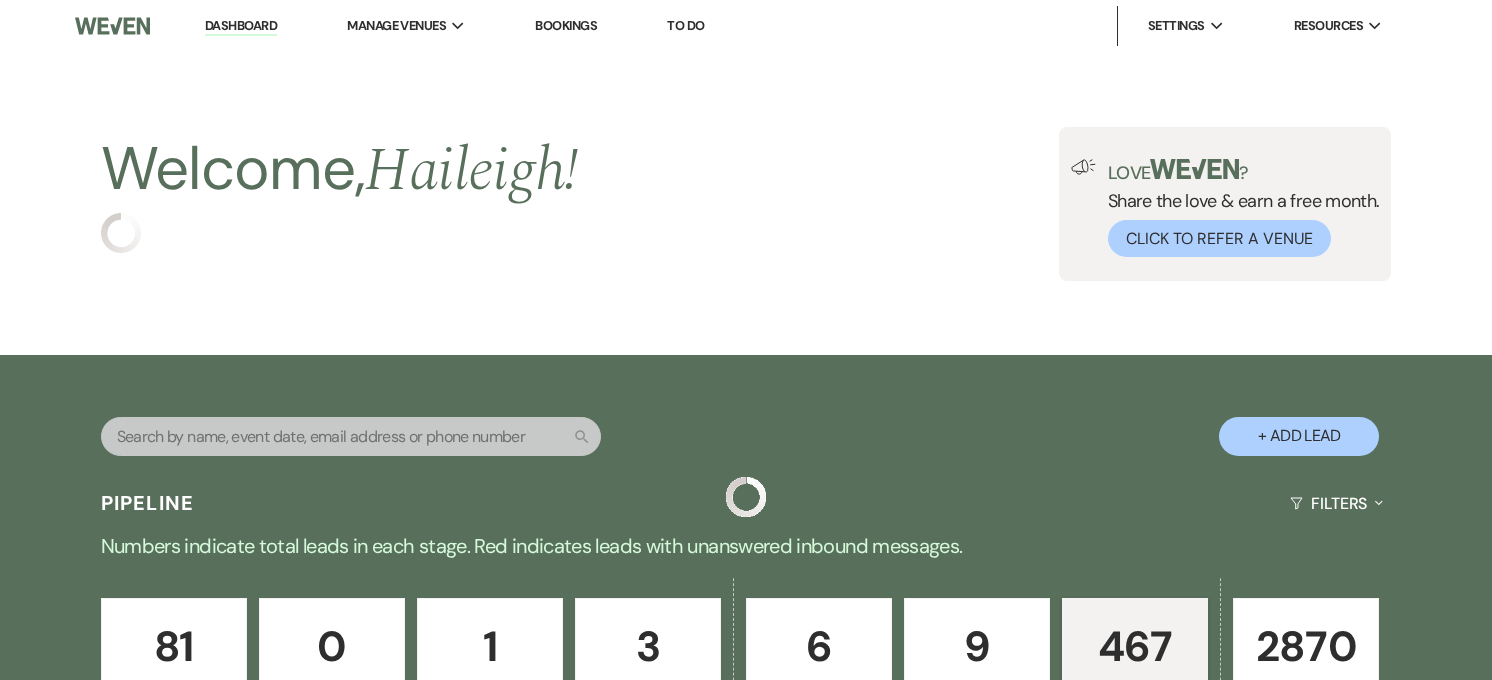 scroll, scrollTop: 0, scrollLeft: 0, axis: both 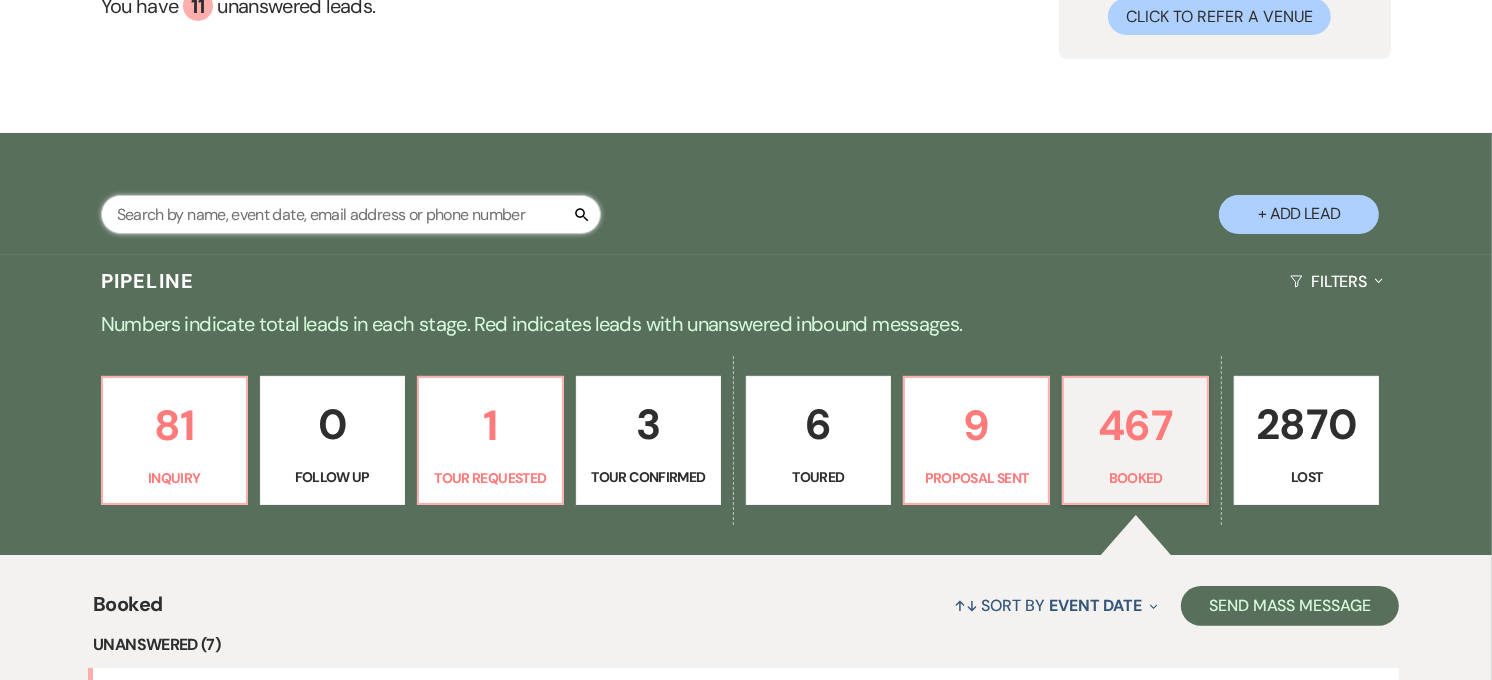 click at bounding box center [351, 214] 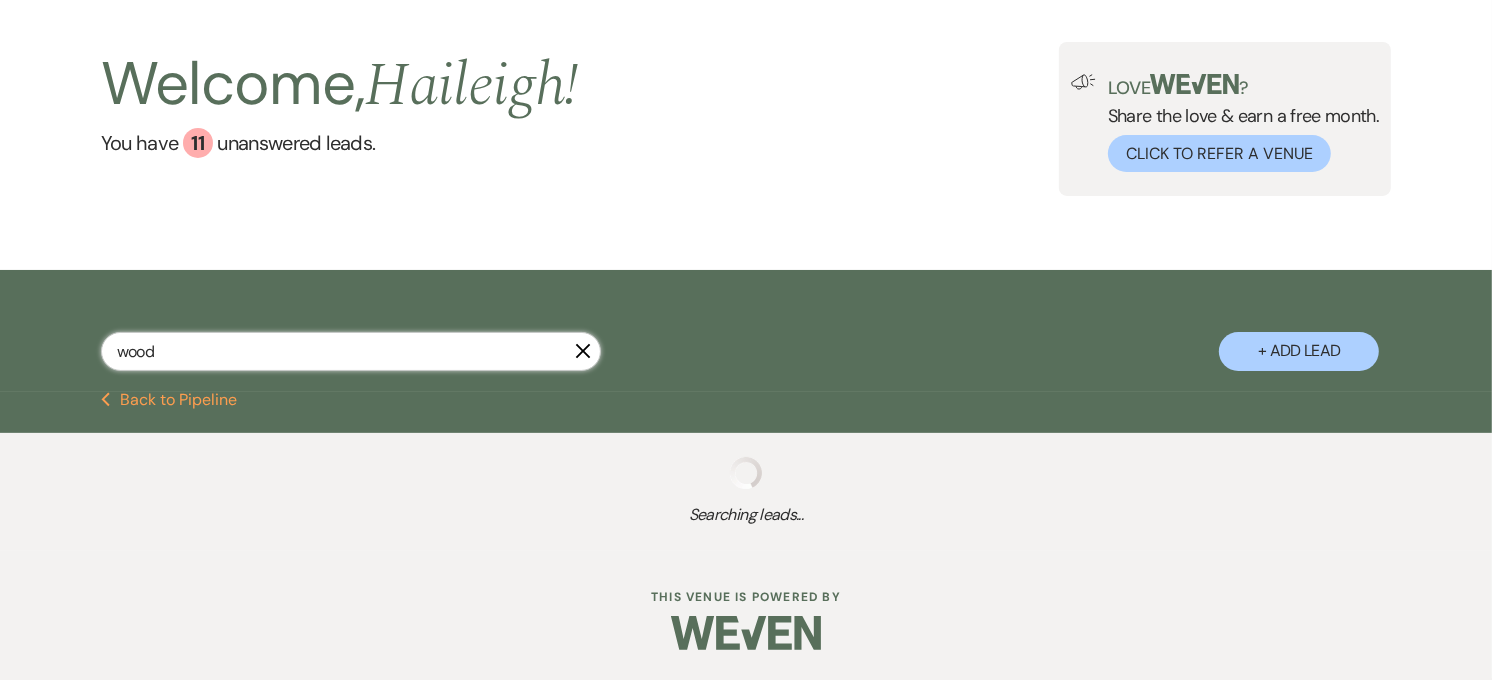 scroll, scrollTop: 222, scrollLeft: 0, axis: vertical 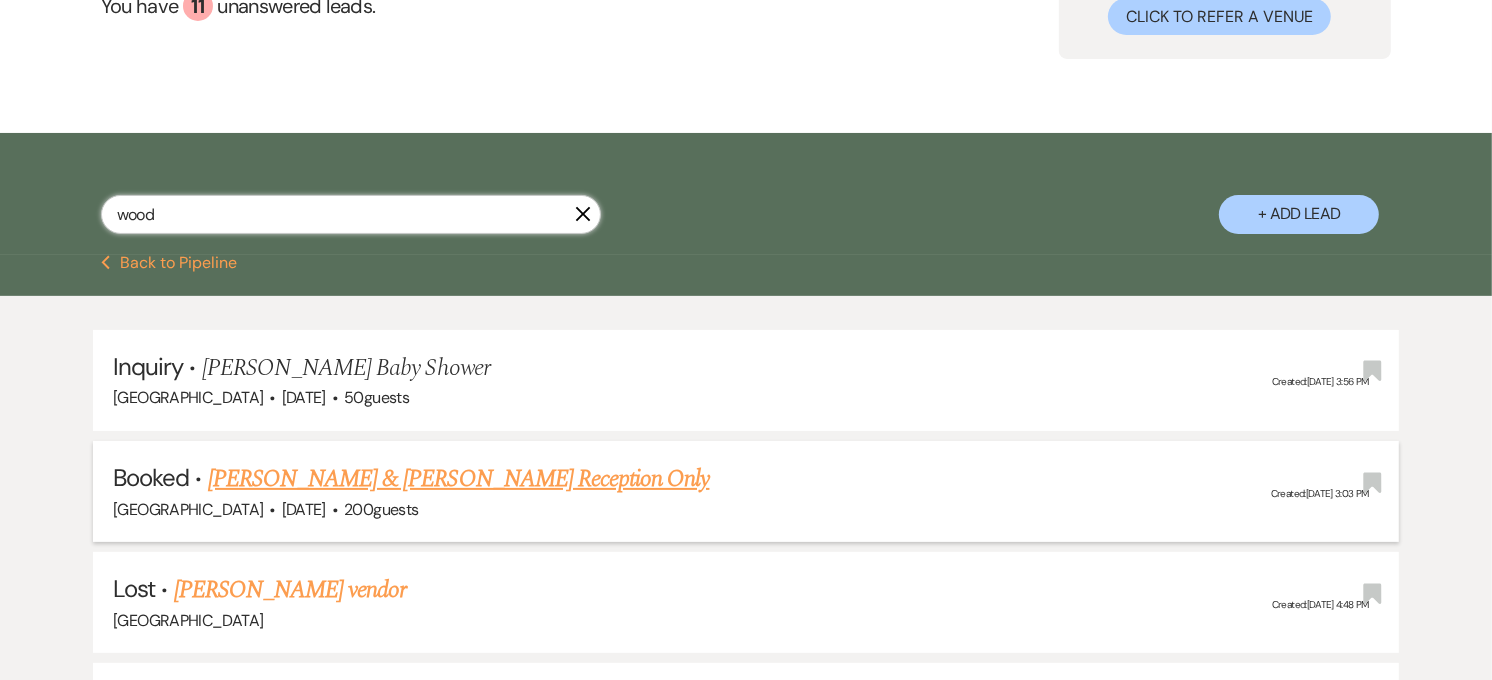 type on "wood" 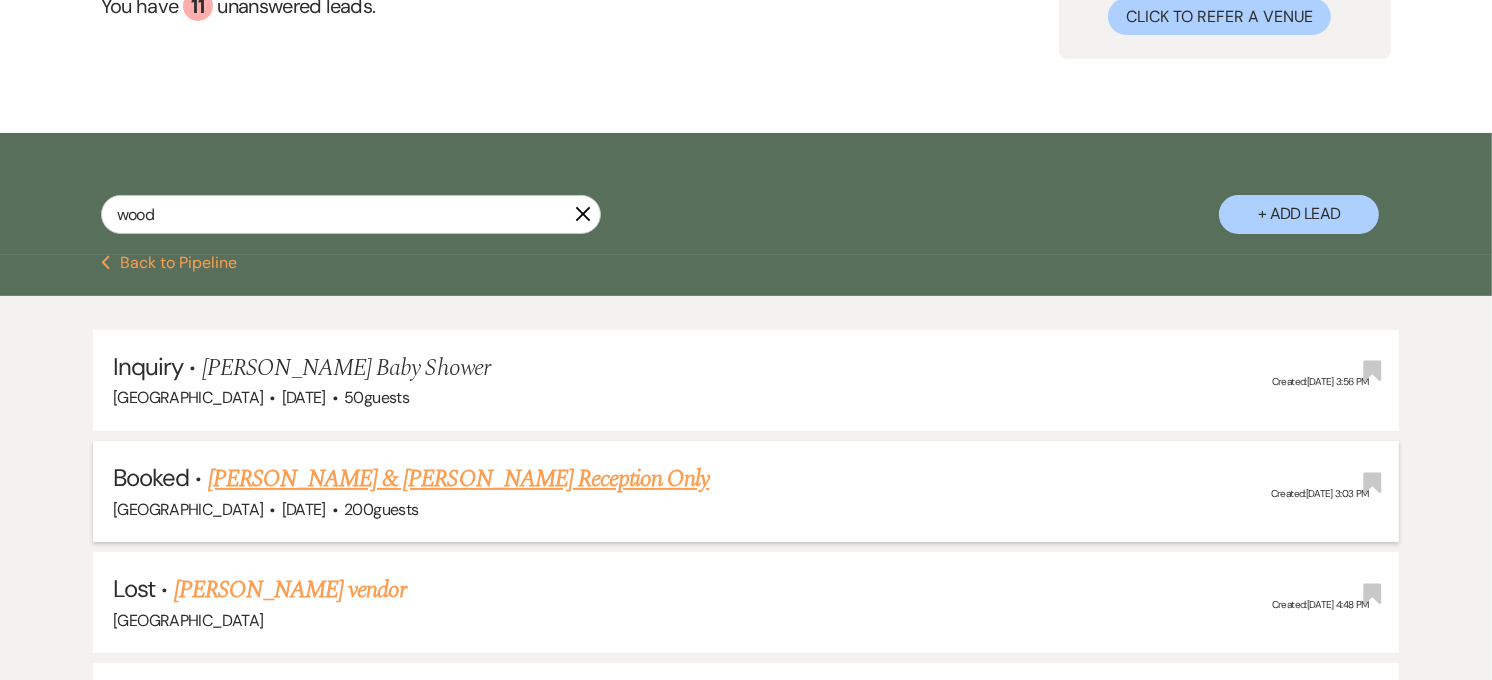 click on "[PERSON_NAME] & [PERSON_NAME] Reception Only" at bounding box center [459, 479] 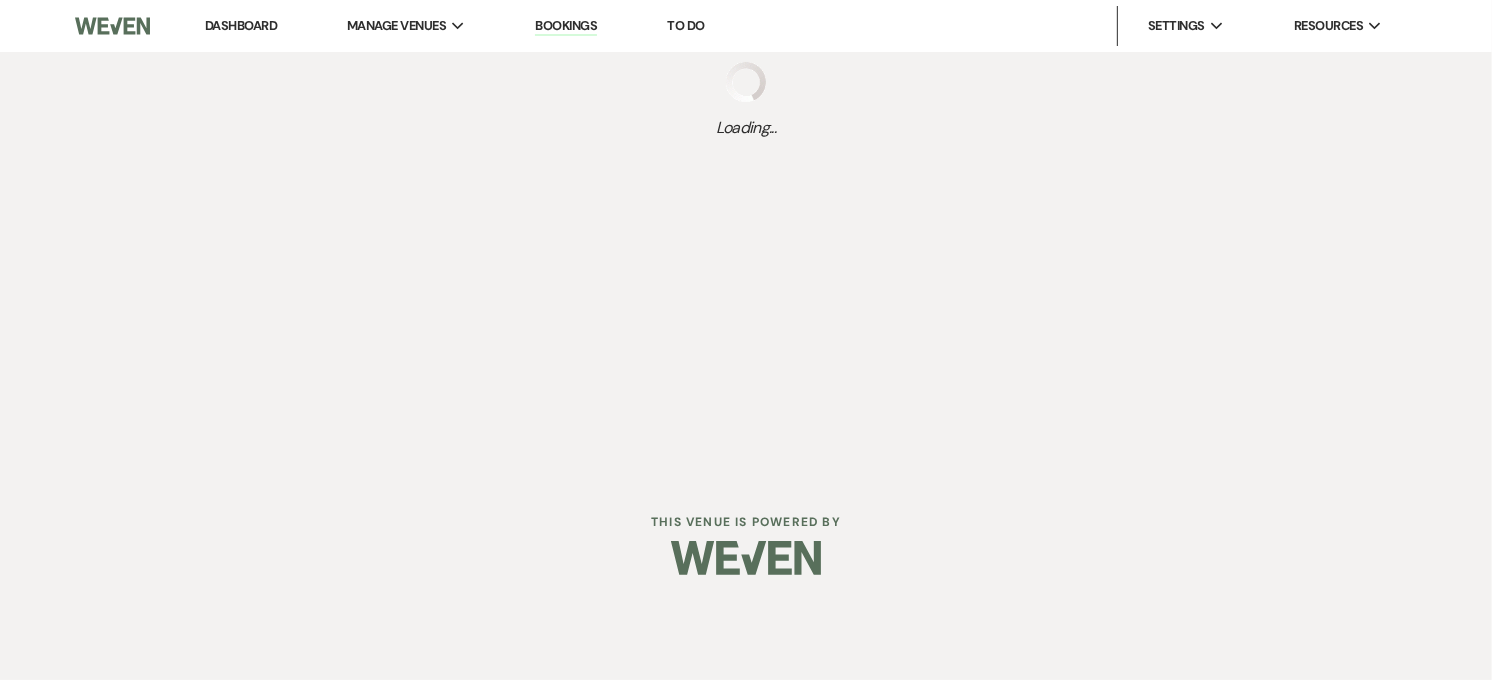 scroll, scrollTop: 0, scrollLeft: 0, axis: both 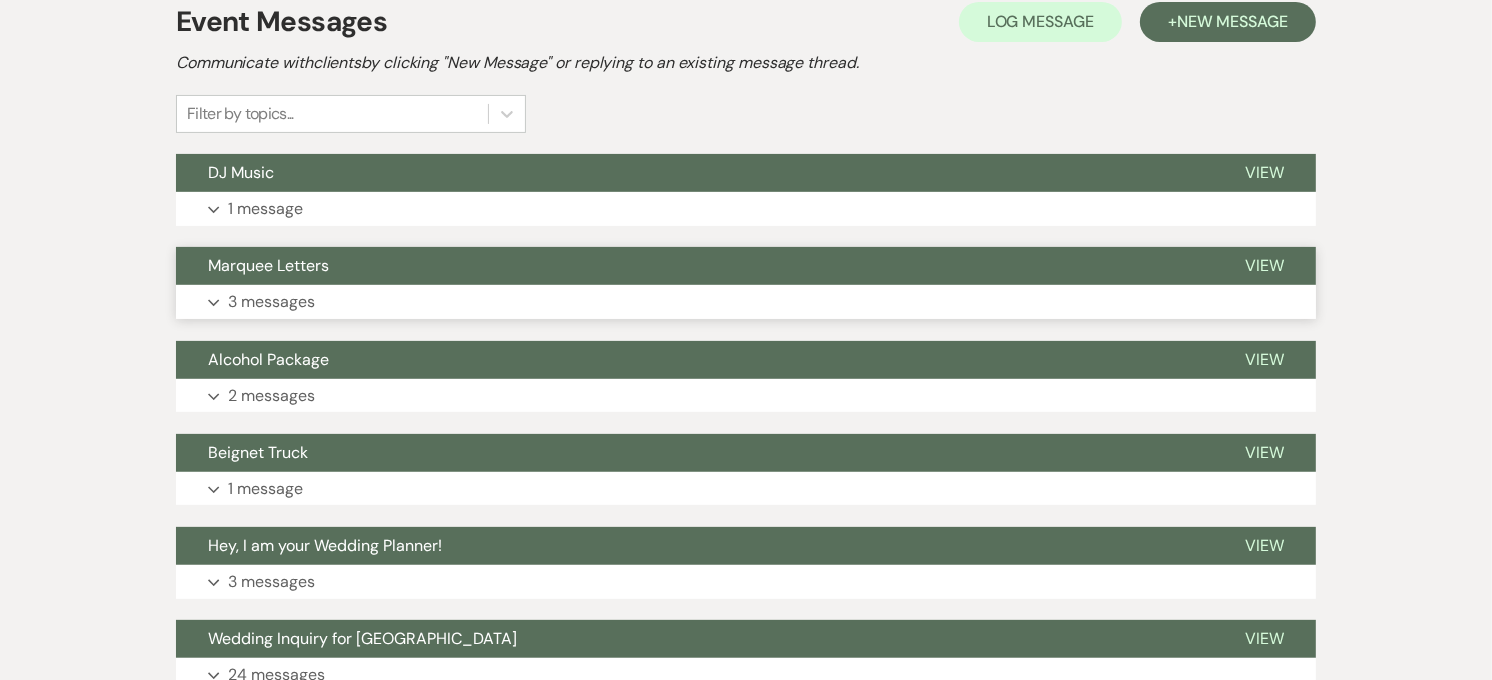 click on "Expand 3 messages" at bounding box center (746, 302) 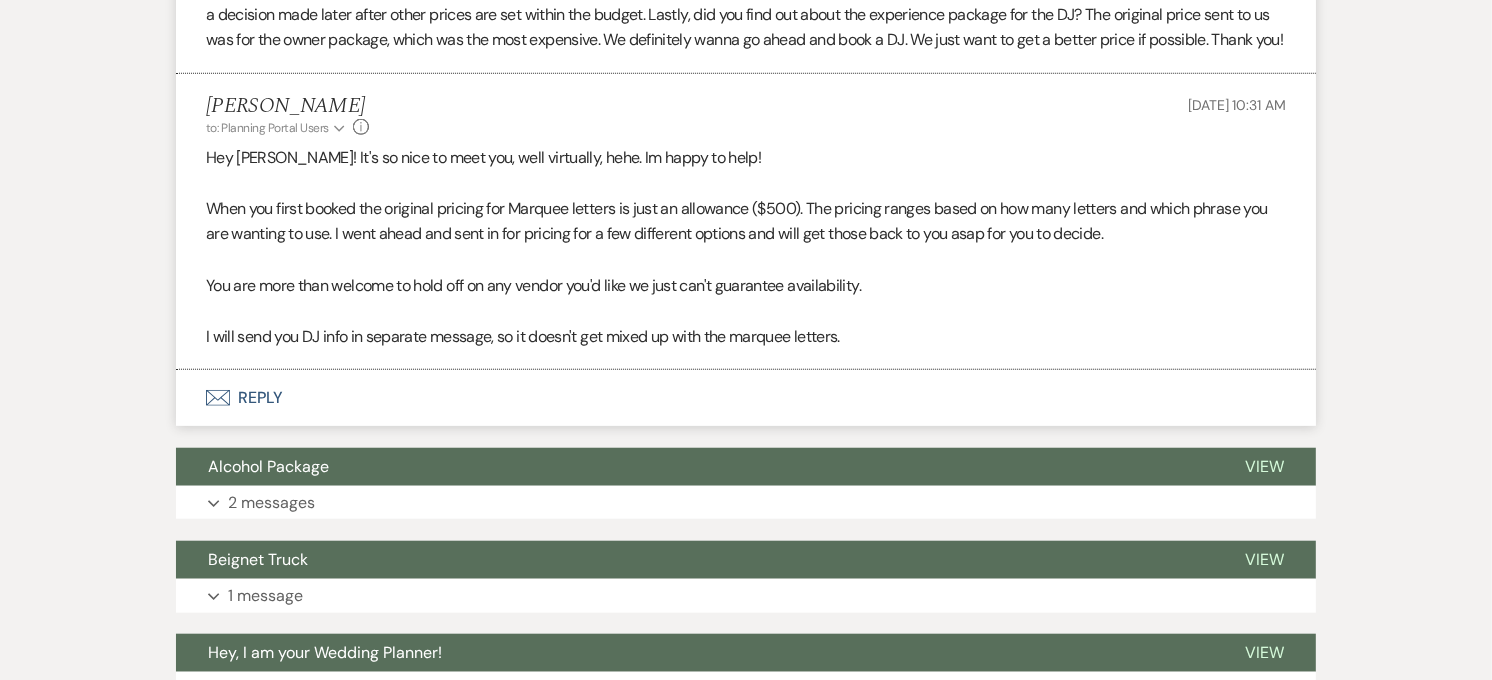 scroll, scrollTop: 1555, scrollLeft: 0, axis: vertical 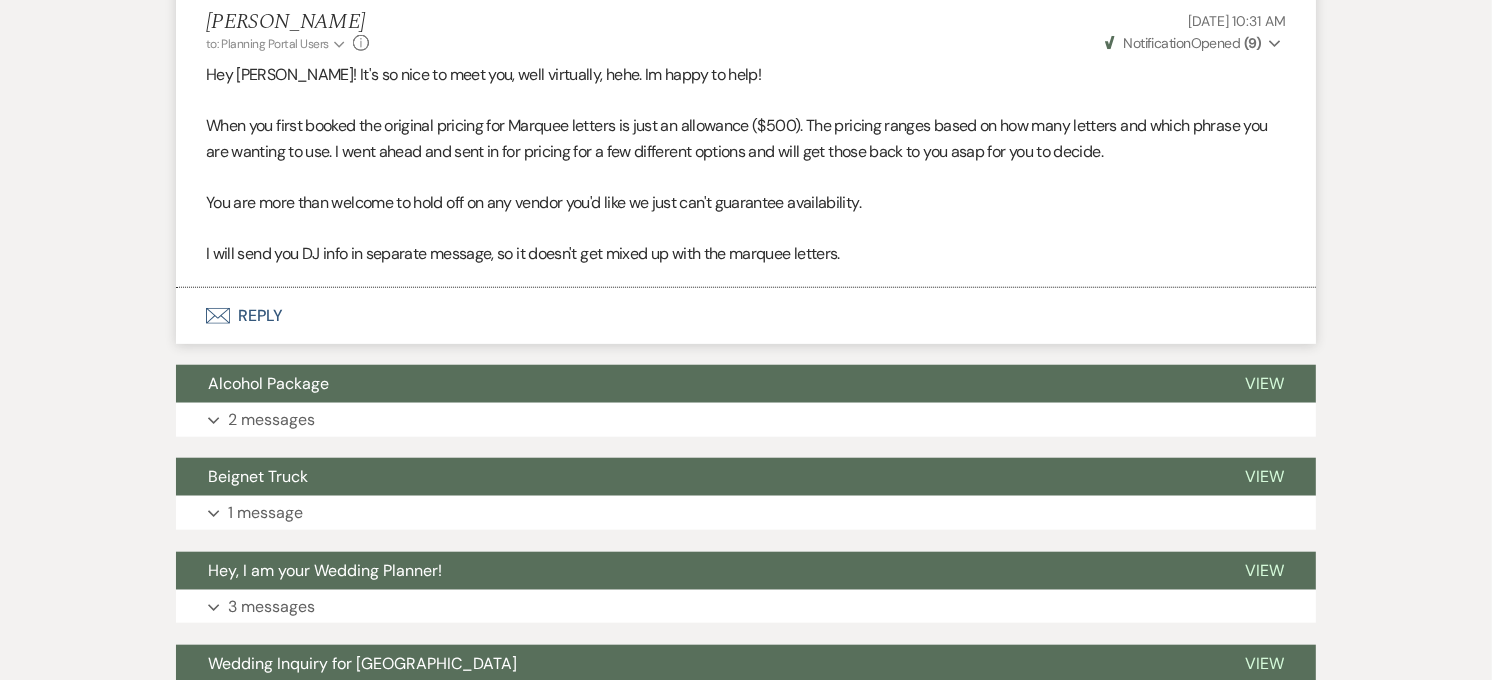 click on "Envelope Reply" at bounding box center (746, 316) 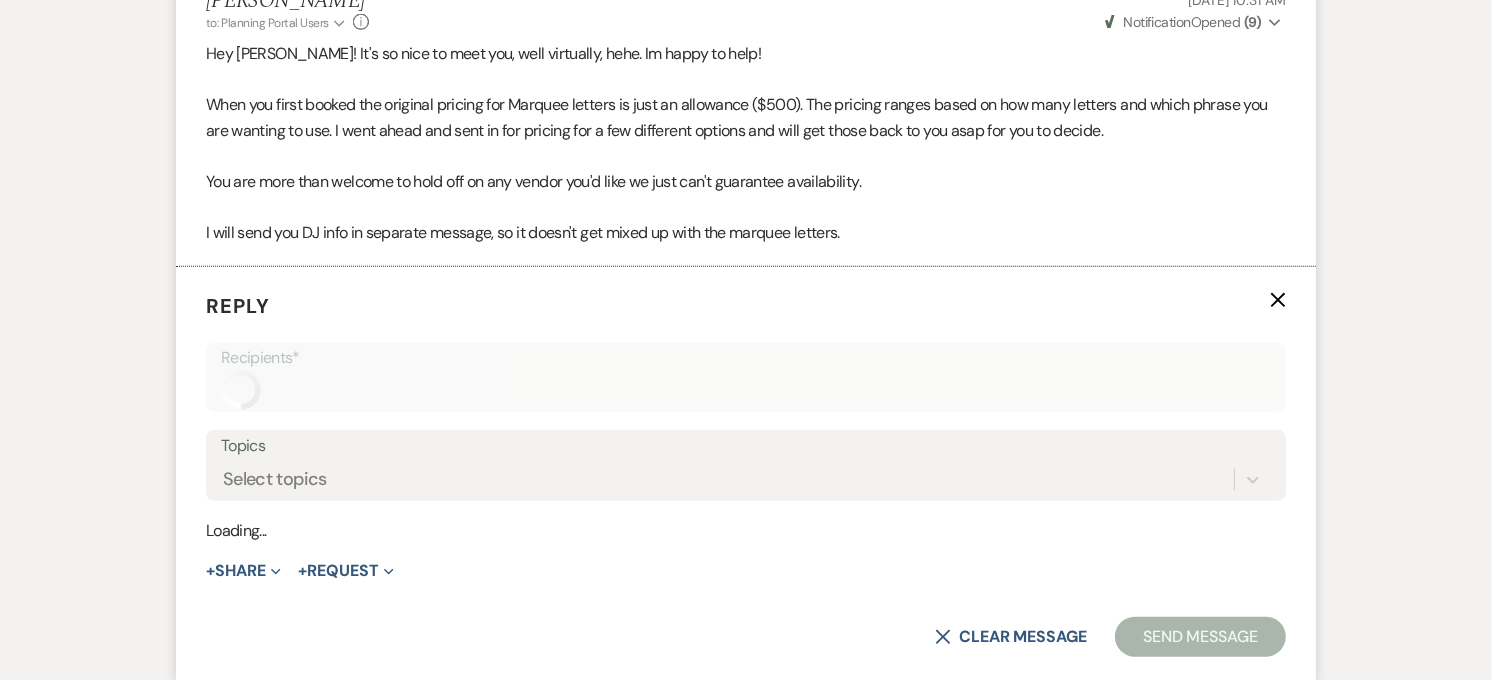 scroll, scrollTop: 1710, scrollLeft: 0, axis: vertical 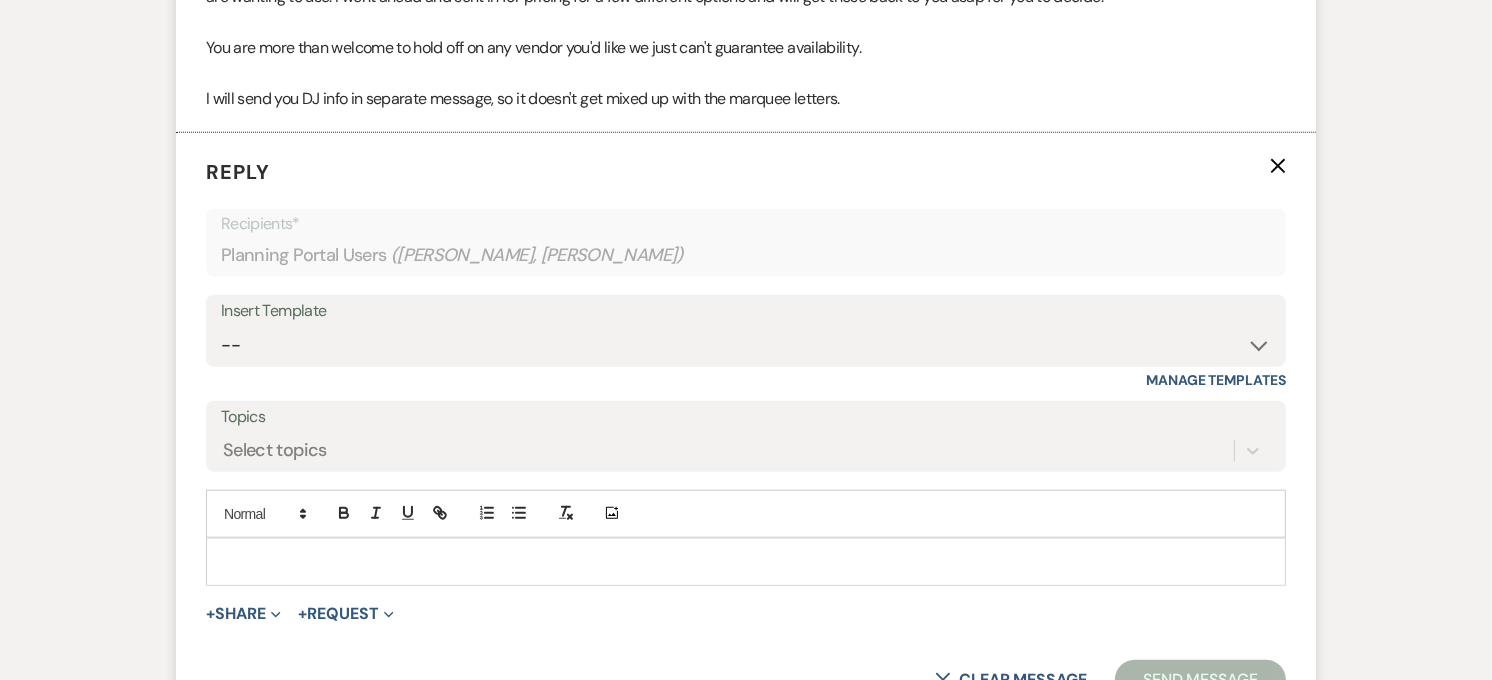 click at bounding box center [746, 562] 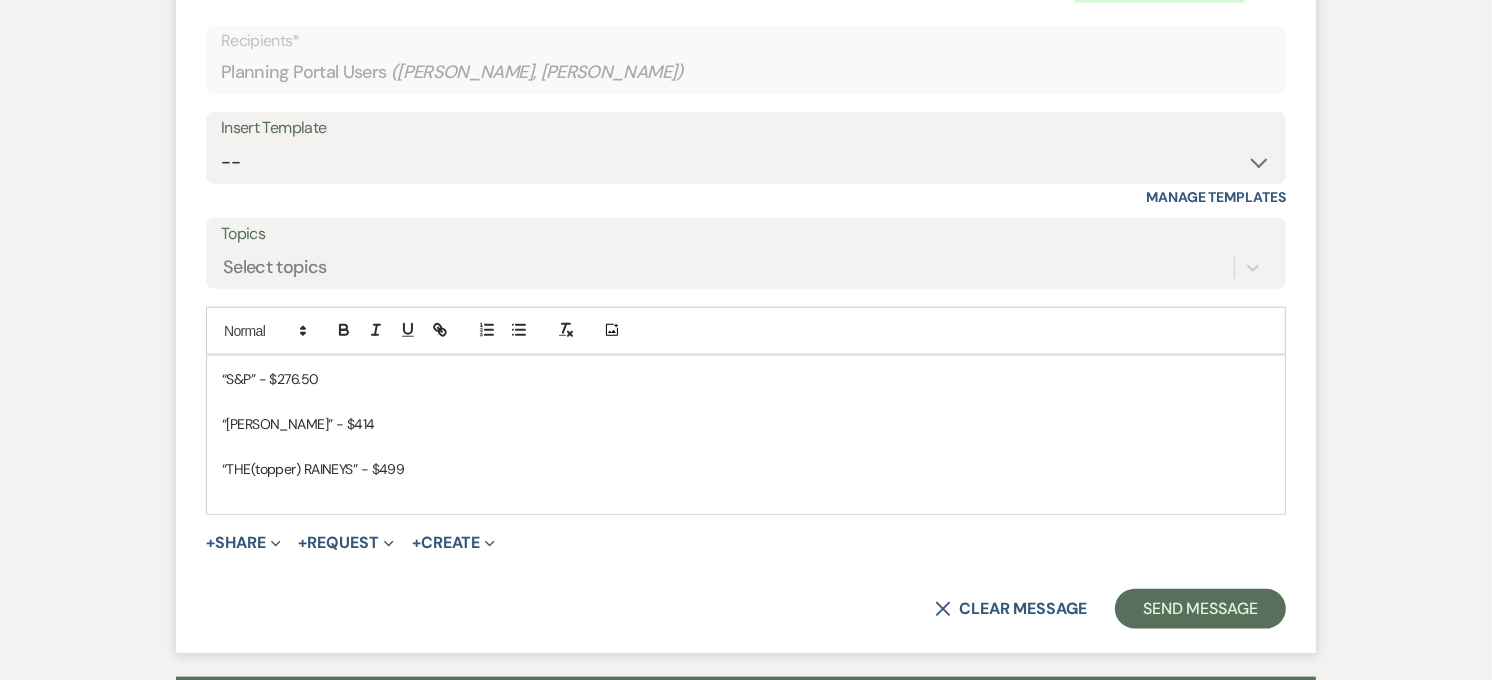 scroll, scrollTop: 1932, scrollLeft: 0, axis: vertical 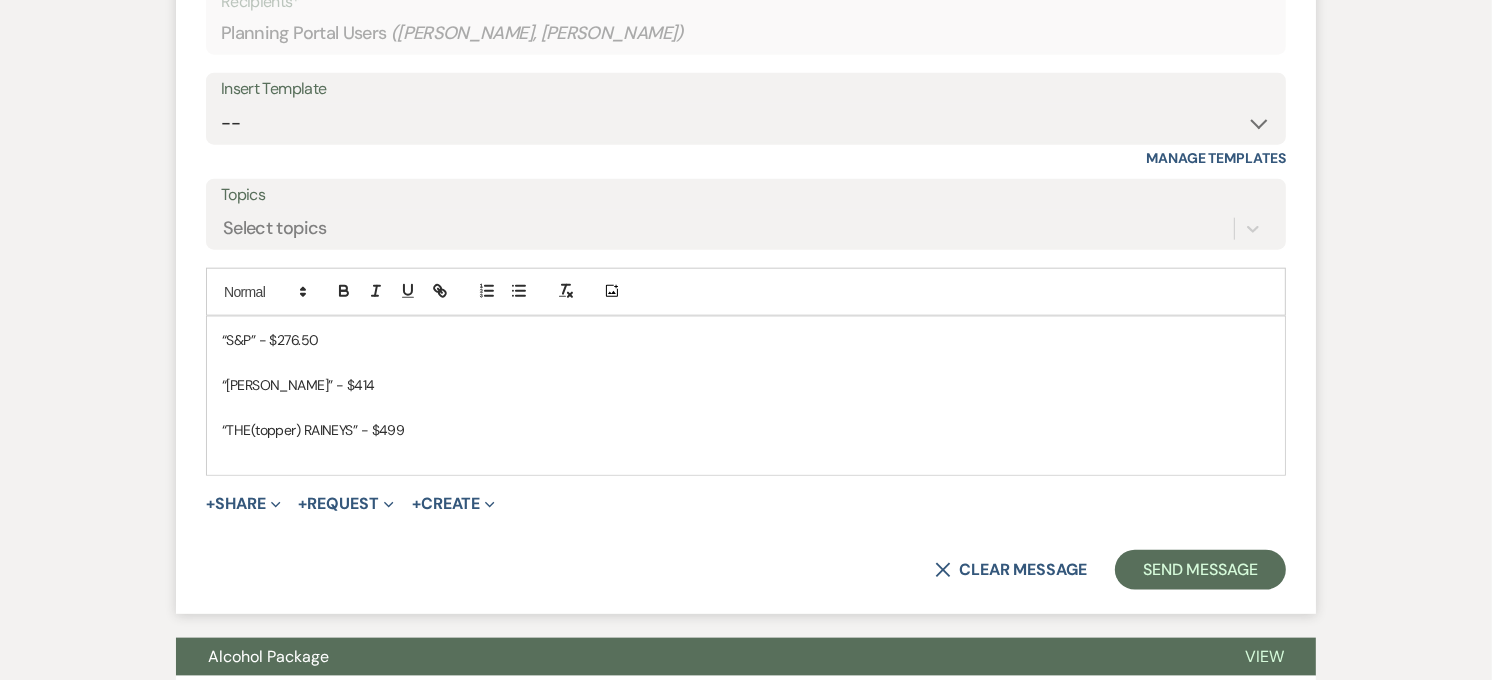 click on "“S&P” - $276.50" at bounding box center [746, 340] 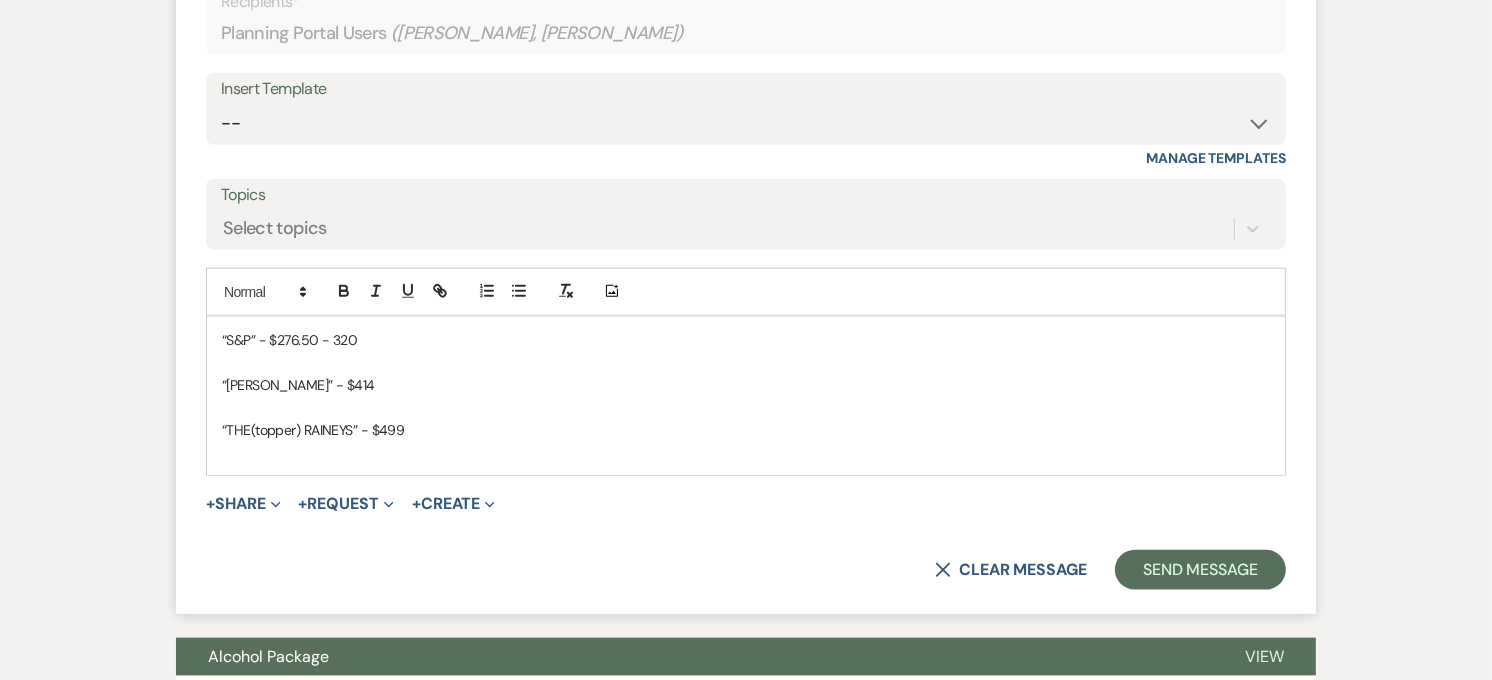 click on "“[PERSON_NAME]” - $414" at bounding box center (746, 385) 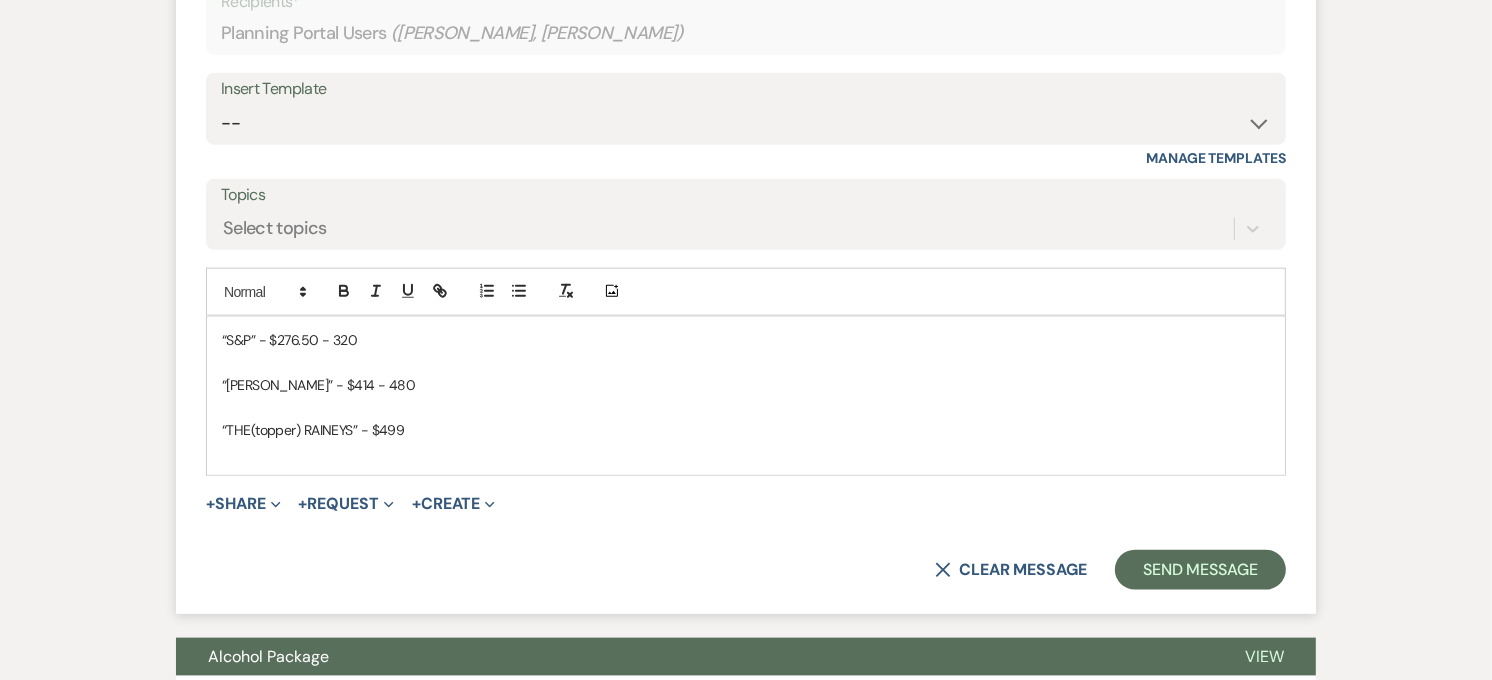 click on "“THE(topper) RAINEYS” - $499" at bounding box center (746, 430) 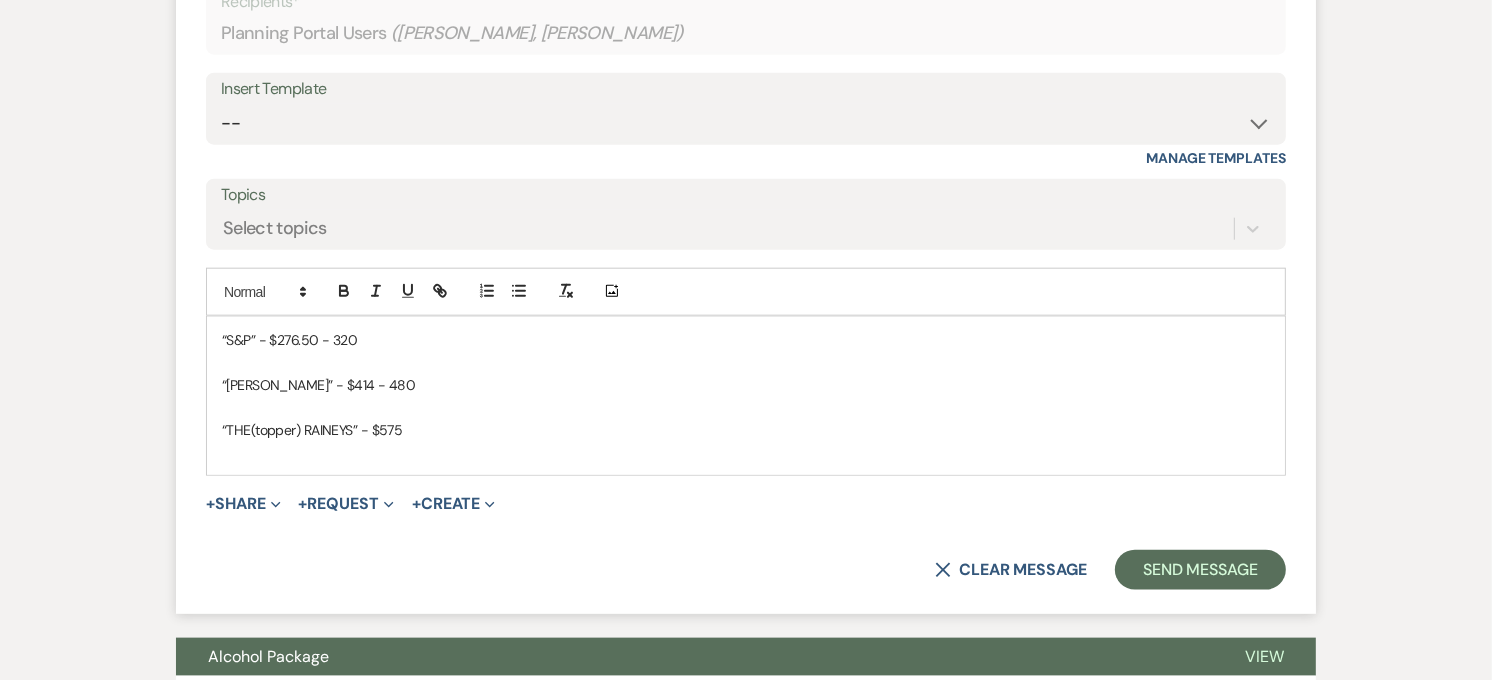 click on "“THE(topper) RAINEYS” - $575" at bounding box center (746, 430) 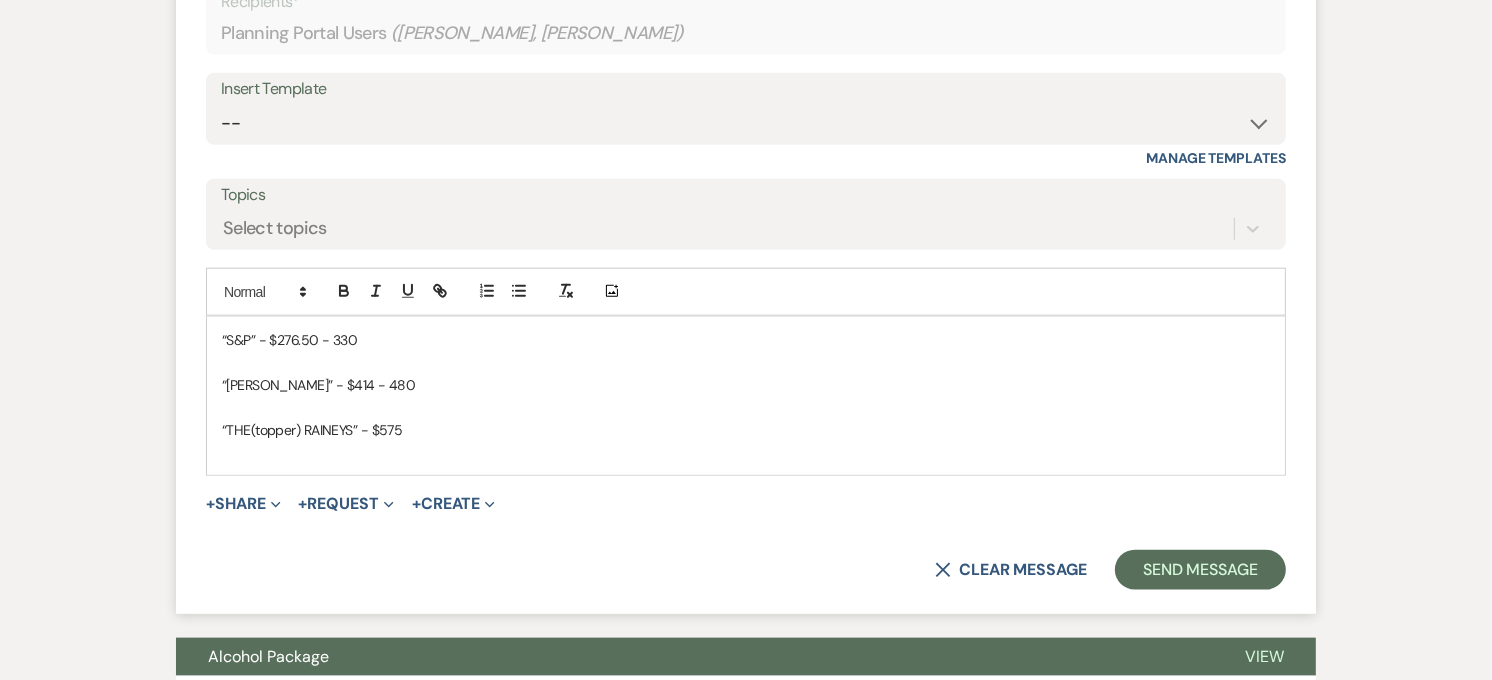 click on "“[PERSON_NAME]” - $414 - 480" at bounding box center [746, 385] 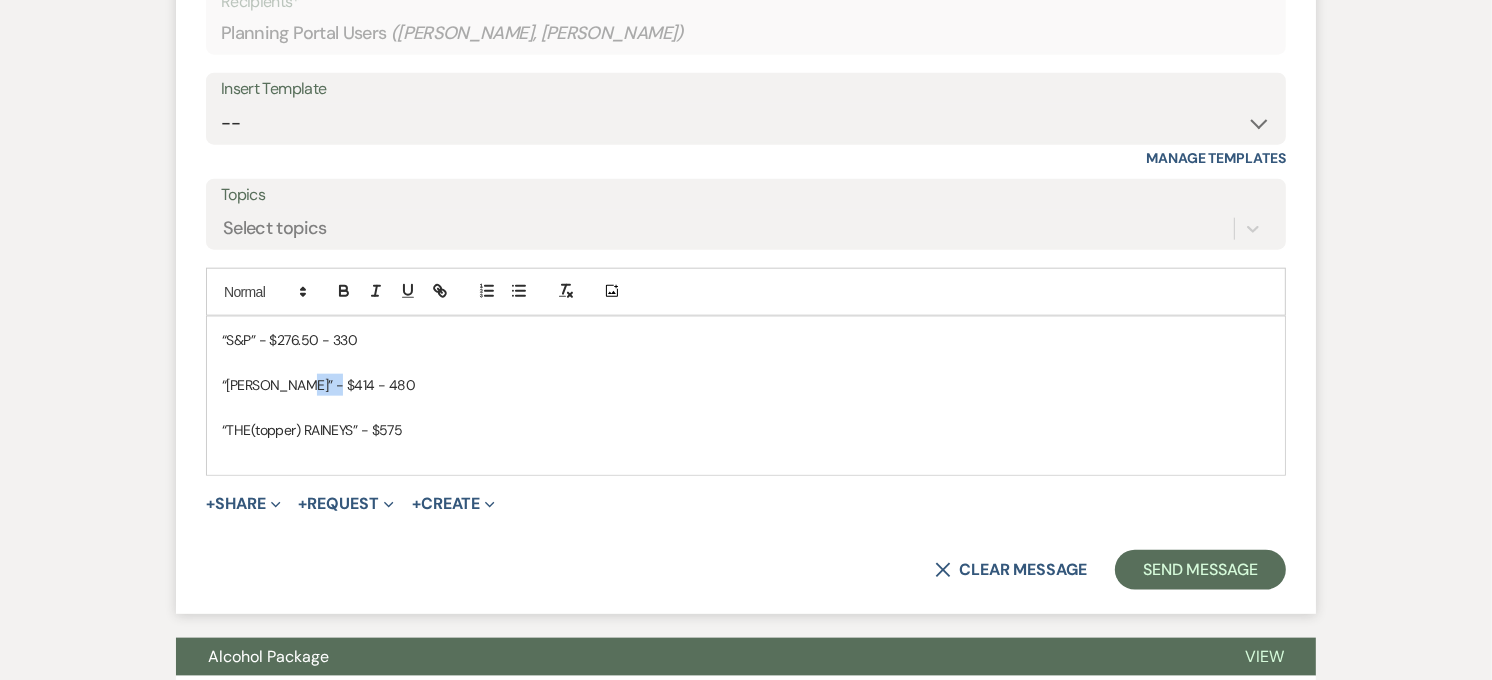 drag, startPoint x: 326, startPoint y: 387, endPoint x: 297, endPoint y: 392, distance: 29.427877 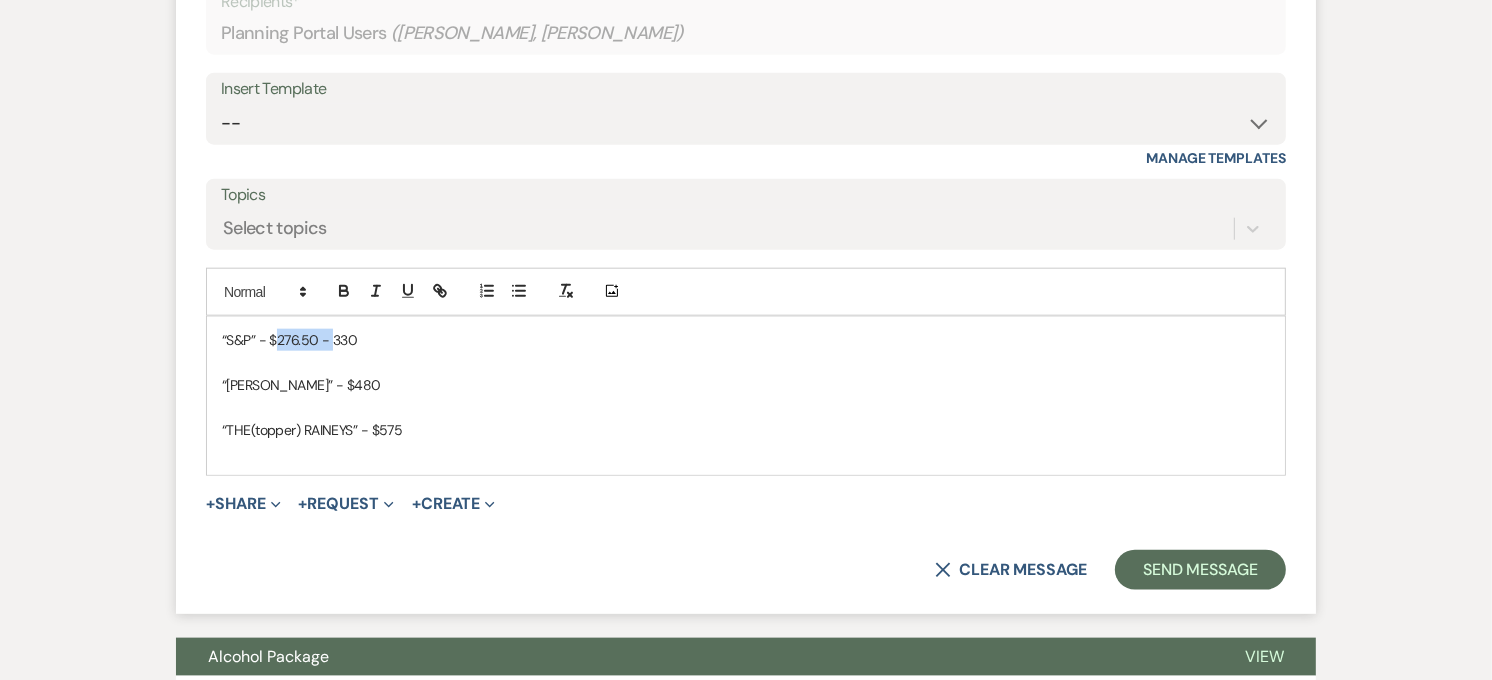 drag, startPoint x: 330, startPoint y: 337, endPoint x: 278, endPoint y: 345, distance: 52.611786 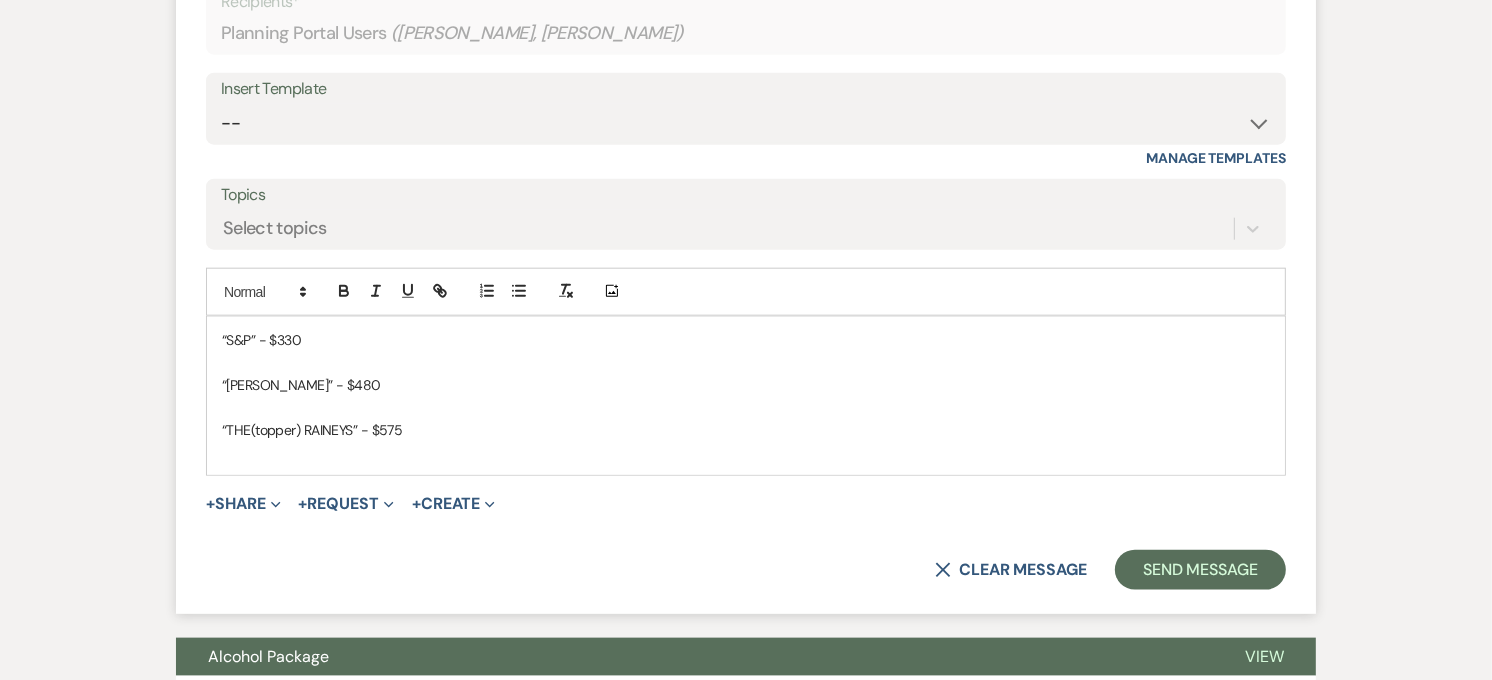 click on "“S&P” - $330 “[PERSON_NAME]” - $480 “THE(topper) RAINEYS” - $575" at bounding box center (746, 396) 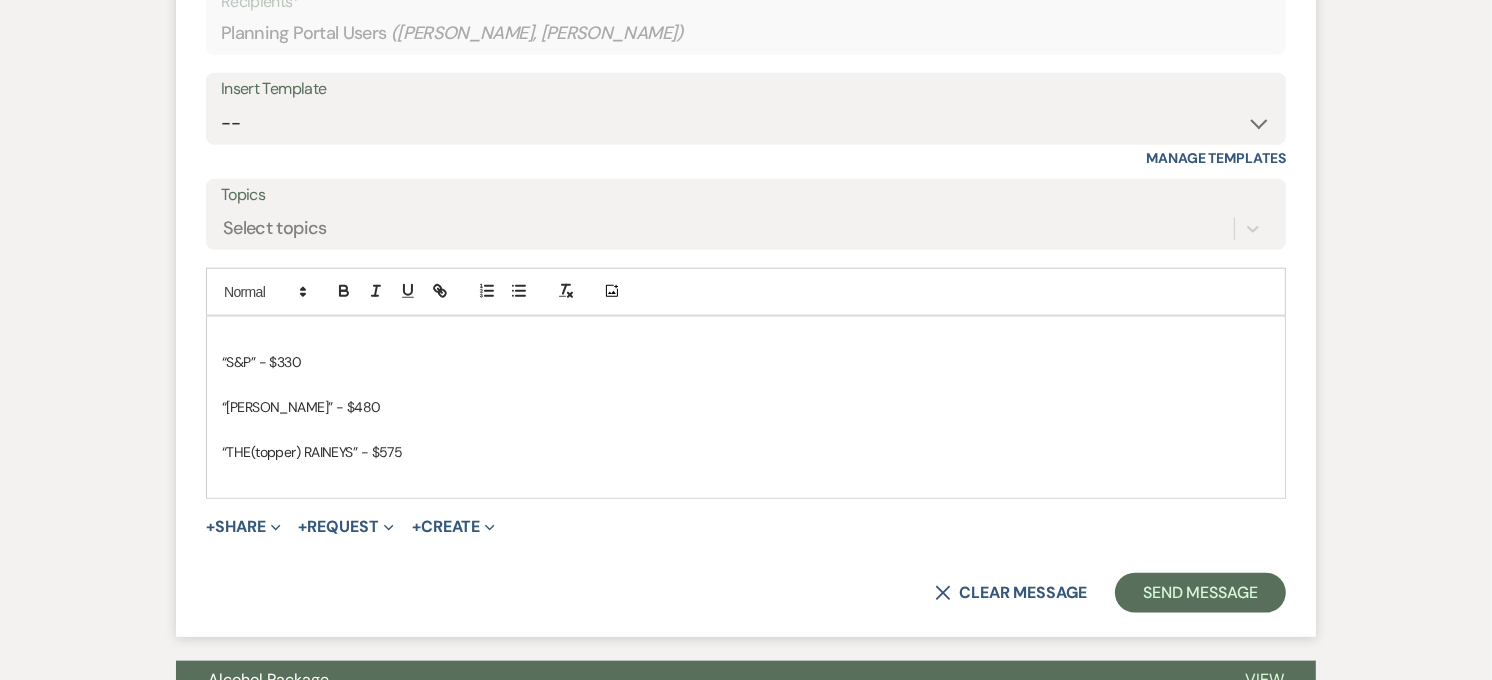 click at bounding box center (746, 340) 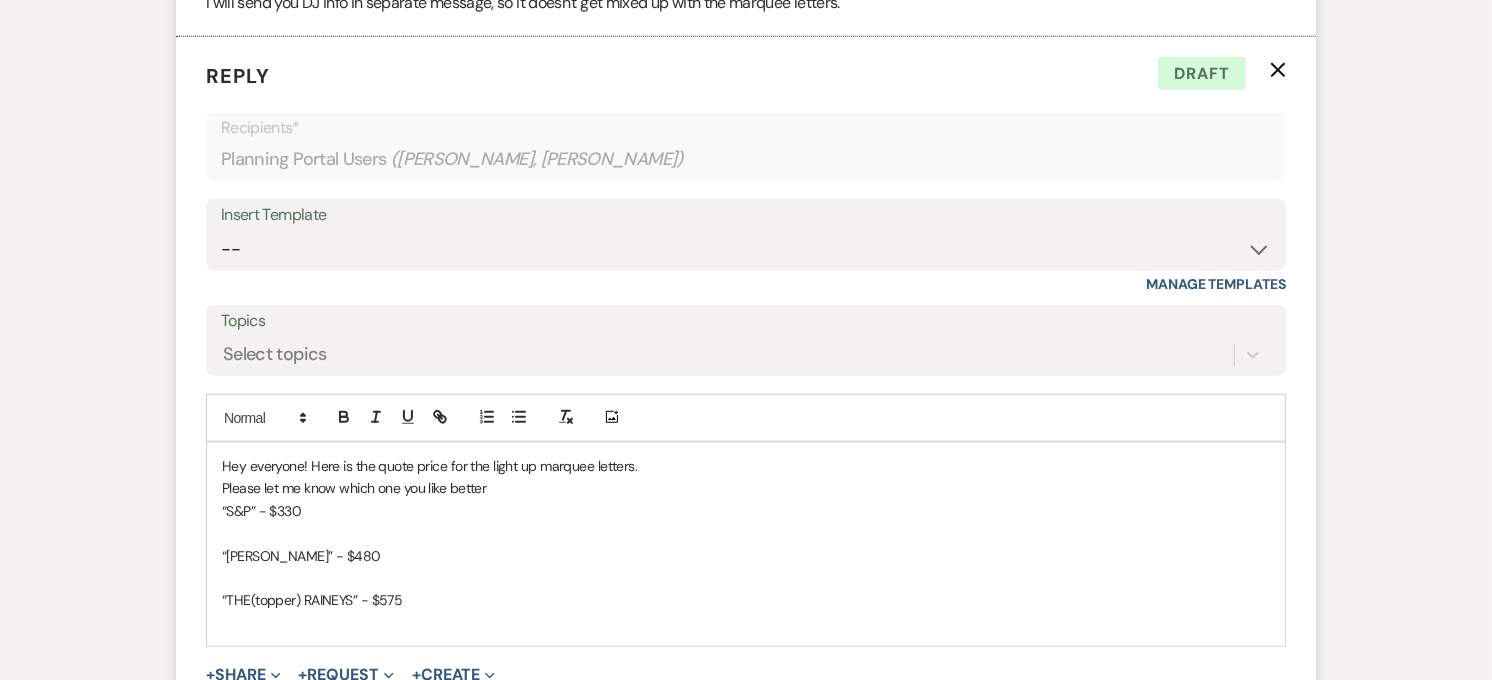 scroll, scrollTop: 1932, scrollLeft: 0, axis: vertical 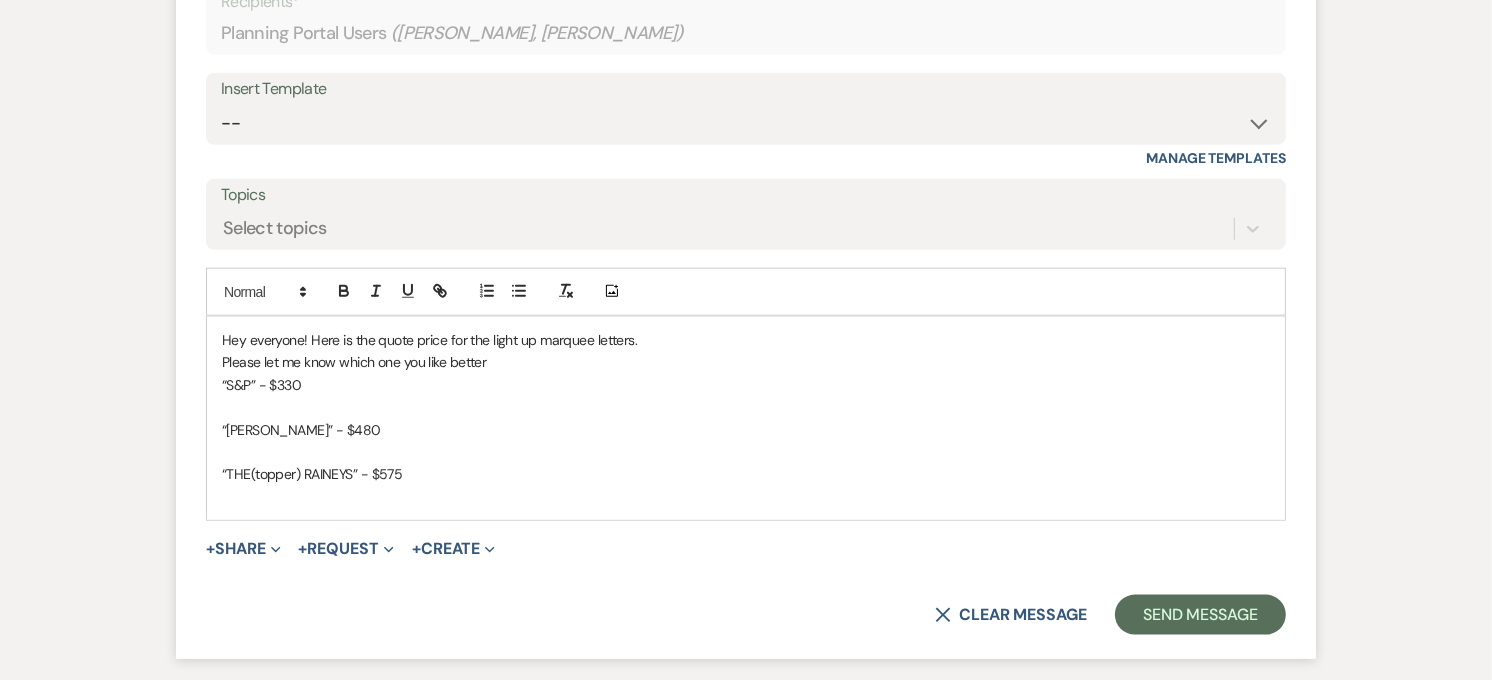 click on "Hey everyone! Here is the quote price for the light up marquee letters. Please let me know which one you like better “S&P” - $330 “[PERSON_NAME]” - $480 “THE(topper) RAINEYS” - $575" at bounding box center [746, 418] 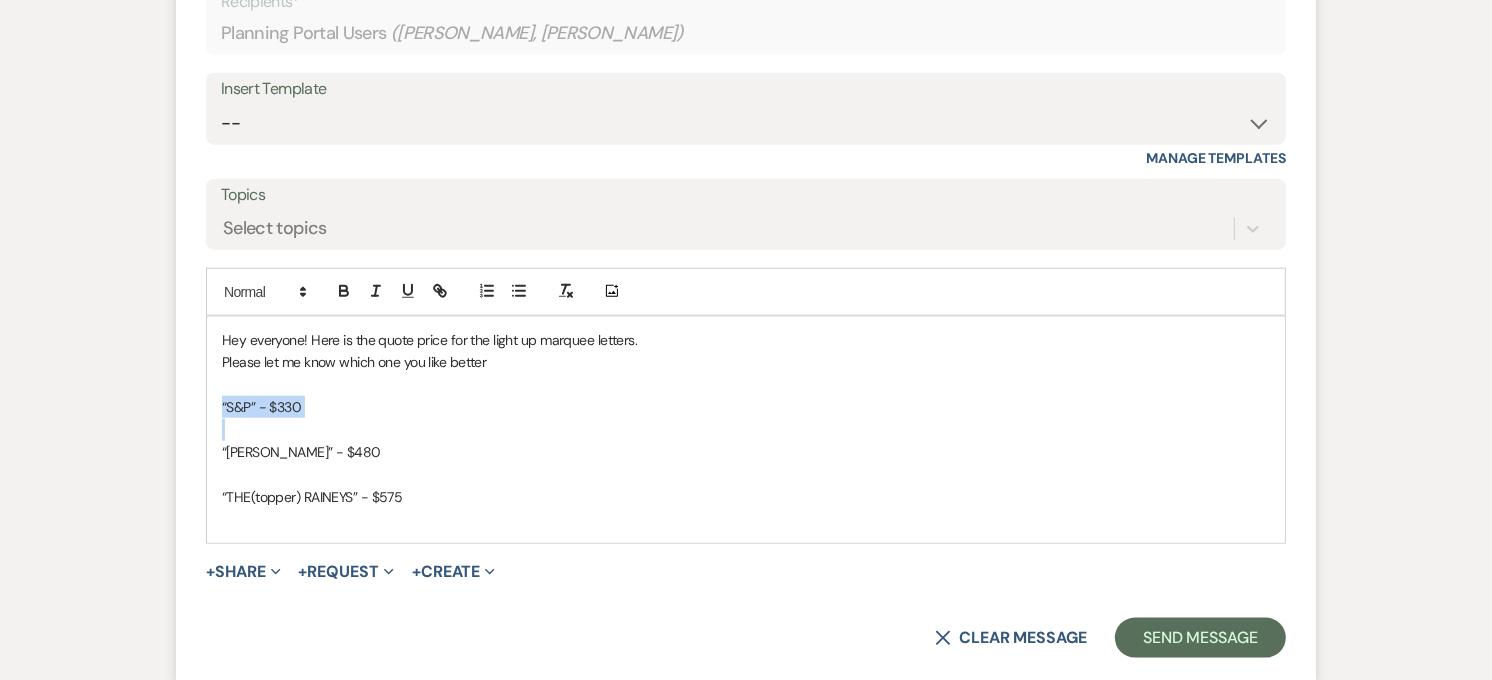 drag, startPoint x: 315, startPoint y: 430, endPoint x: 212, endPoint y: 411, distance: 104.73777 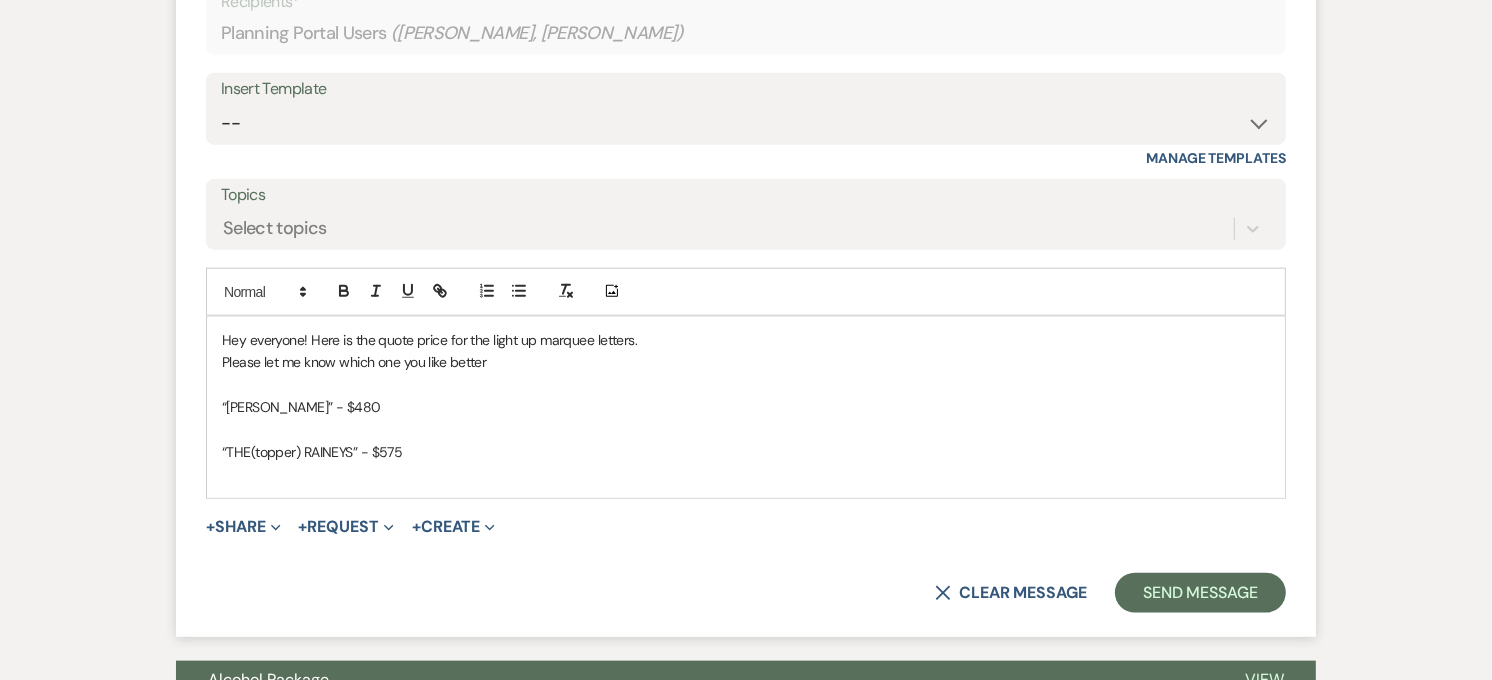 click on "Please let me know which one you like better" at bounding box center (746, 362) 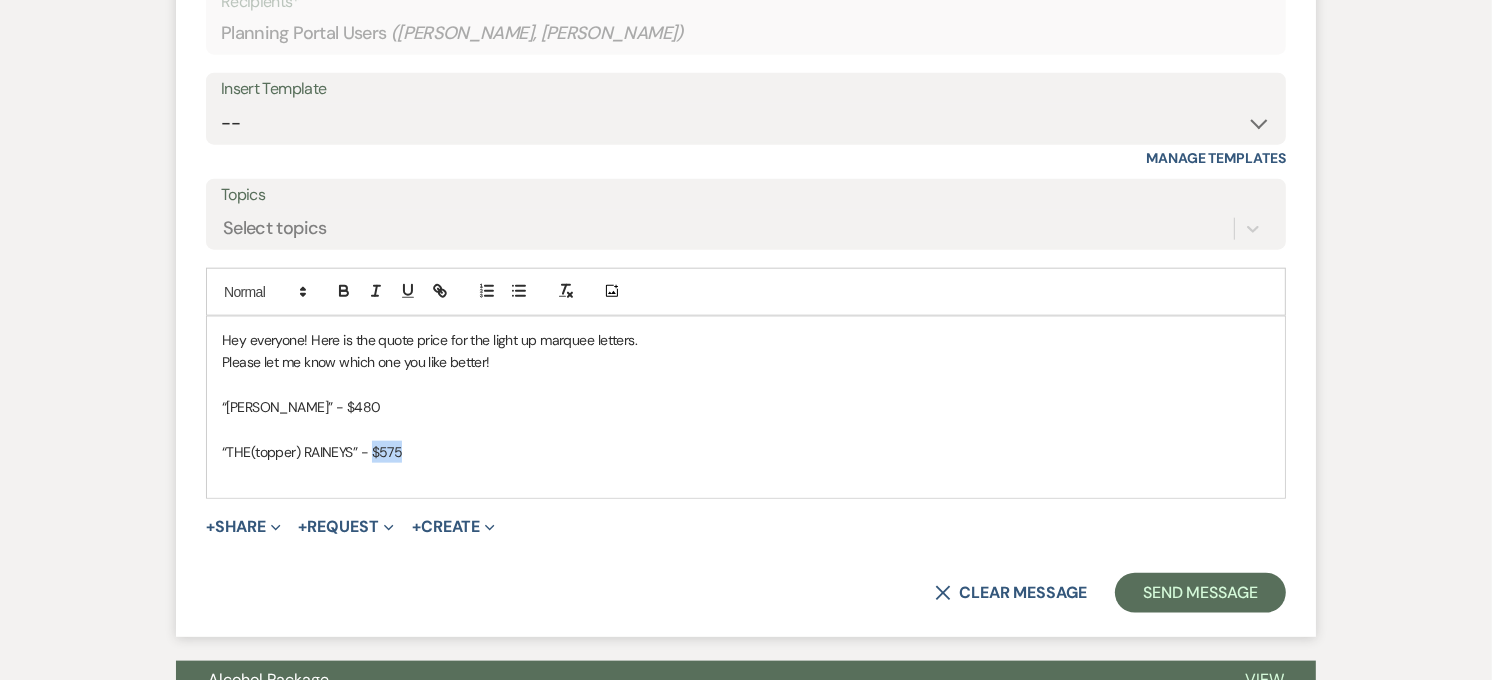 drag, startPoint x: 402, startPoint y: 451, endPoint x: 373, endPoint y: 455, distance: 29.274563 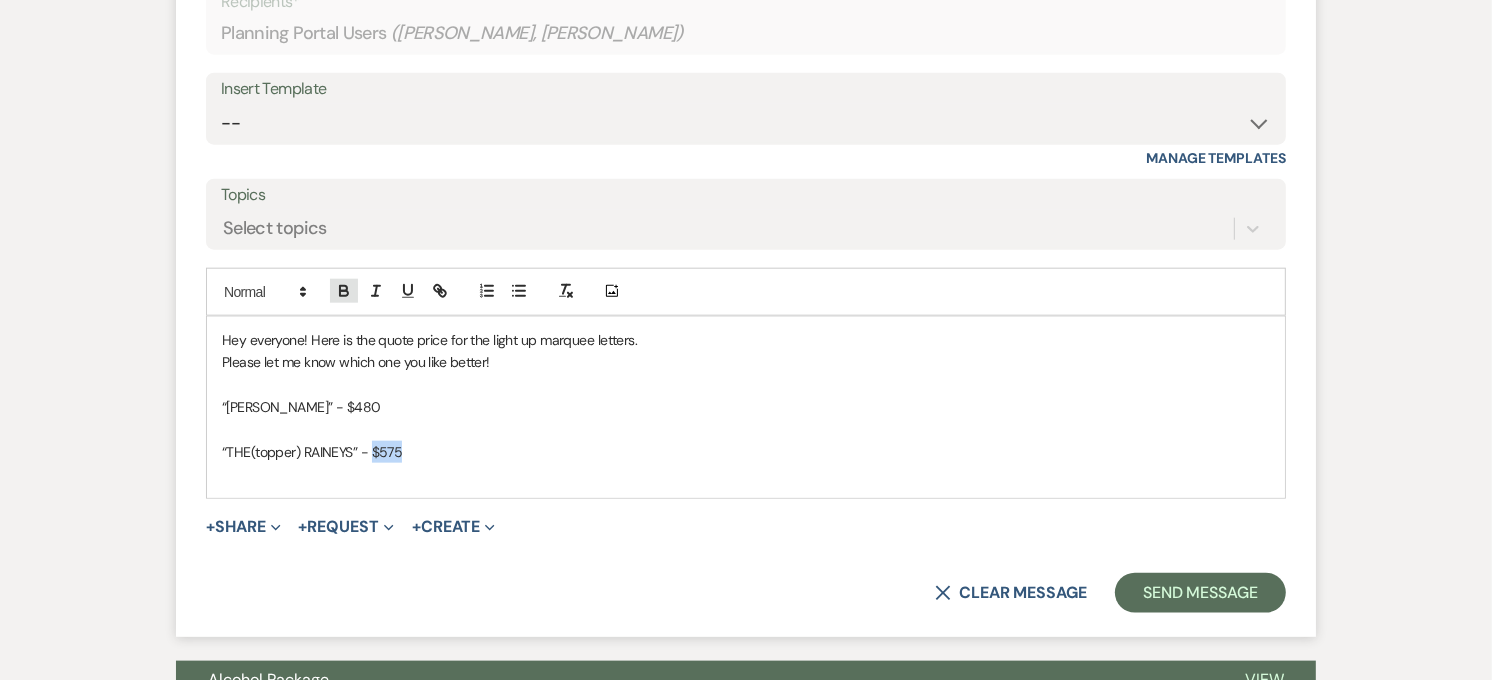click 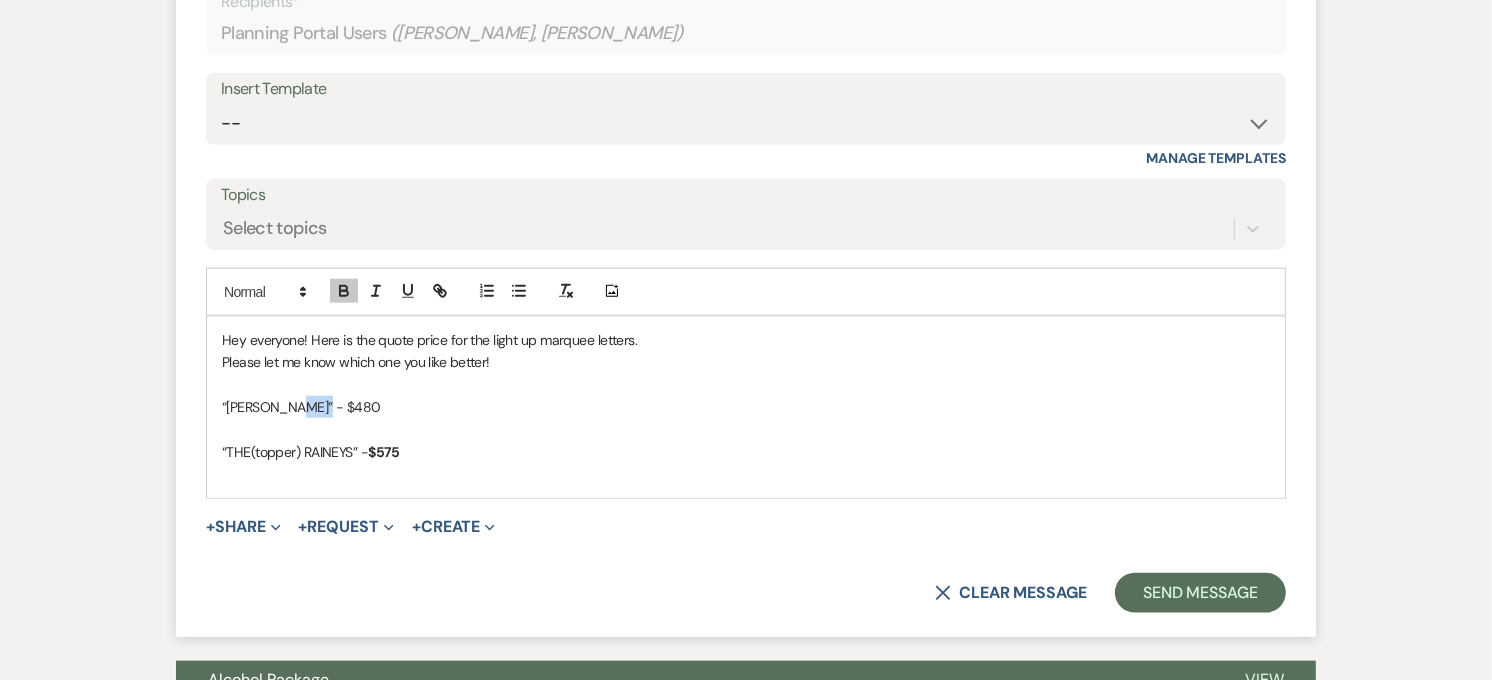 drag, startPoint x: 317, startPoint y: 404, endPoint x: 291, endPoint y: 410, distance: 26.683329 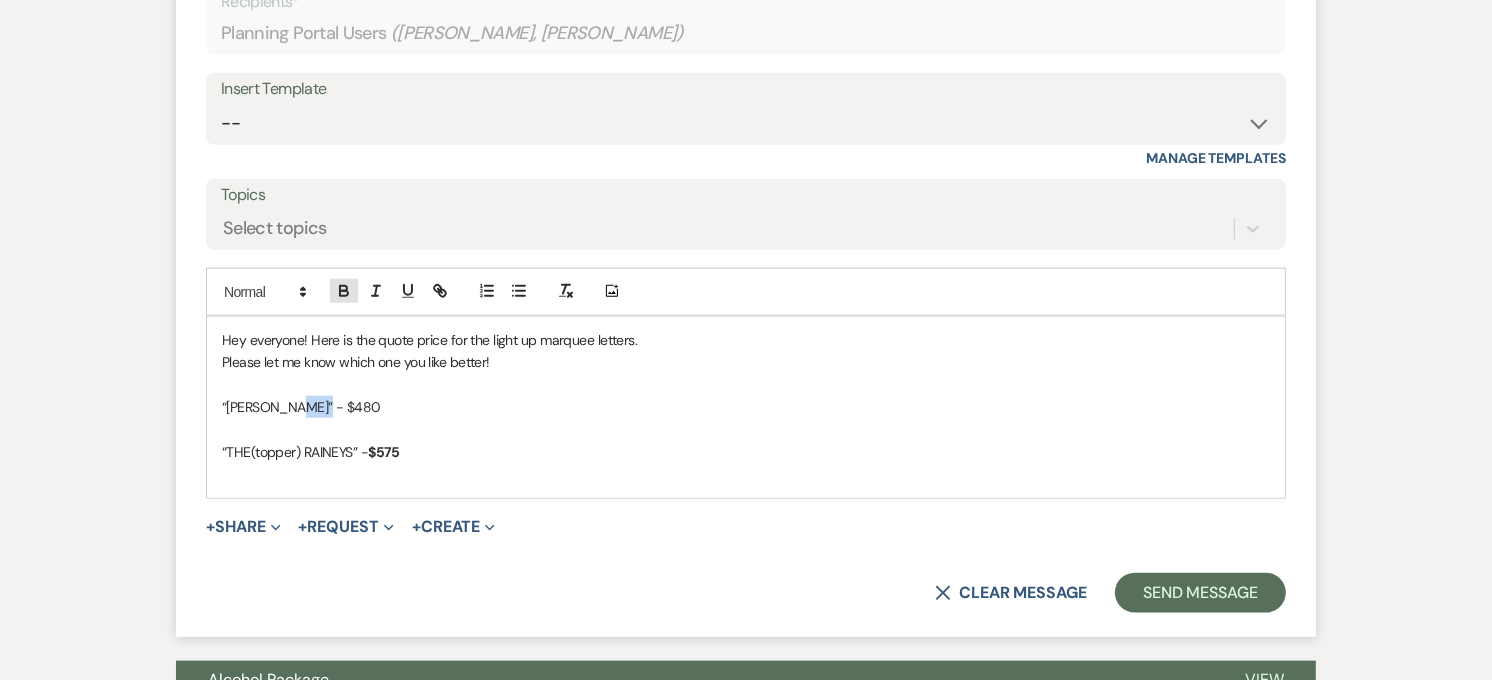 click 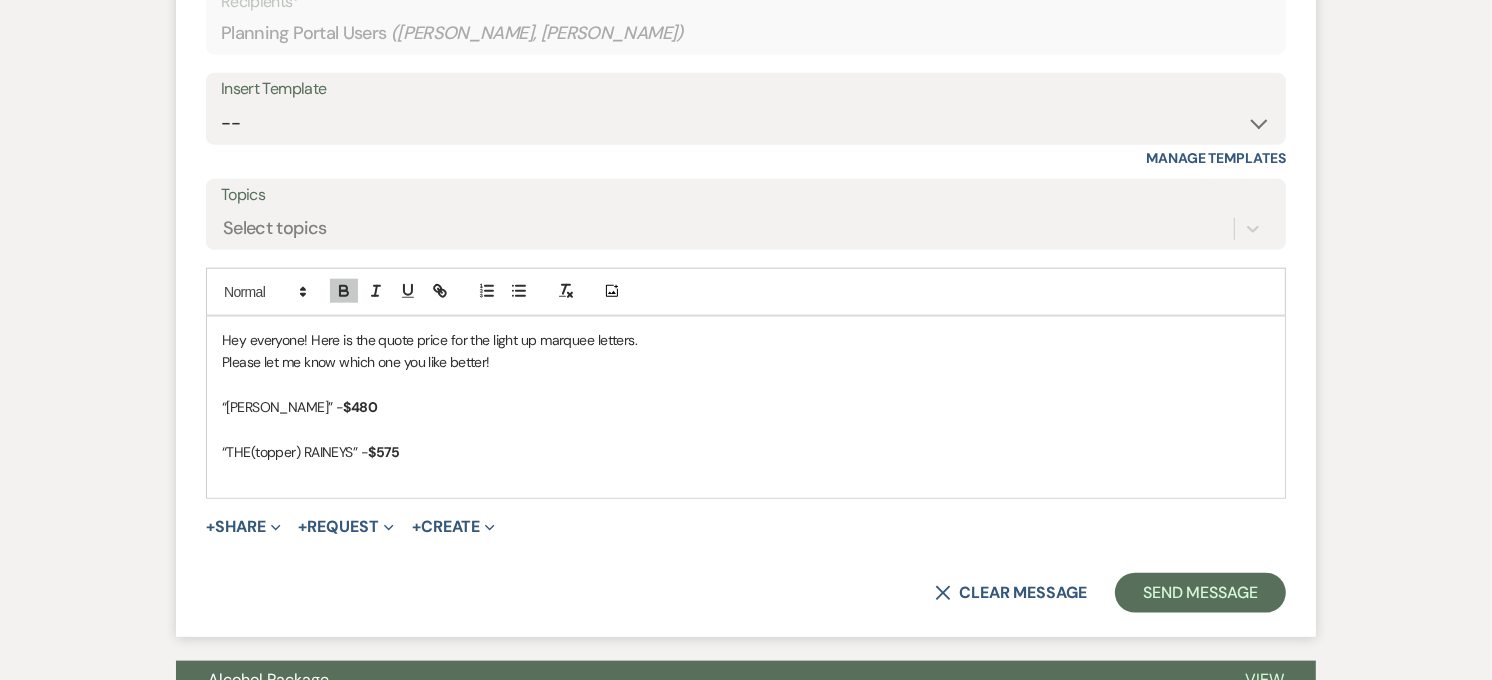click at bounding box center [746, 430] 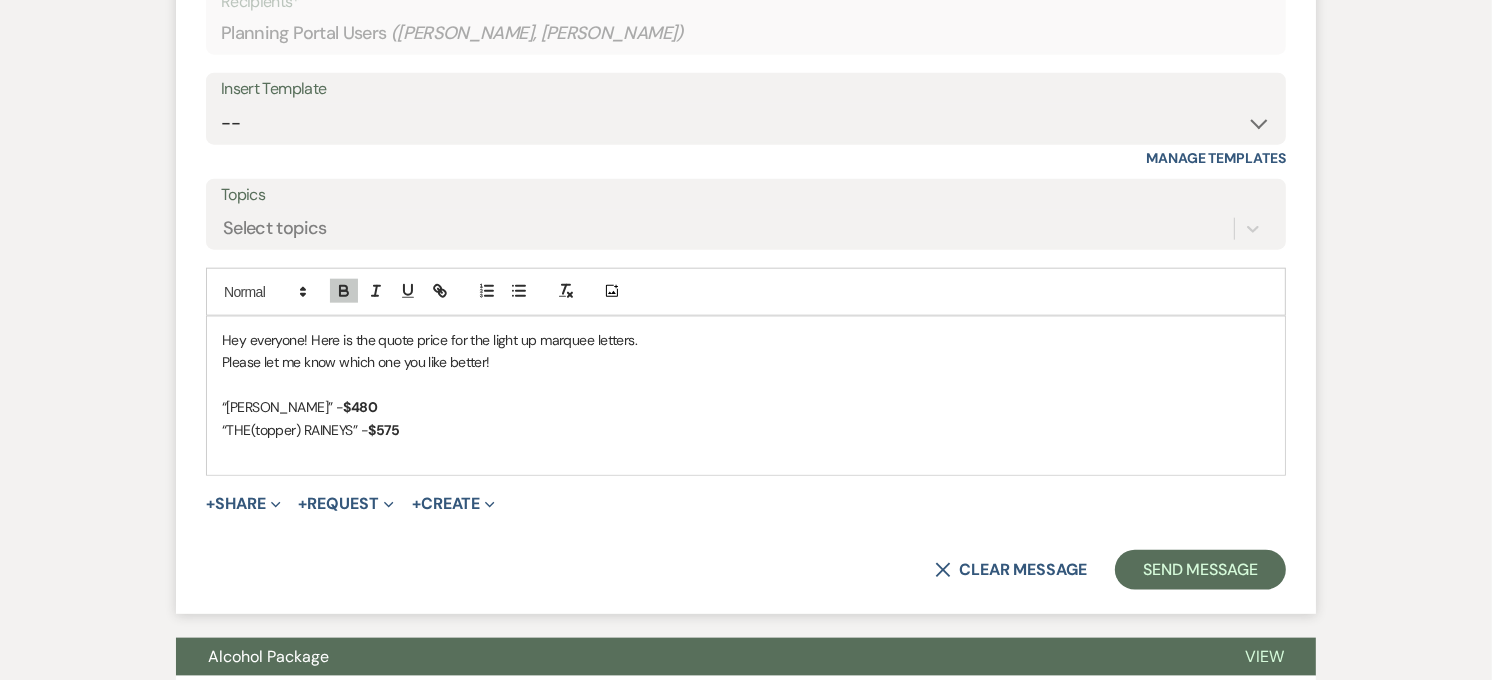 click on "$575" at bounding box center [384, 430] 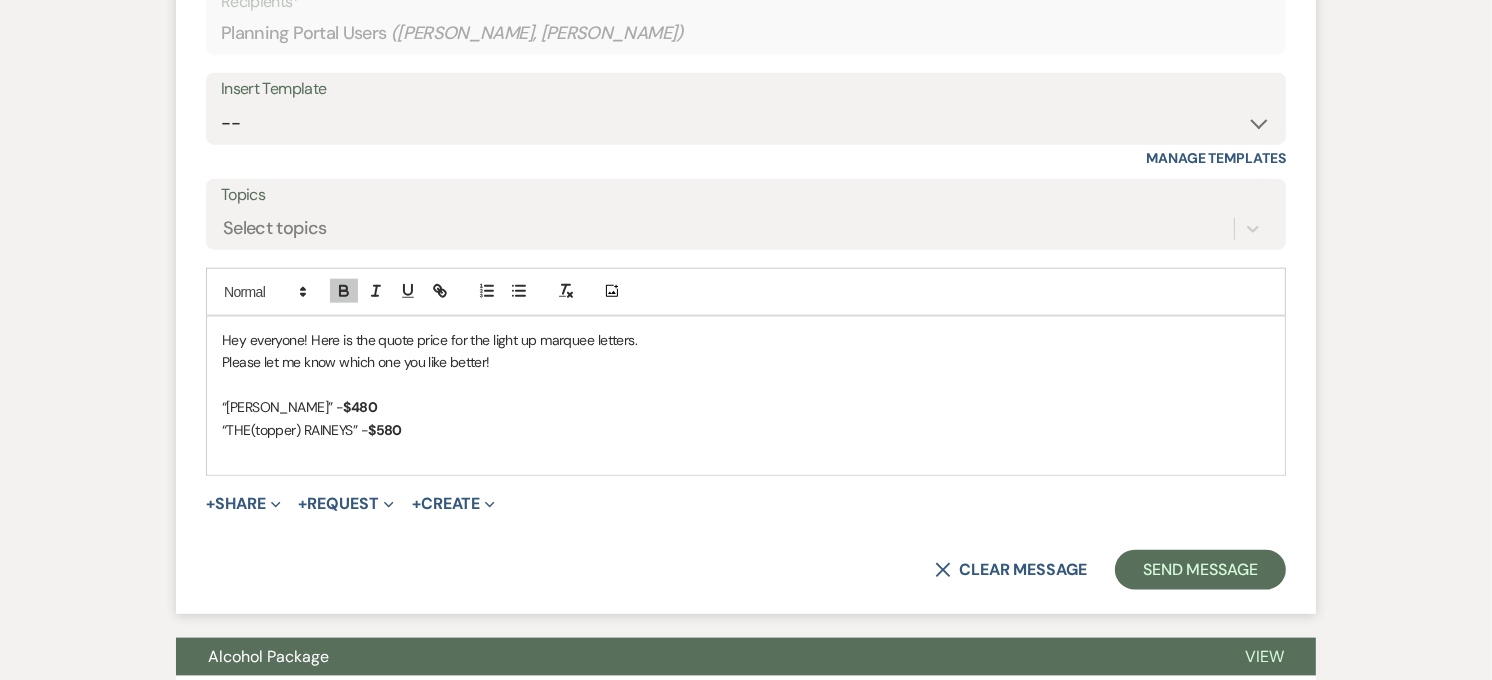 click on "“THE(topper) RAINEYS” -  $580" at bounding box center (746, 430) 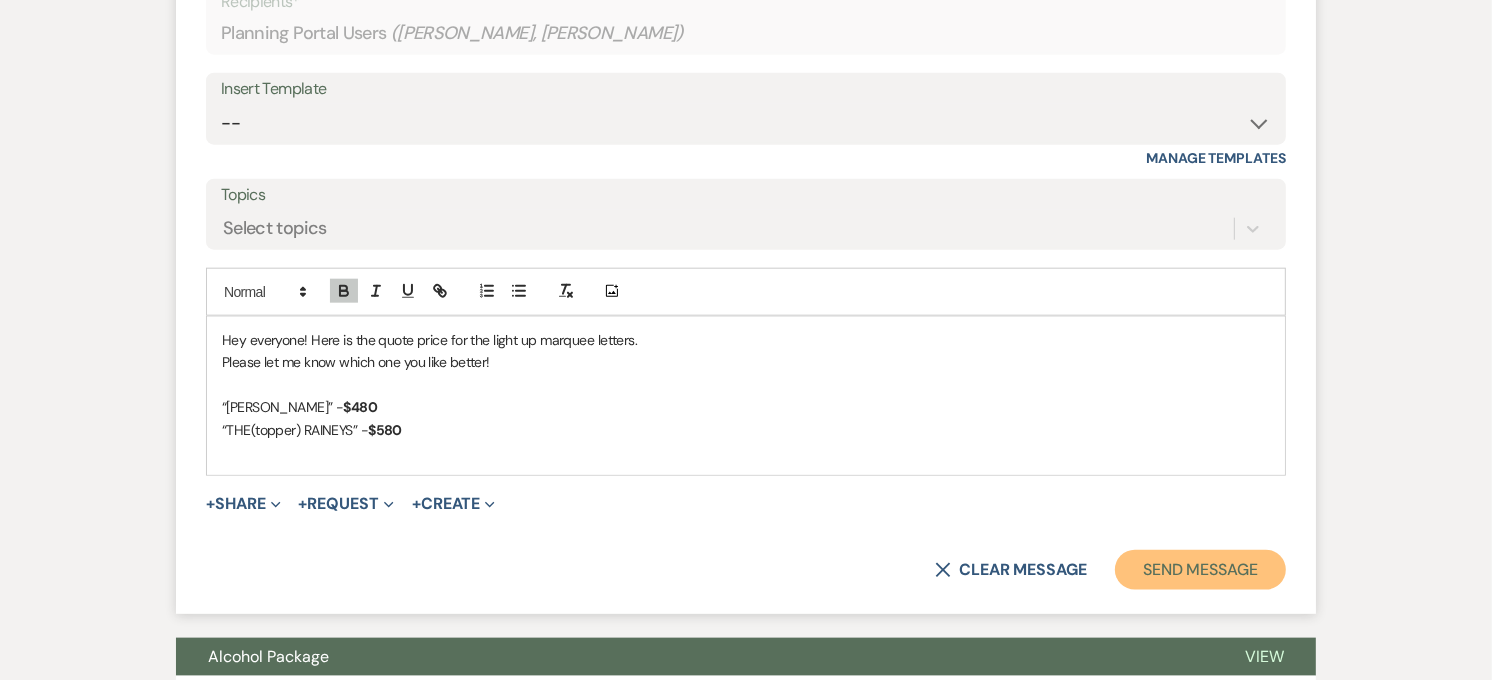 click on "Send Message" at bounding box center (1200, 570) 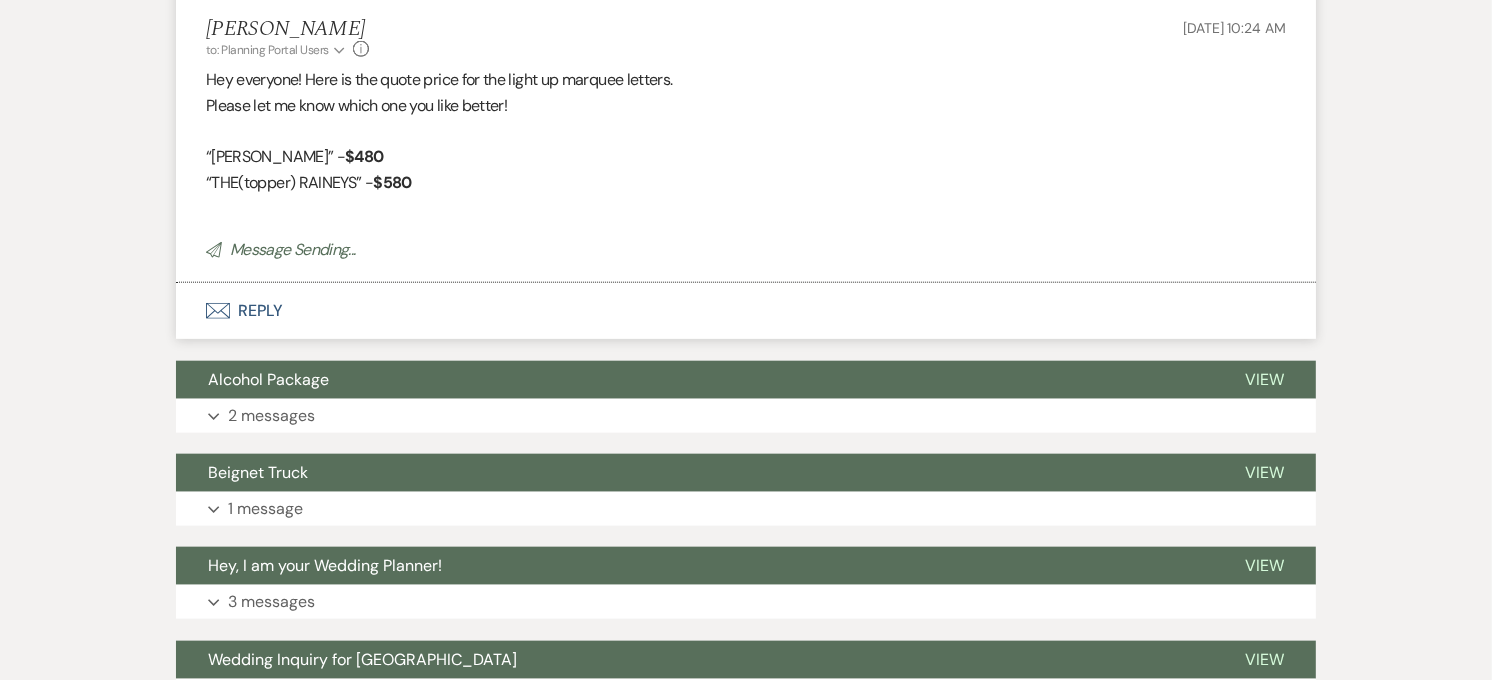 scroll, scrollTop: 1464, scrollLeft: 0, axis: vertical 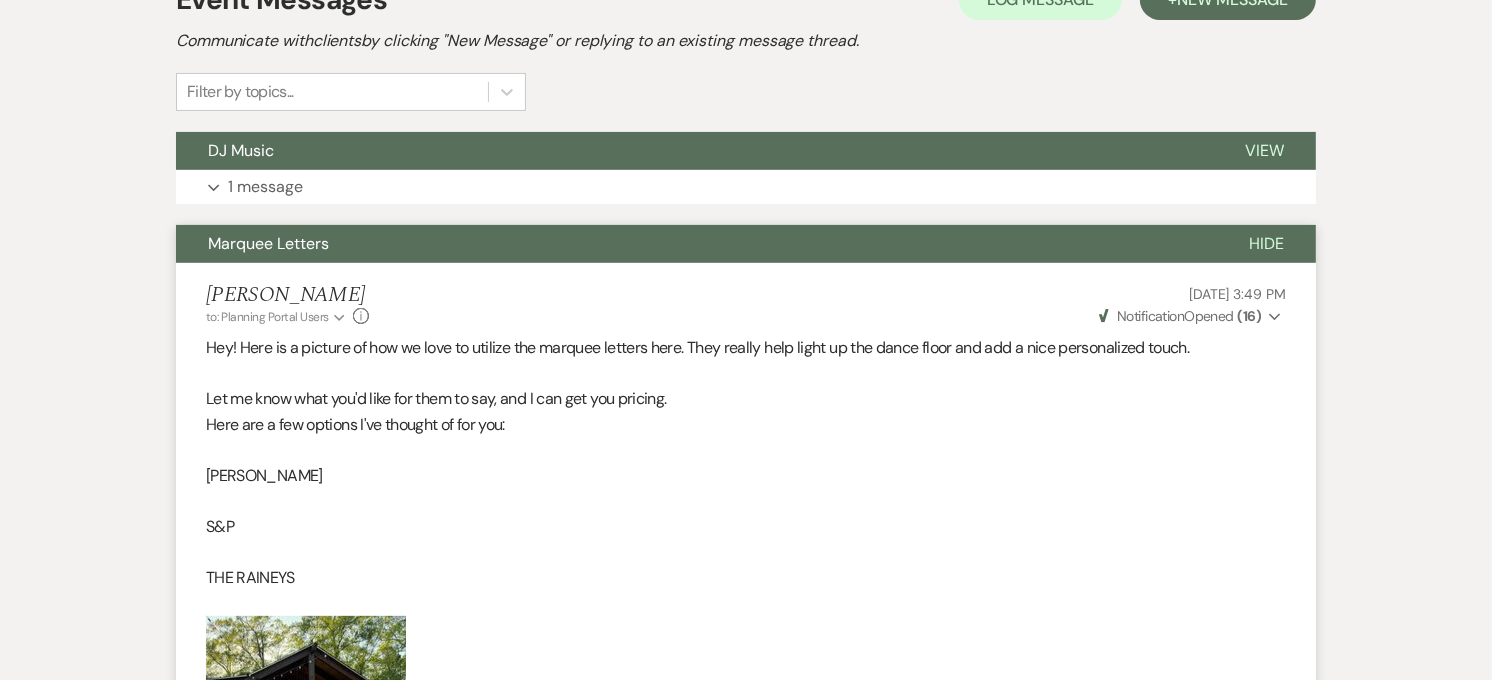 click on "Marquee Letters" at bounding box center (696, 244) 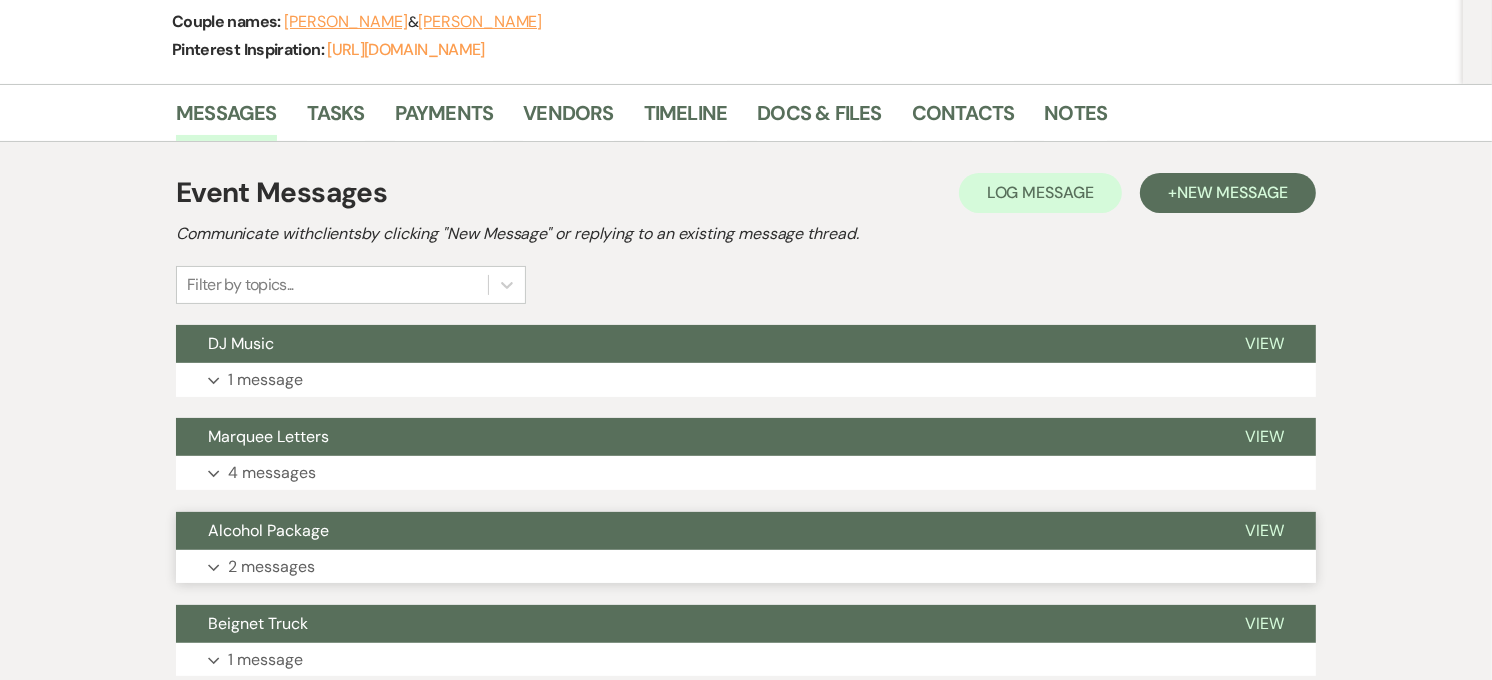 scroll, scrollTop: 0, scrollLeft: 0, axis: both 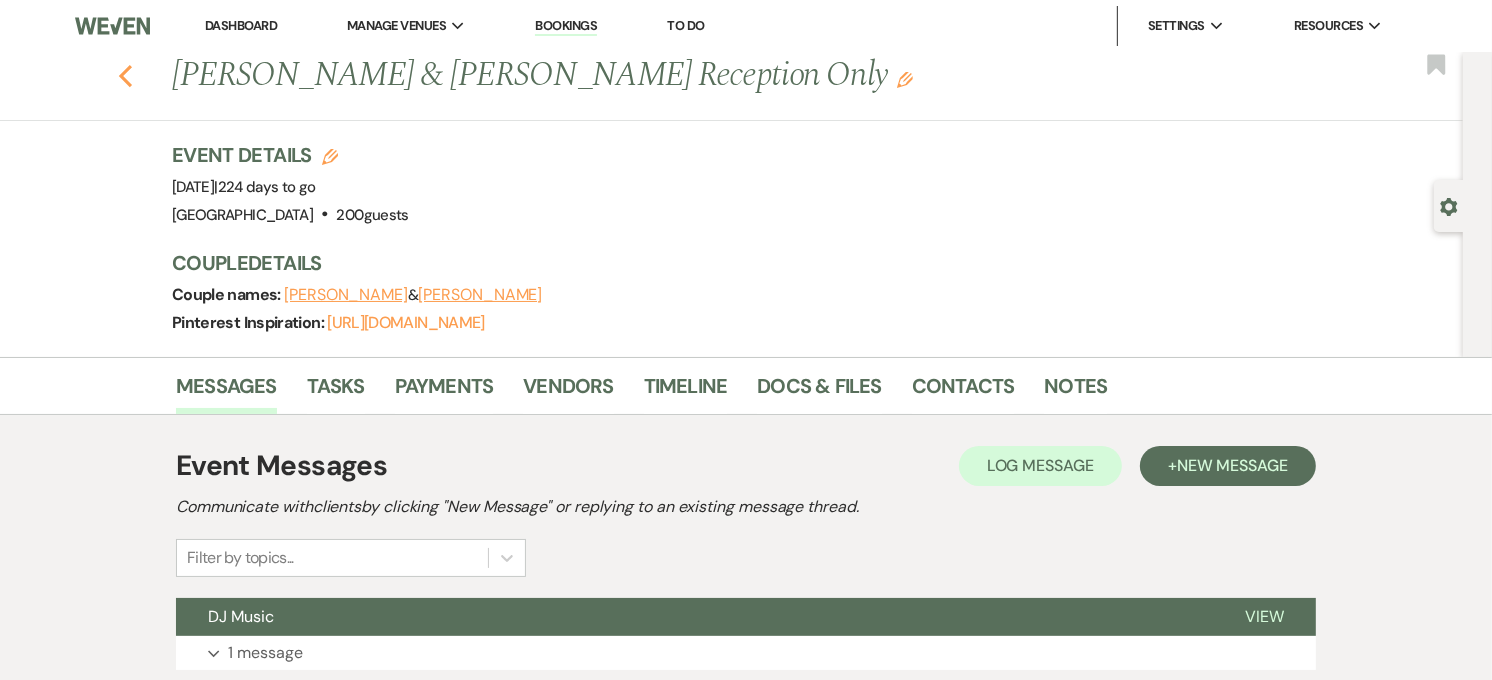 click on "Previous" 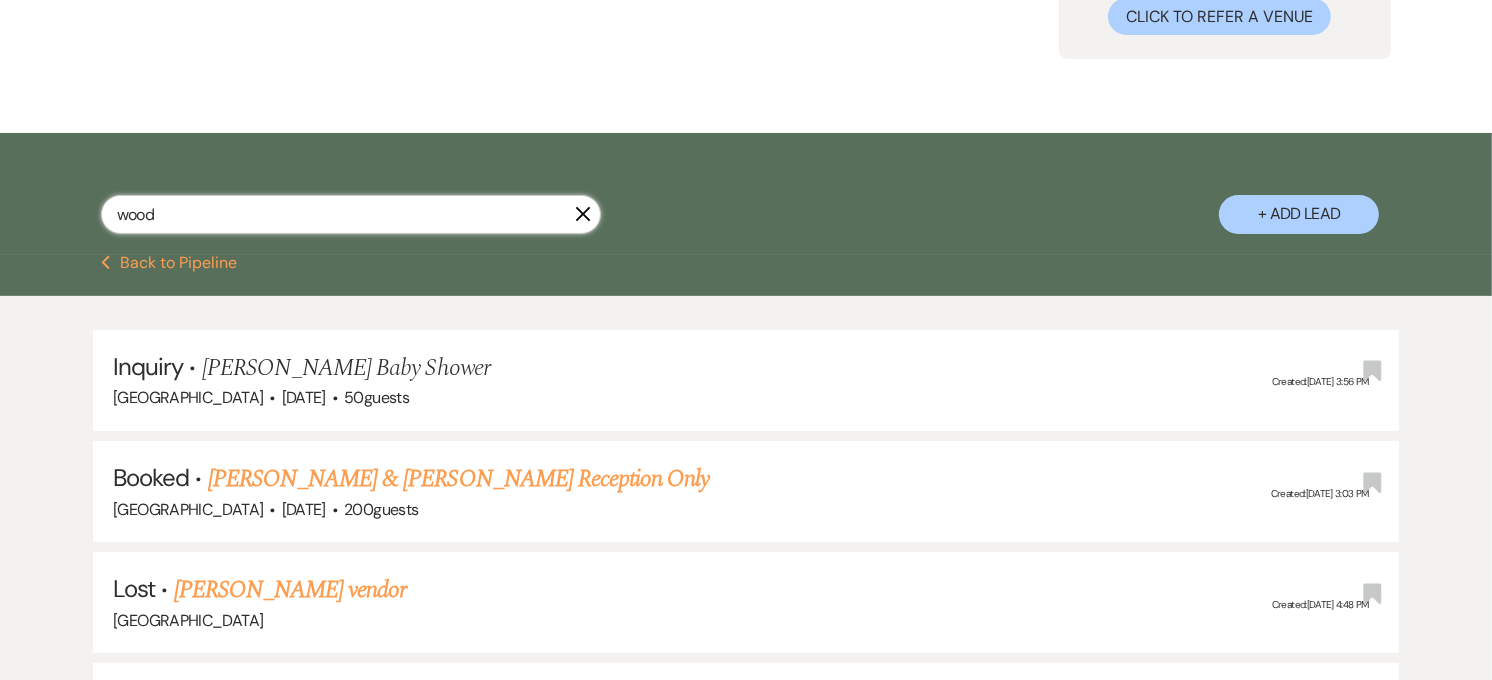 drag, startPoint x: 155, startPoint y: 215, endPoint x: 100, endPoint y: 215, distance: 55 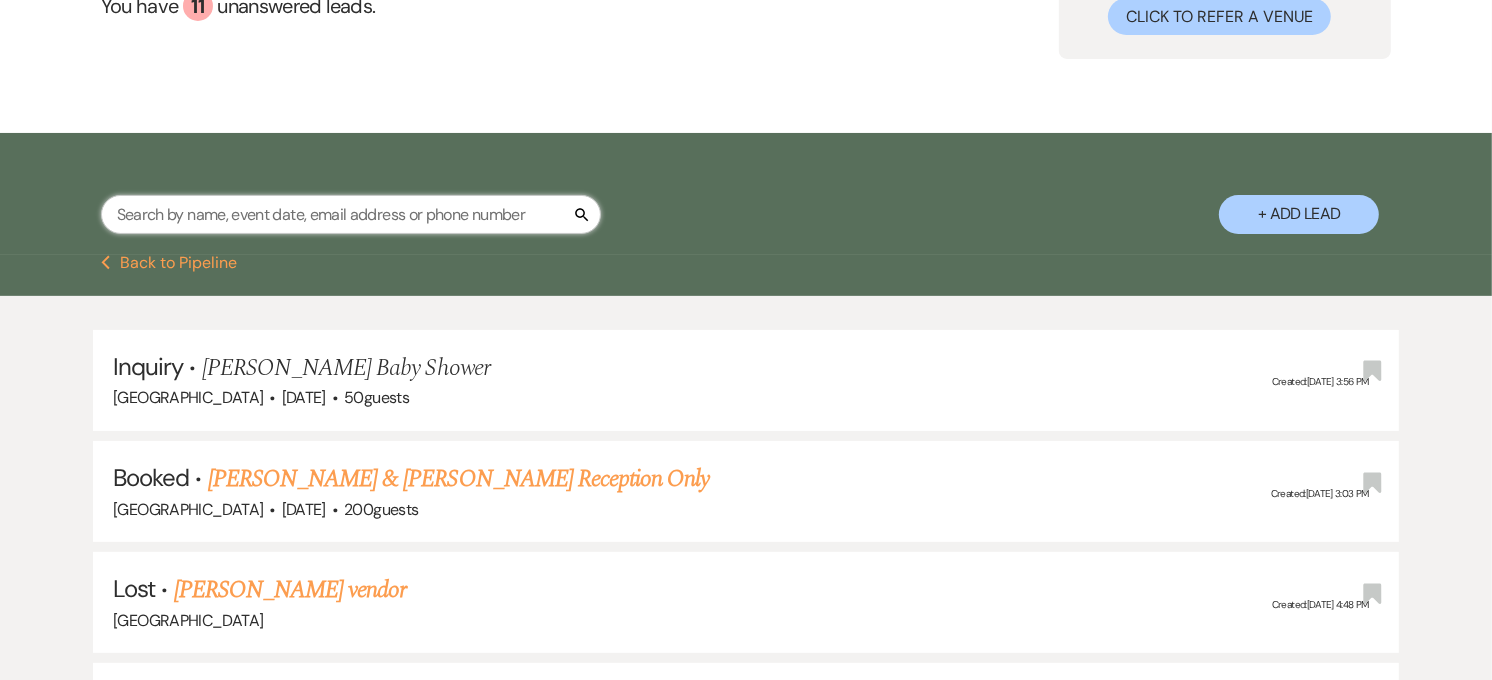 scroll, scrollTop: 0, scrollLeft: 0, axis: both 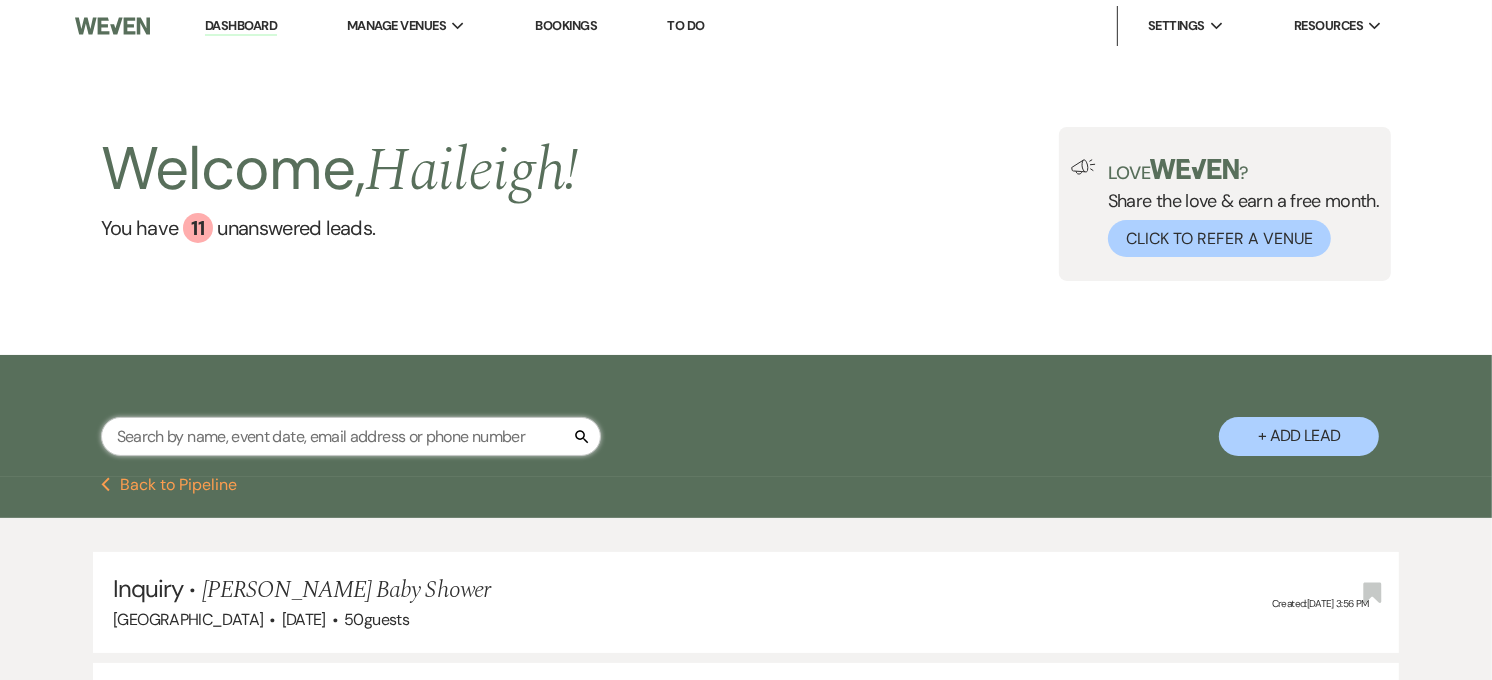 type 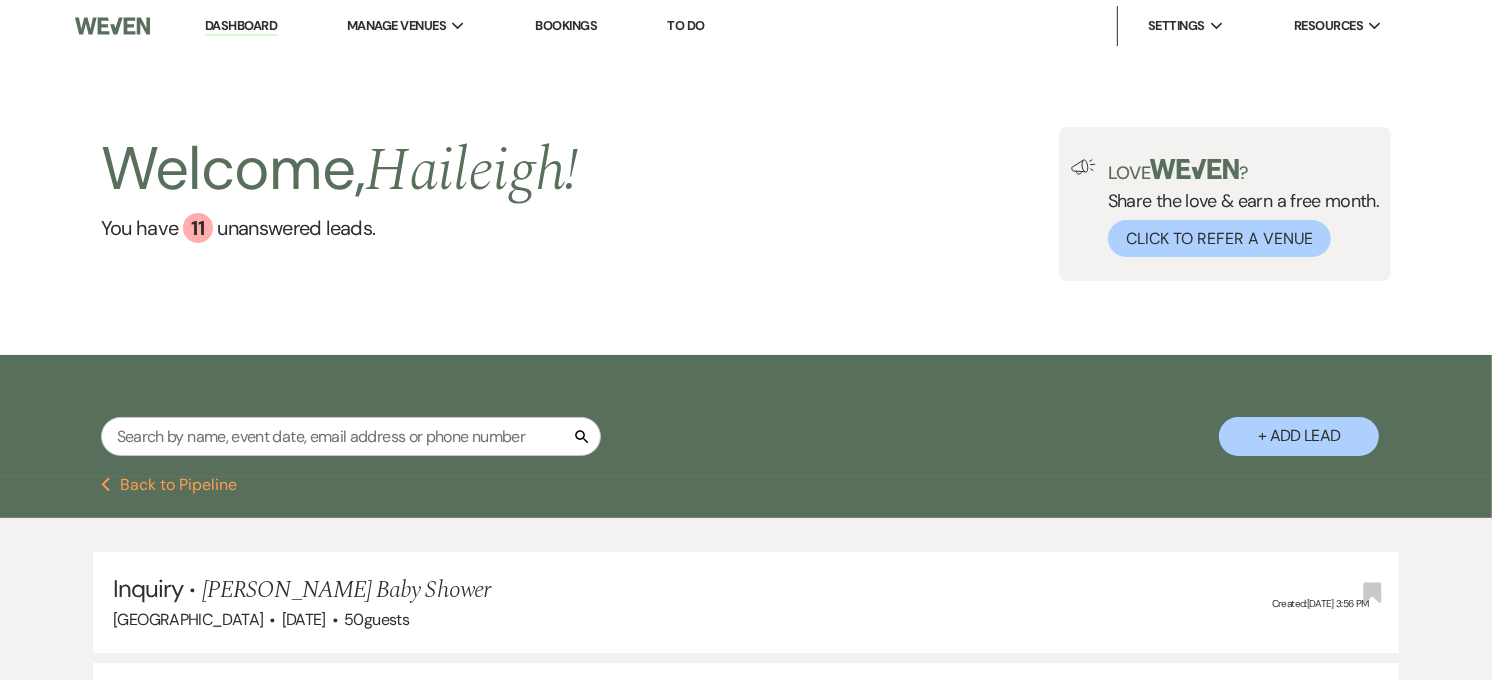 click on "Dashboard" at bounding box center [241, 26] 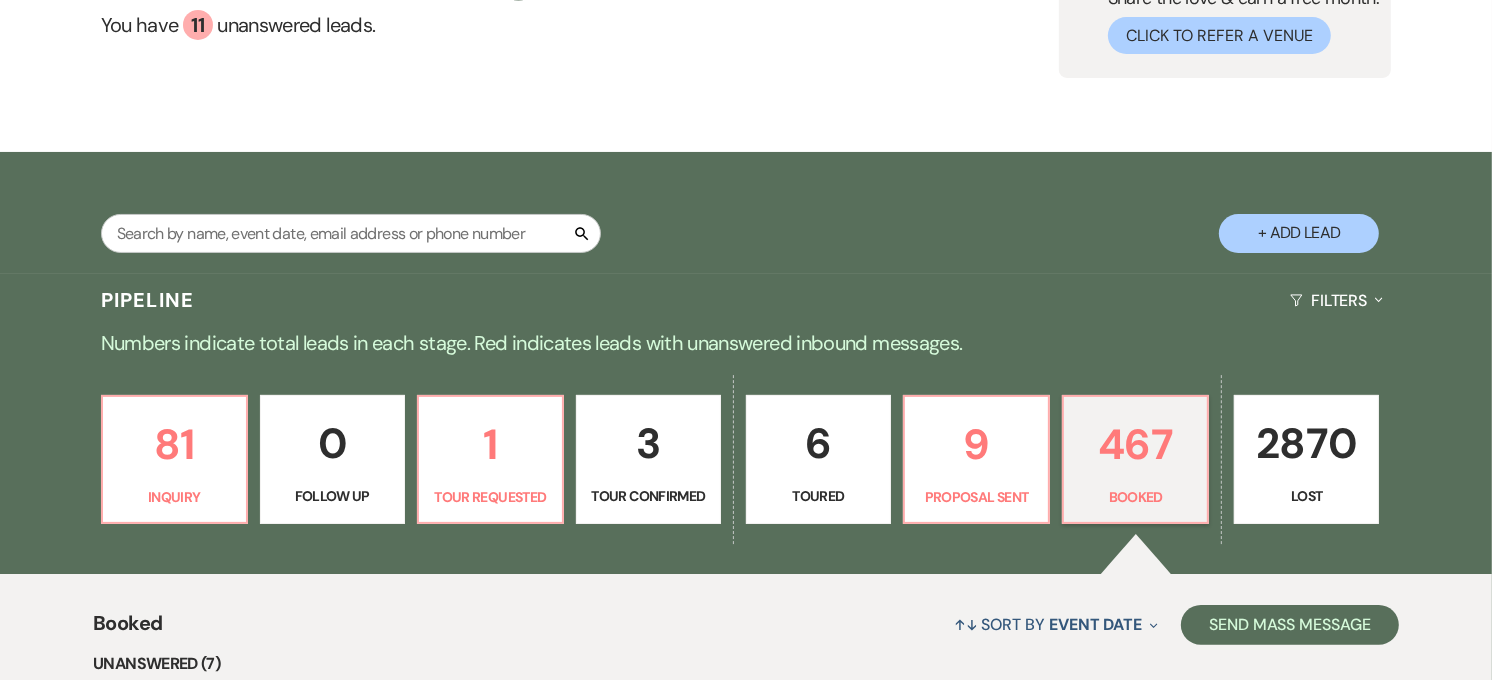 scroll, scrollTop: 222, scrollLeft: 0, axis: vertical 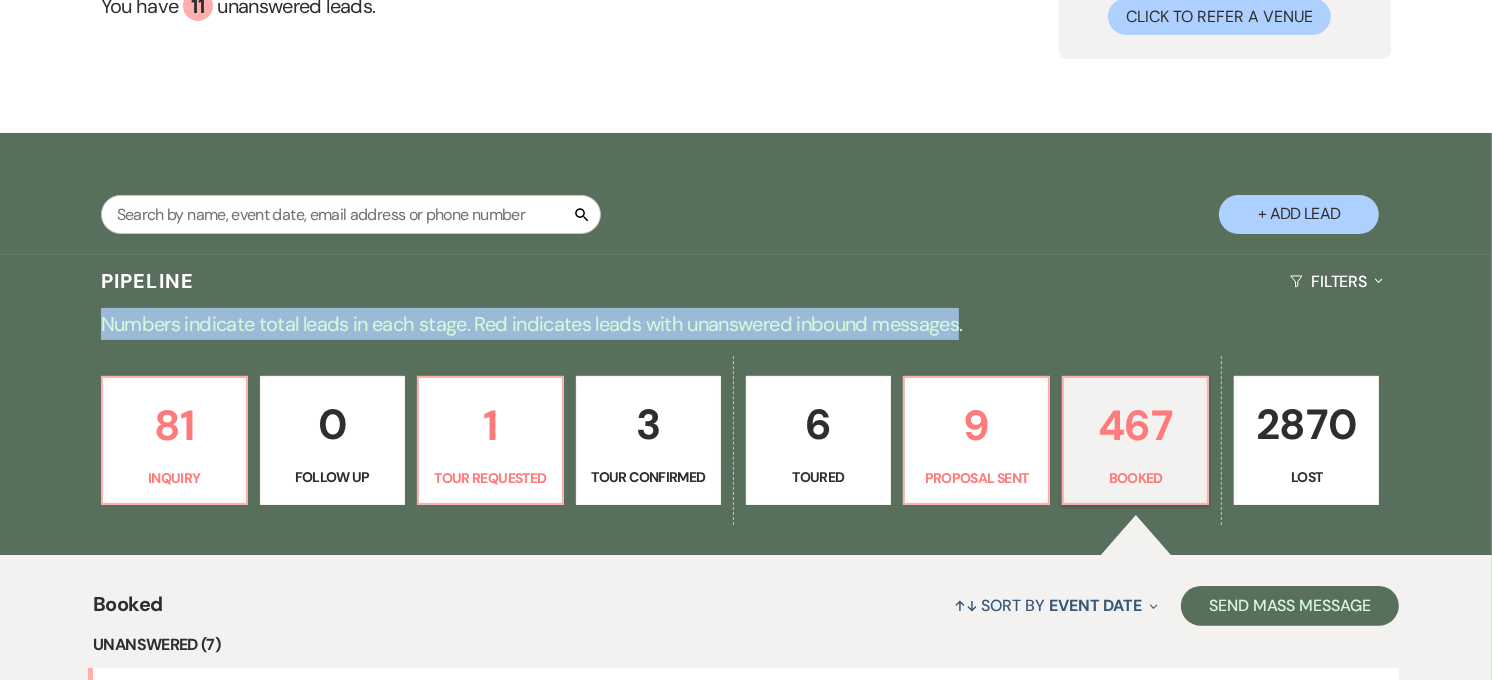 drag, startPoint x: 963, startPoint y: 321, endPoint x: 101, endPoint y: 327, distance: 862.0209 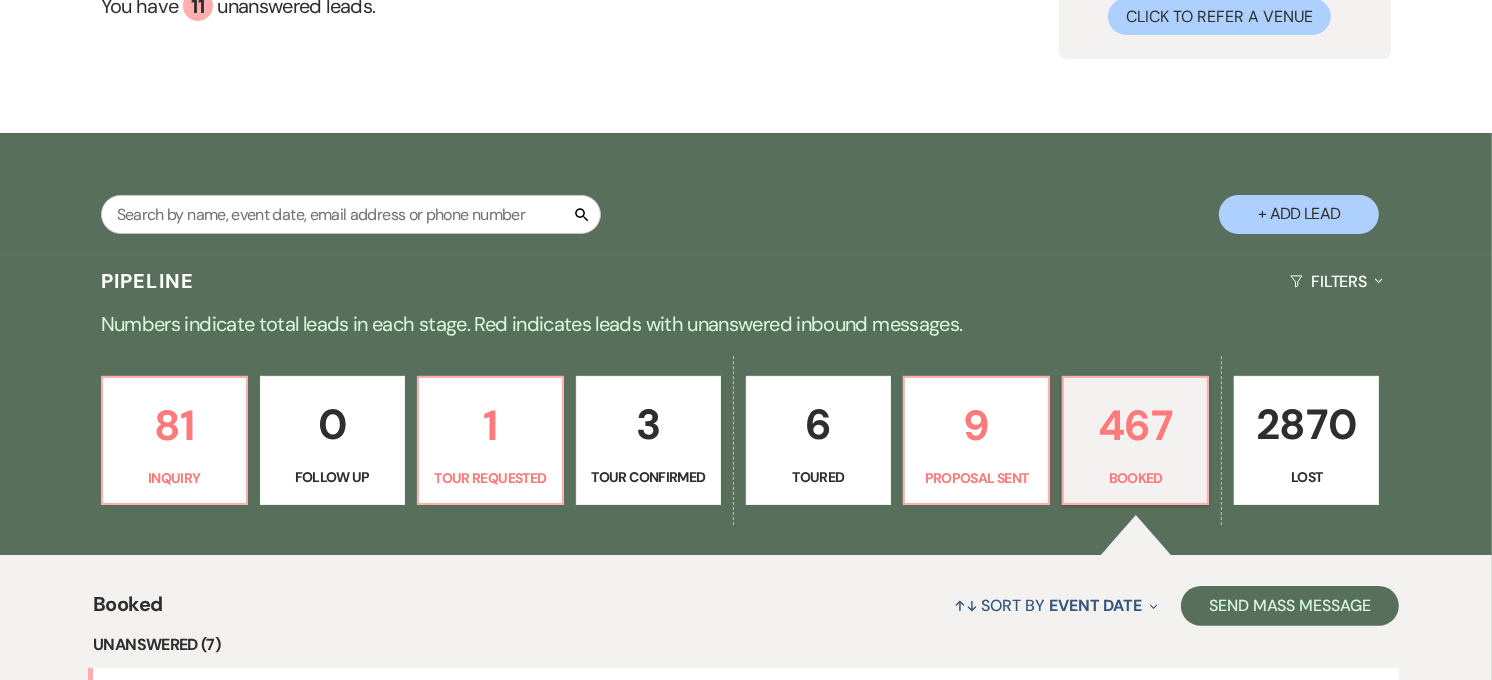click on "Booked ↑↓ Sort By   Event Date Expand Send Mass Message Unanswered (7) Booked · [PERSON_NAME] & [PERSON_NAME] Reception Only [GEOGRAPHIC_DATA] · [DATE] · 149  guests Created:  [DATE] 1:32 PM Bookmark Booked · [PERSON_NAME] & [PERSON_NAME] Wedding [GEOGRAPHIC_DATA] · [DATE] · 125  guests Created:  [DATE] 3:34 PM Bookmark Booked · [PERSON_NAME] & [PERSON_NAME]'s Wedding [GEOGRAPHIC_DATA] · [DATE] · 200  guests Created:  [DATE] 12:38 PM Bookmark Booked · [PERSON_NAME] & [PERSON_NAME] Wedding [GEOGRAPHIC_DATA] · [DATE] · 151 - 200  guests Created:  [DATE] 5:20 PM Bookmark Booked · [PERSON_NAME] & [PERSON_NAME] Wedding [GEOGRAPHIC_DATA] · [DATE] · 150  guests Created:  [DATE] 9:02 AM Bookmark Booked · [PERSON_NAME] & [PERSON_NAME] Wedding [GEOGRAPHIC_DATA] · [DATE] · 200  guests Created:  [DATE] 2:49 PM Bookmark Booked · [PERSON_NAME] [PERSON_NAME] & [PERSON_NAME] [PERSON_NAME] Wedding [GEOGRAPHIC_DATA] · [DATE] · 200  guests 6" at bounding box center [746, 17319] 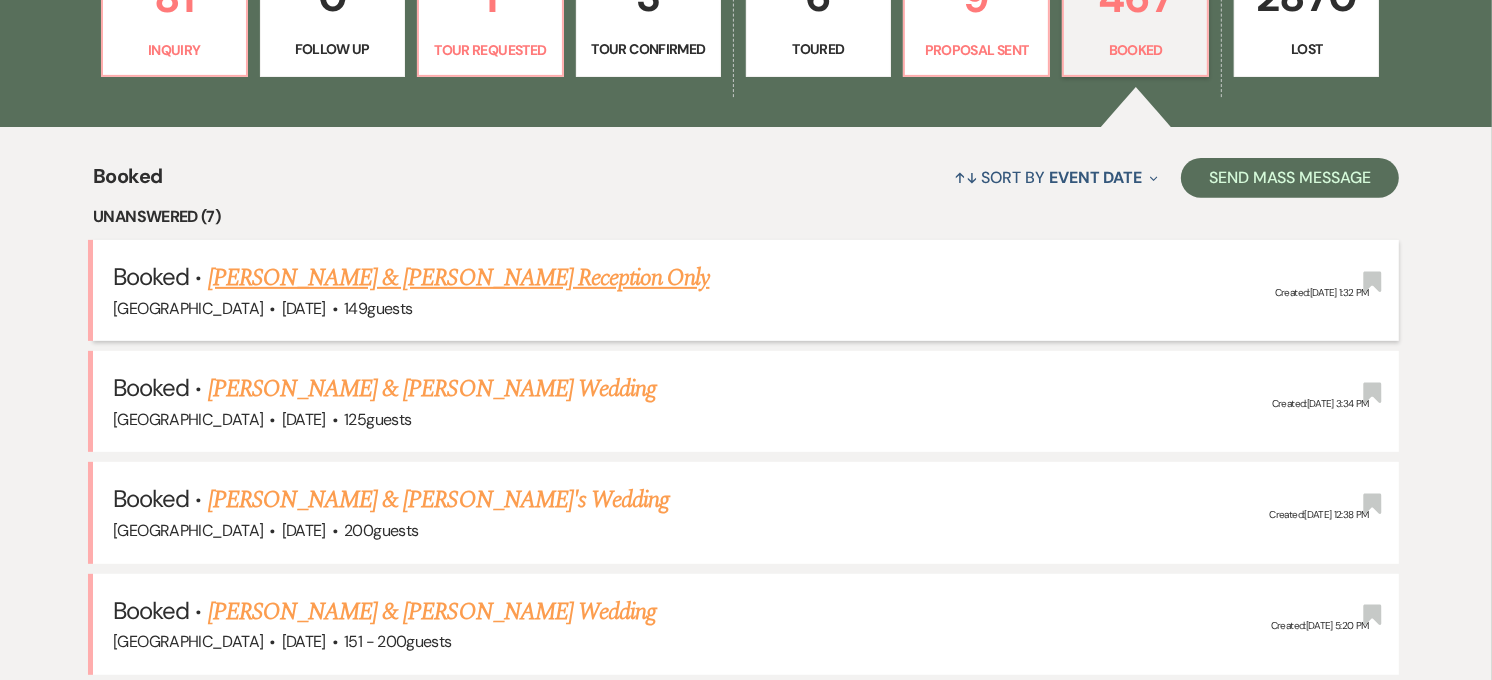 scroll, scrollTop: 666, scrollLeft: 0, axis: vertical 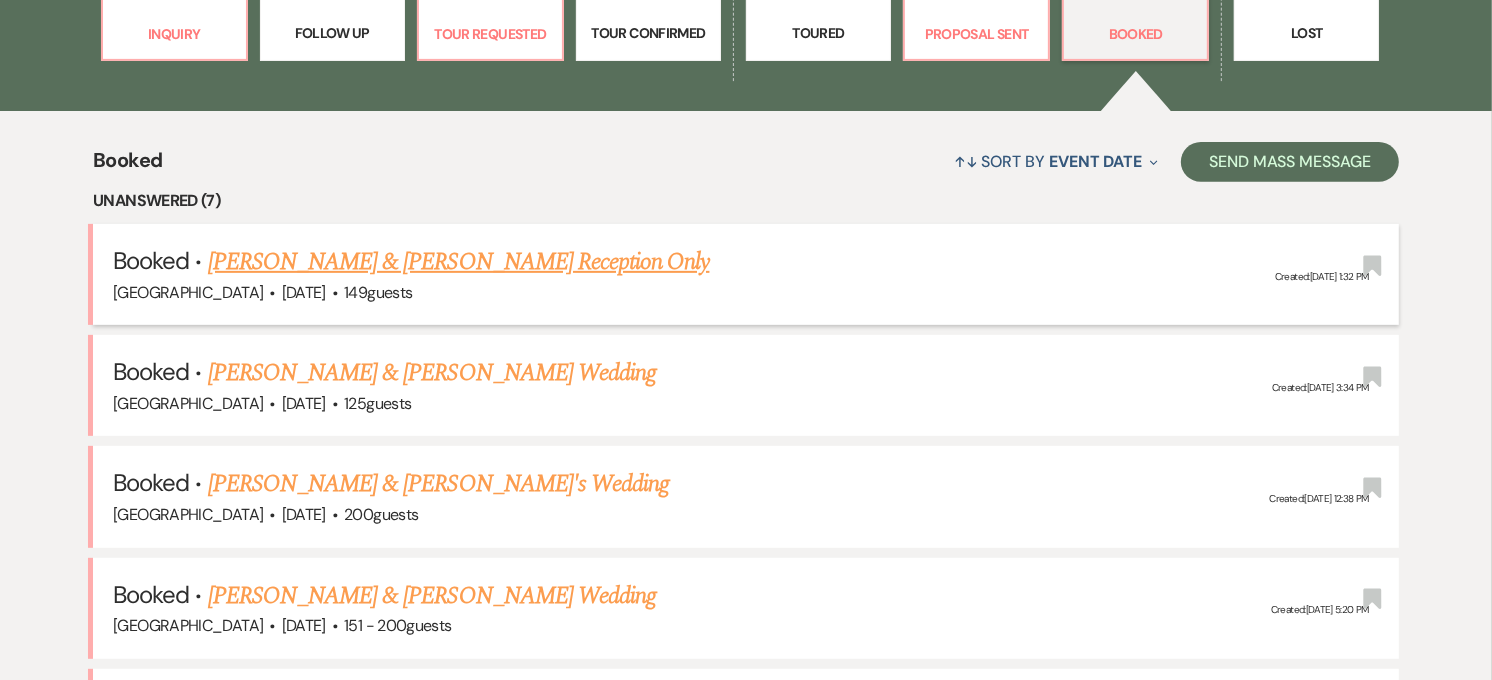 click on "[PERSON_NAME] & [PERSON_NAME] Reception Only" at bounding box center (459, 262) 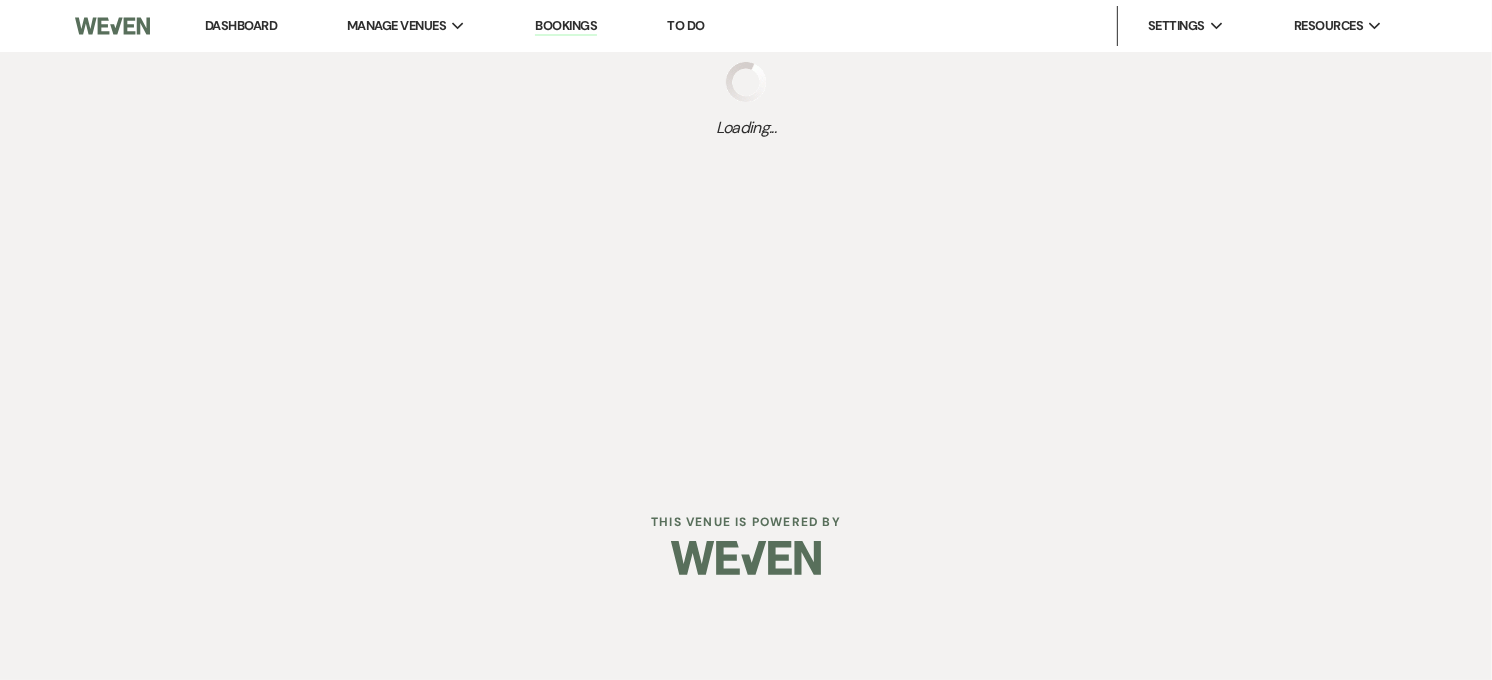 scroll, scrollTop: 0, scrollLeft: 0, axis: both 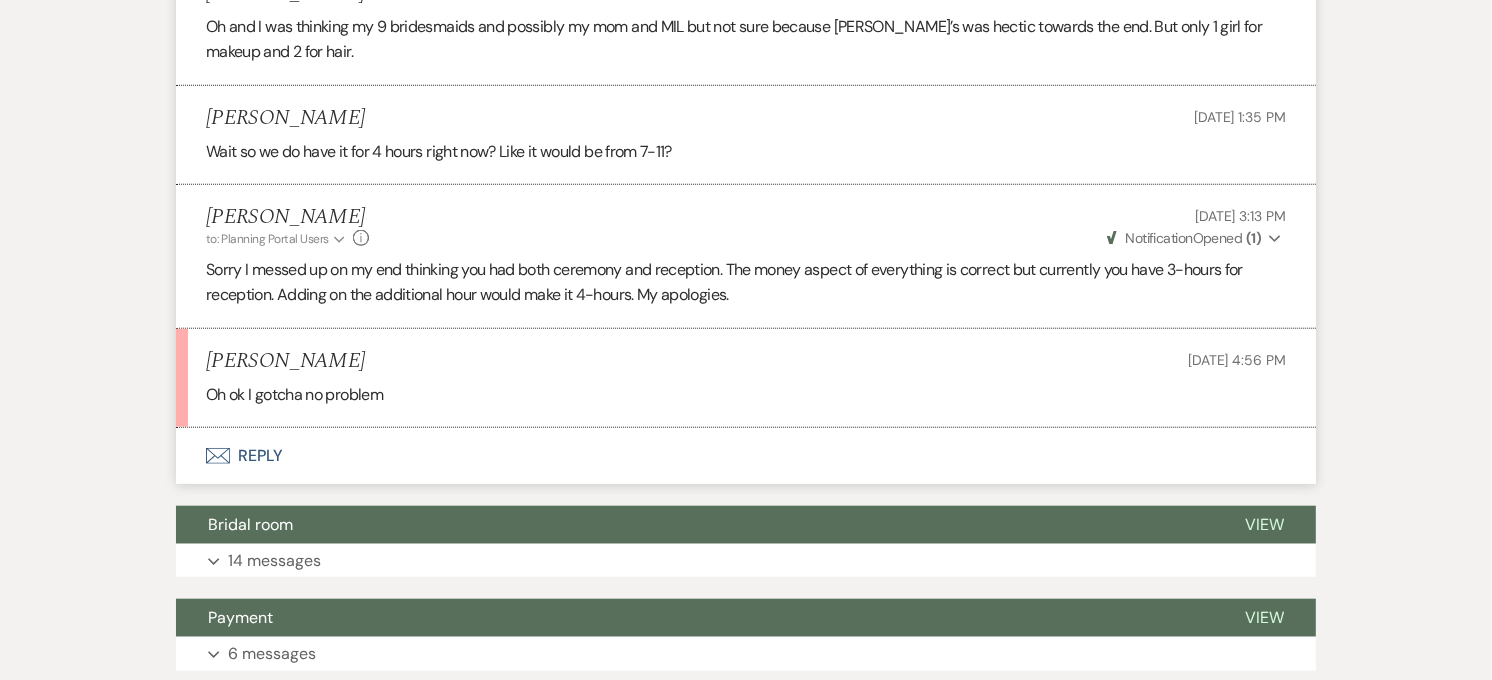click on "Envelope Reply" at bounding box center [746, 456] 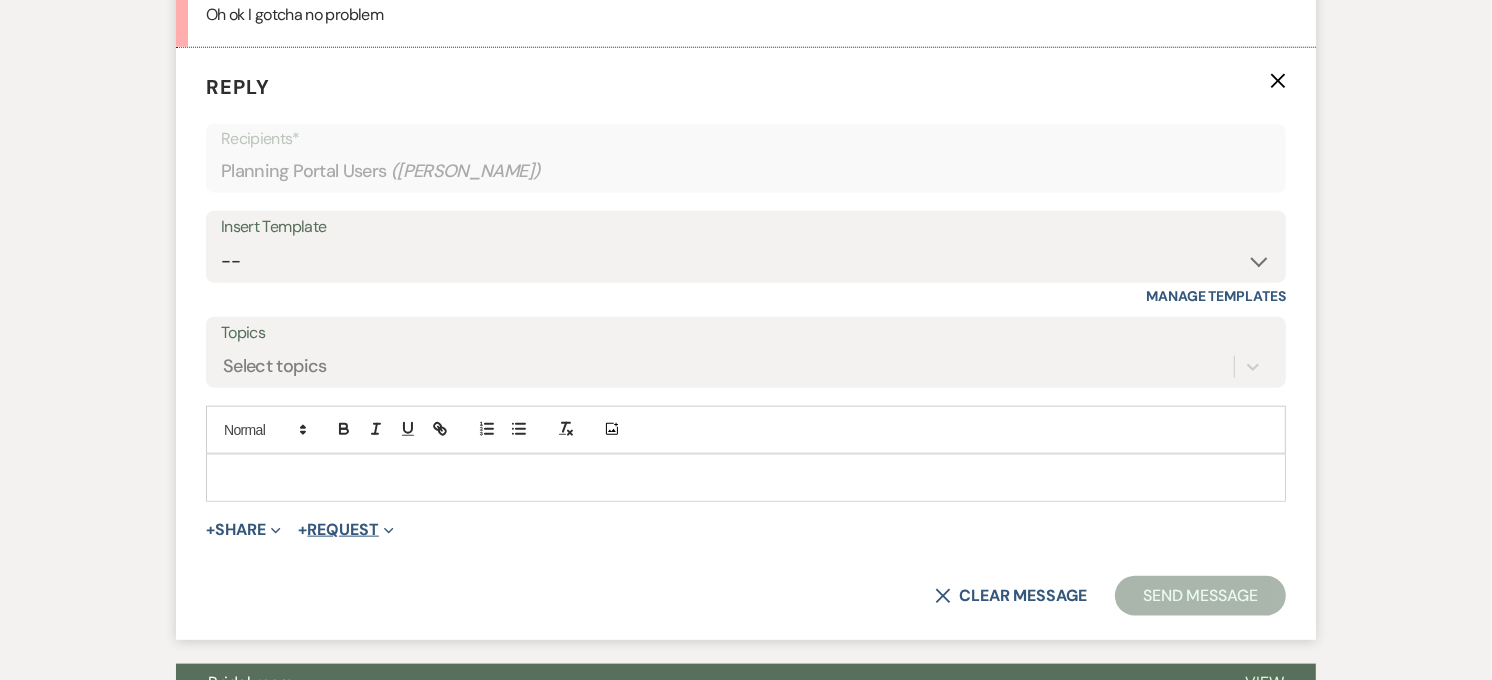 scroll, scrollTop: 1941, scrollLeft: 0, axis: vertical 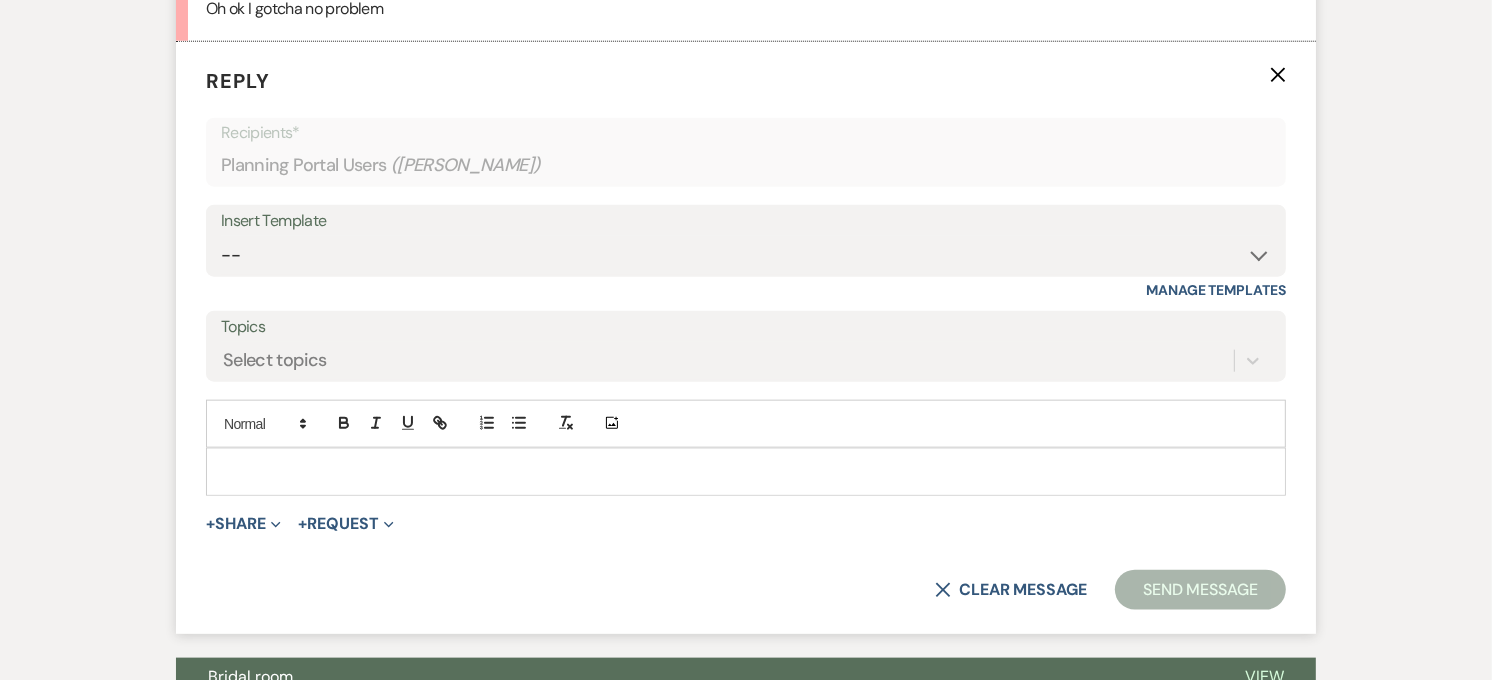 click at bounding box center [746, 472] 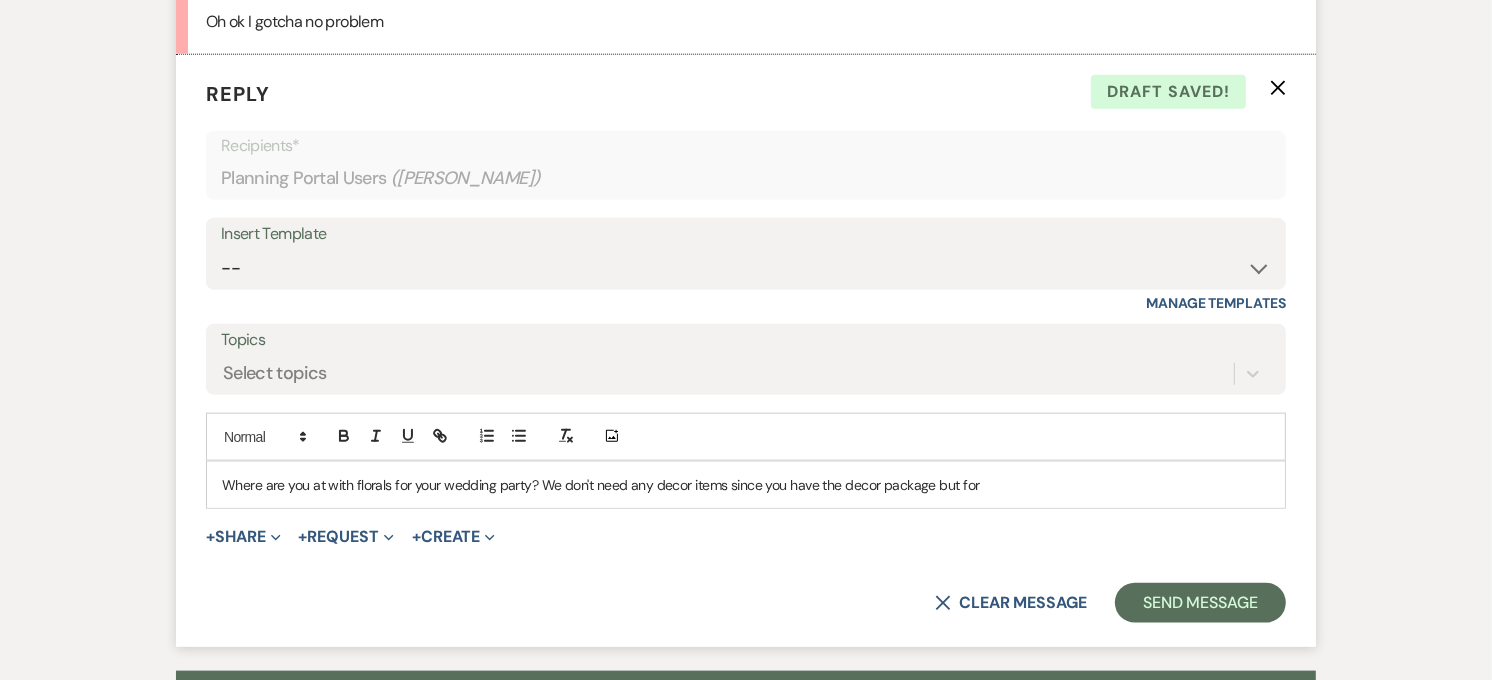 scroll, scrollTop: 1888, scrollLeft: 0, axis: vertical 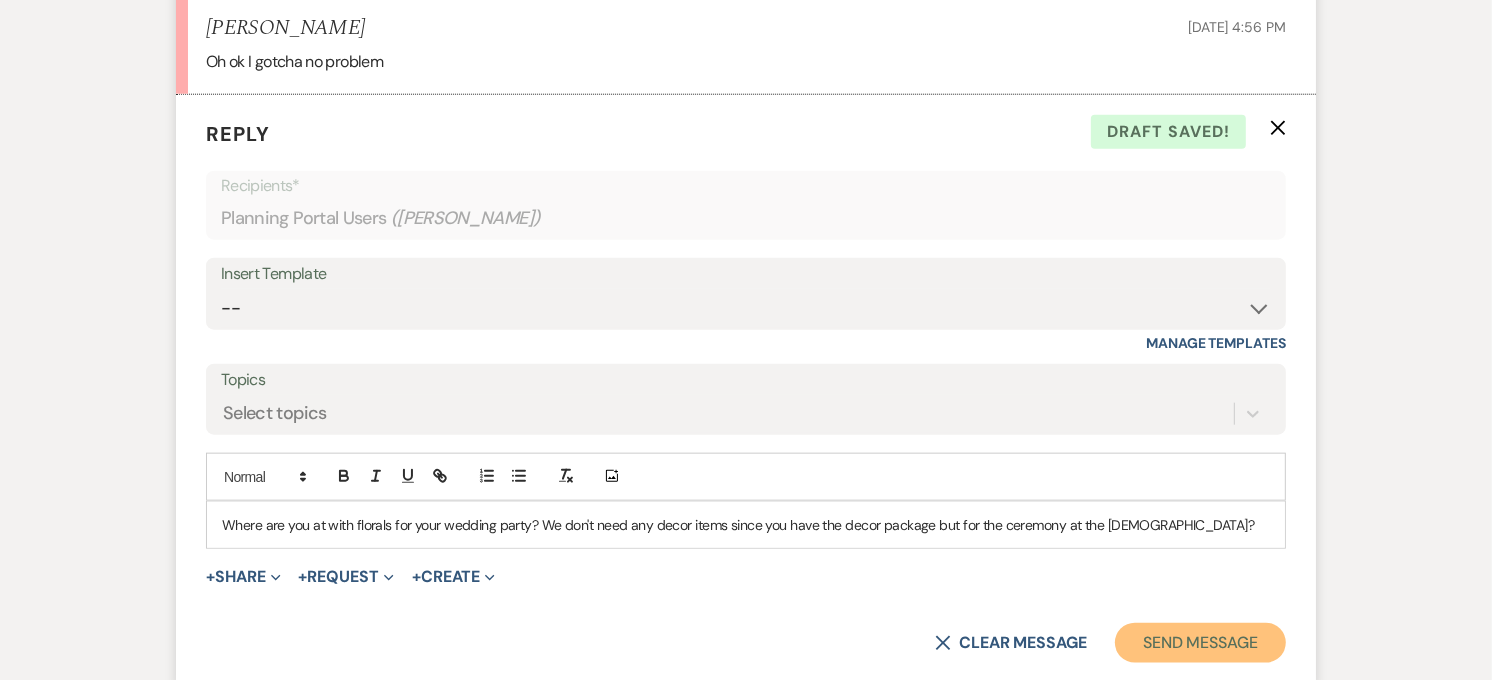 click on "Send Message" at bounding box center (1200, 643) 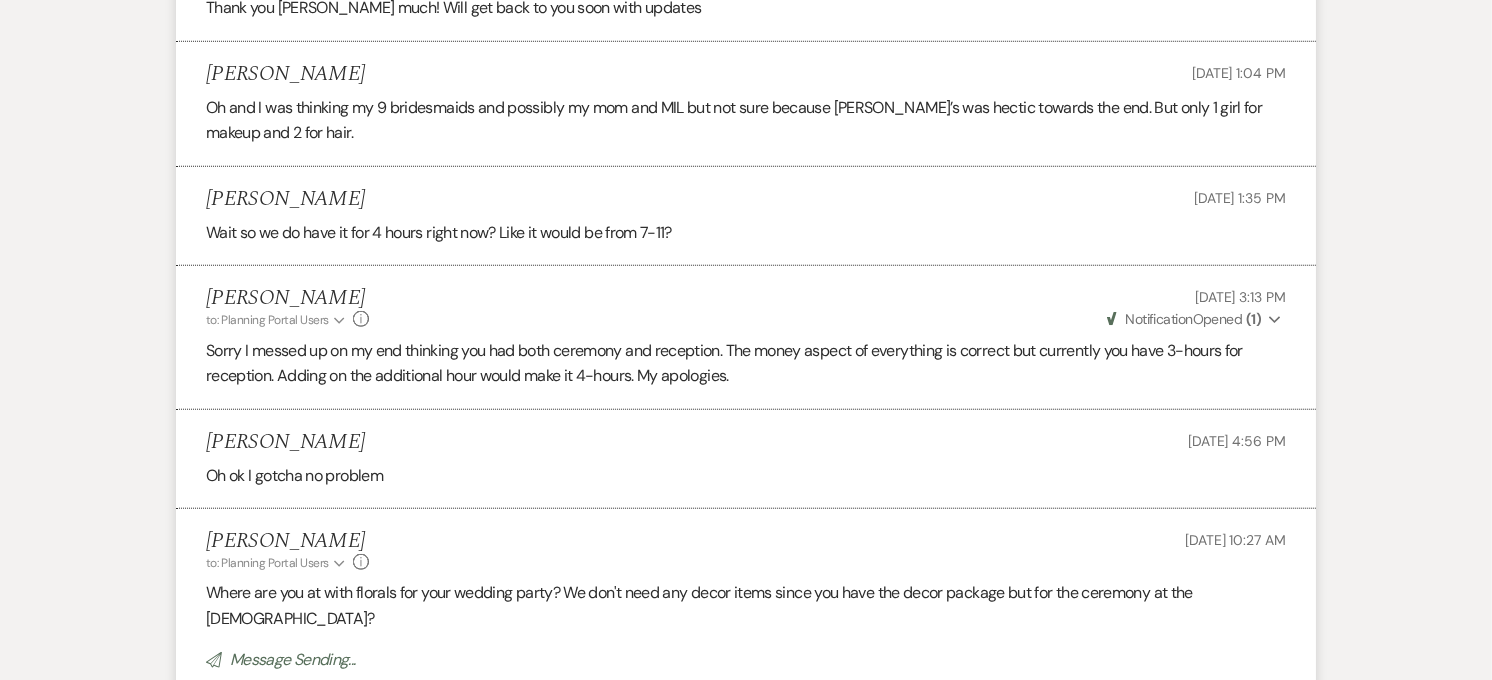 scroll, scrollTop: 1444, scrollLeft: 0, axis: vertical 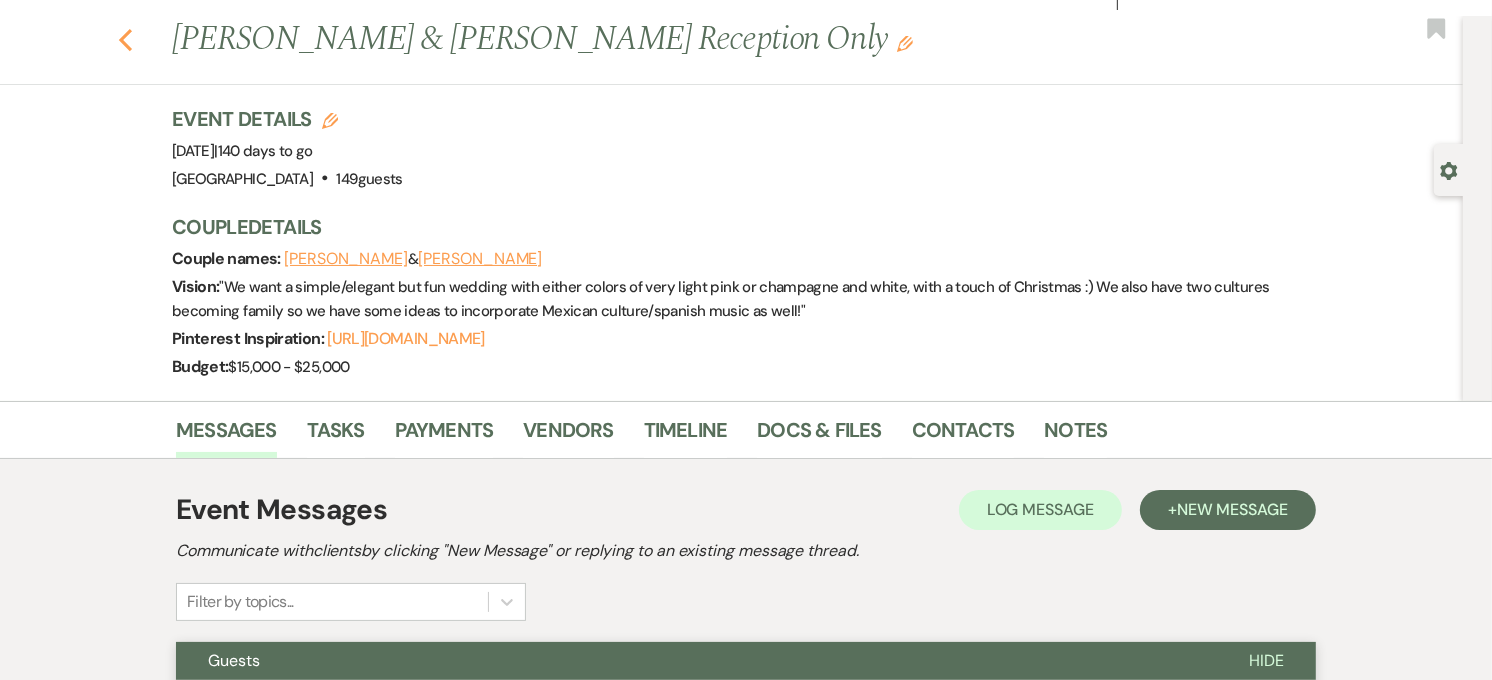 click 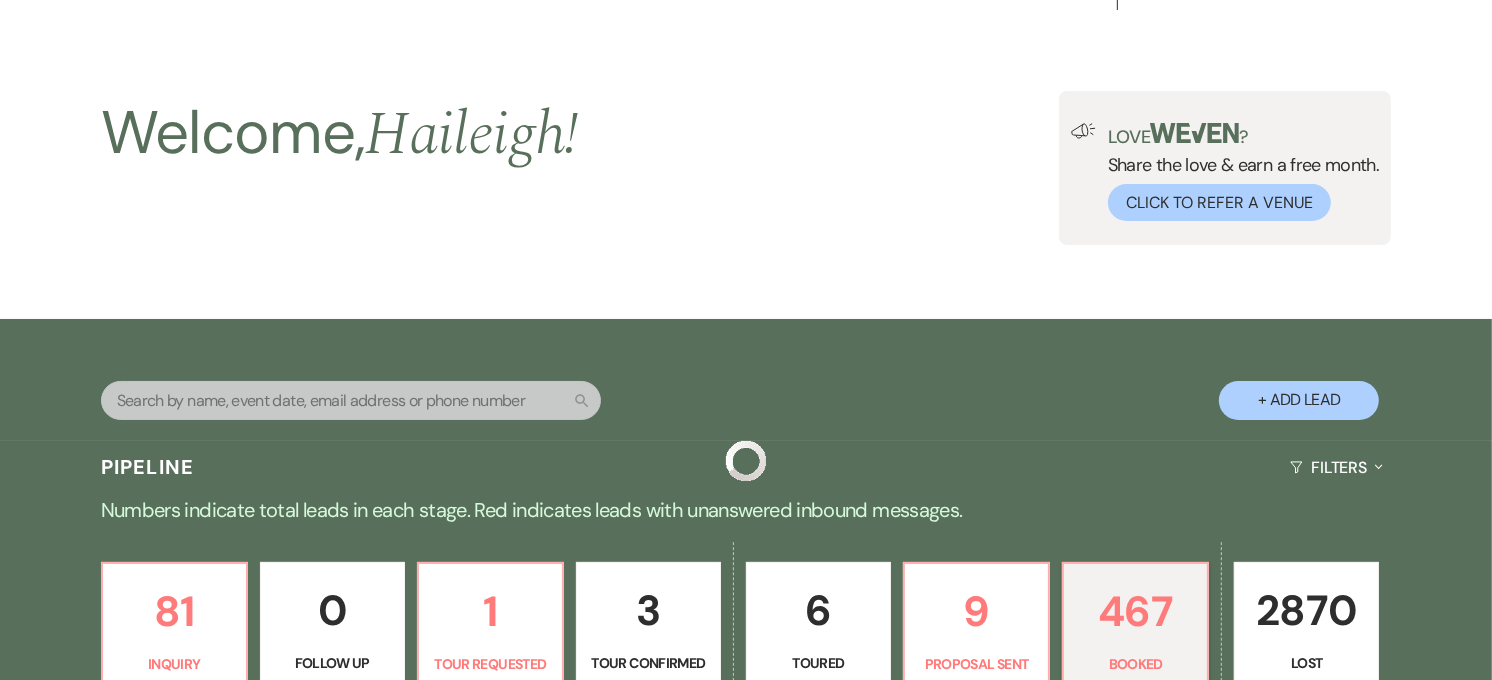 scroll, scrollTop: 666, scrollLeft: 0, axis: vertical 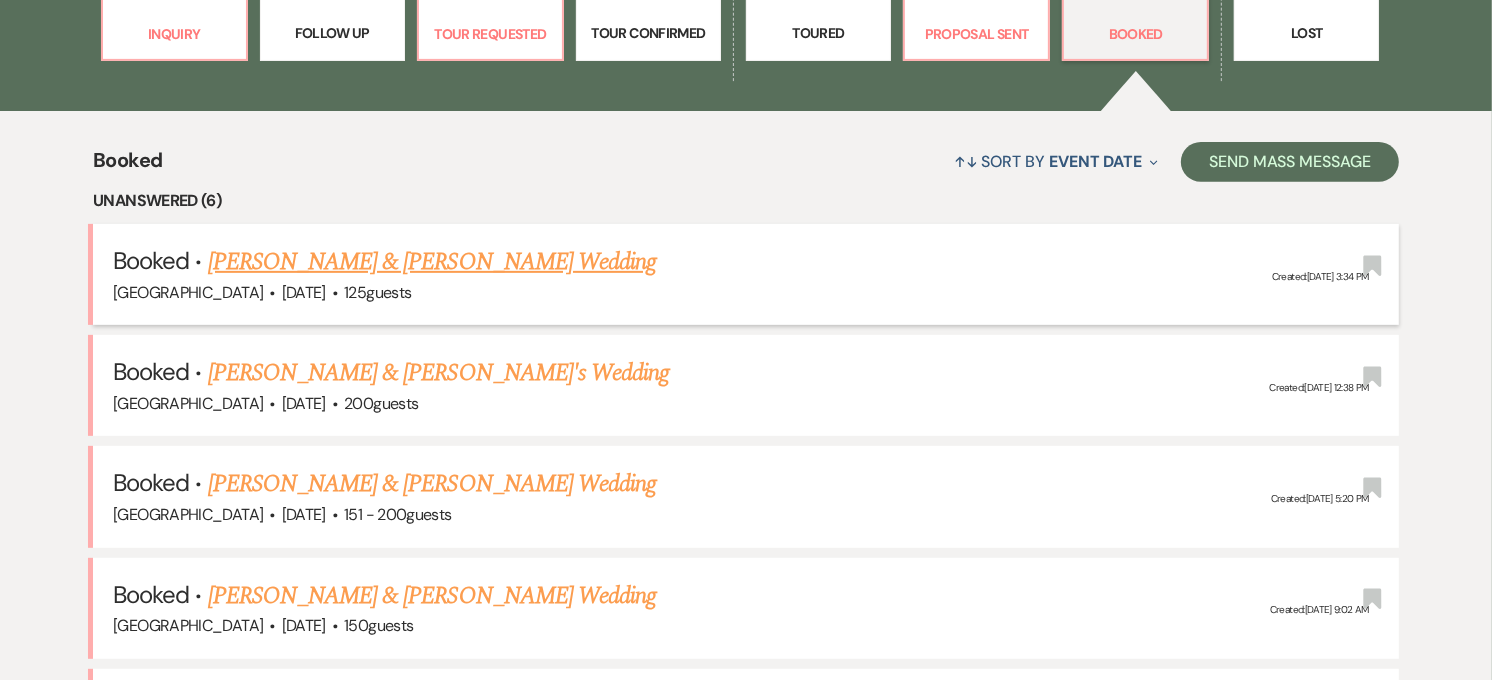 click on "[PERSON_NAME] & [PERSON_NAME] Wedding" at bounding box center (432, 262) 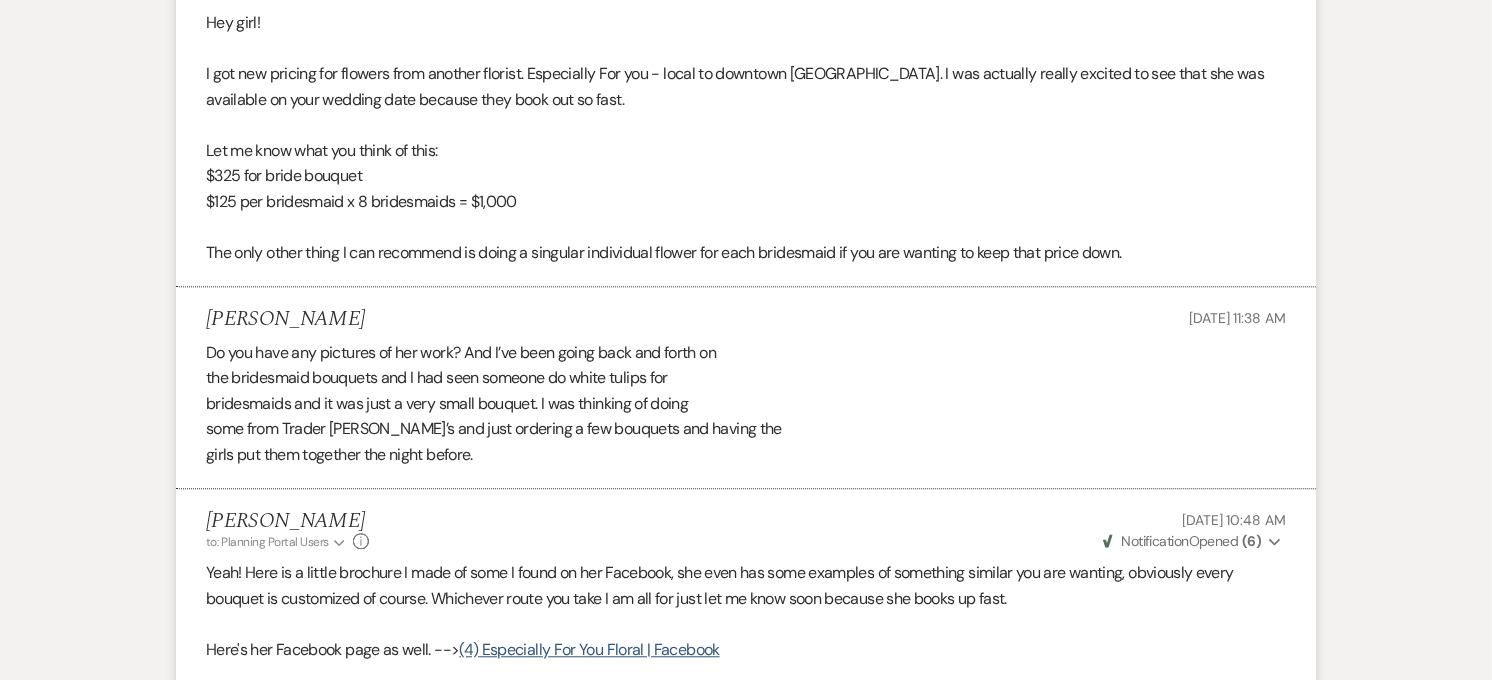scroll, scrollTop: 4225, scrollLeft: 0, axis: vertical 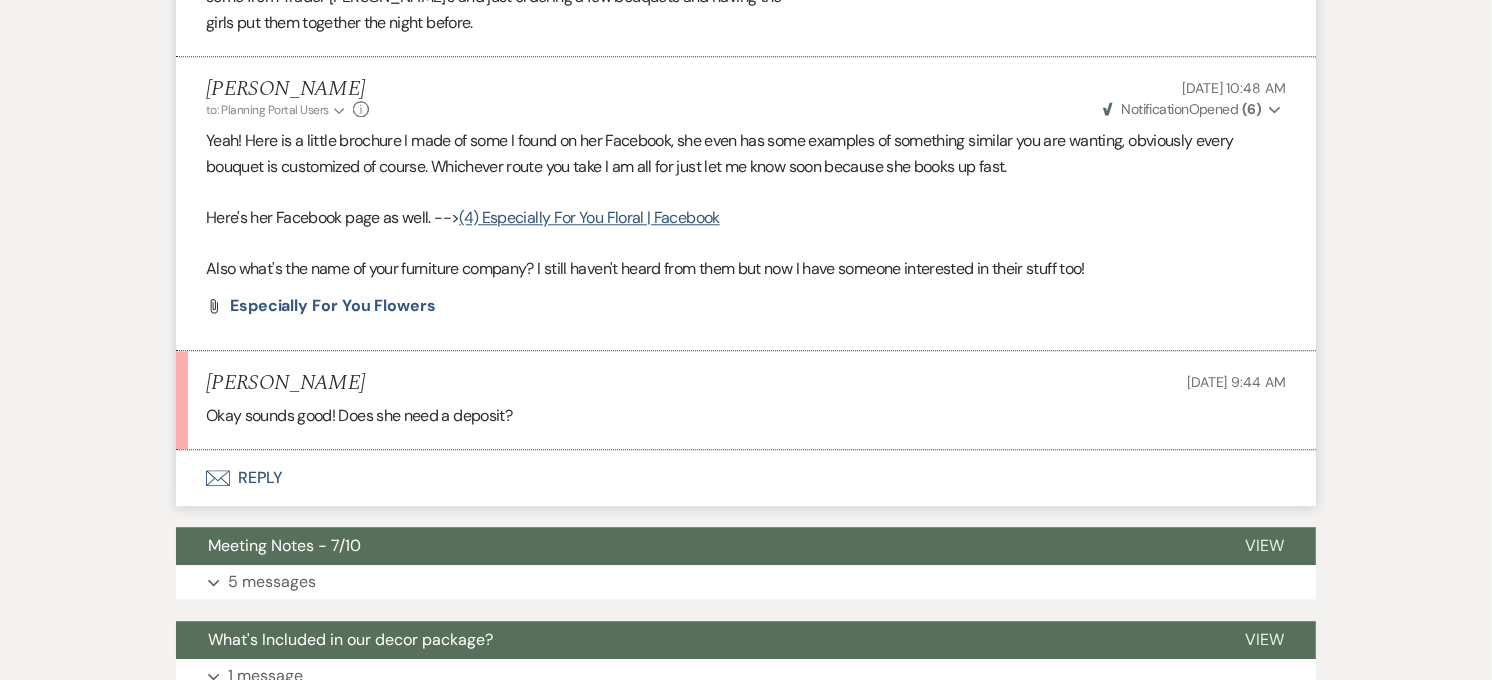 click on "Envelope Reply" at bounding box center [746, 478] 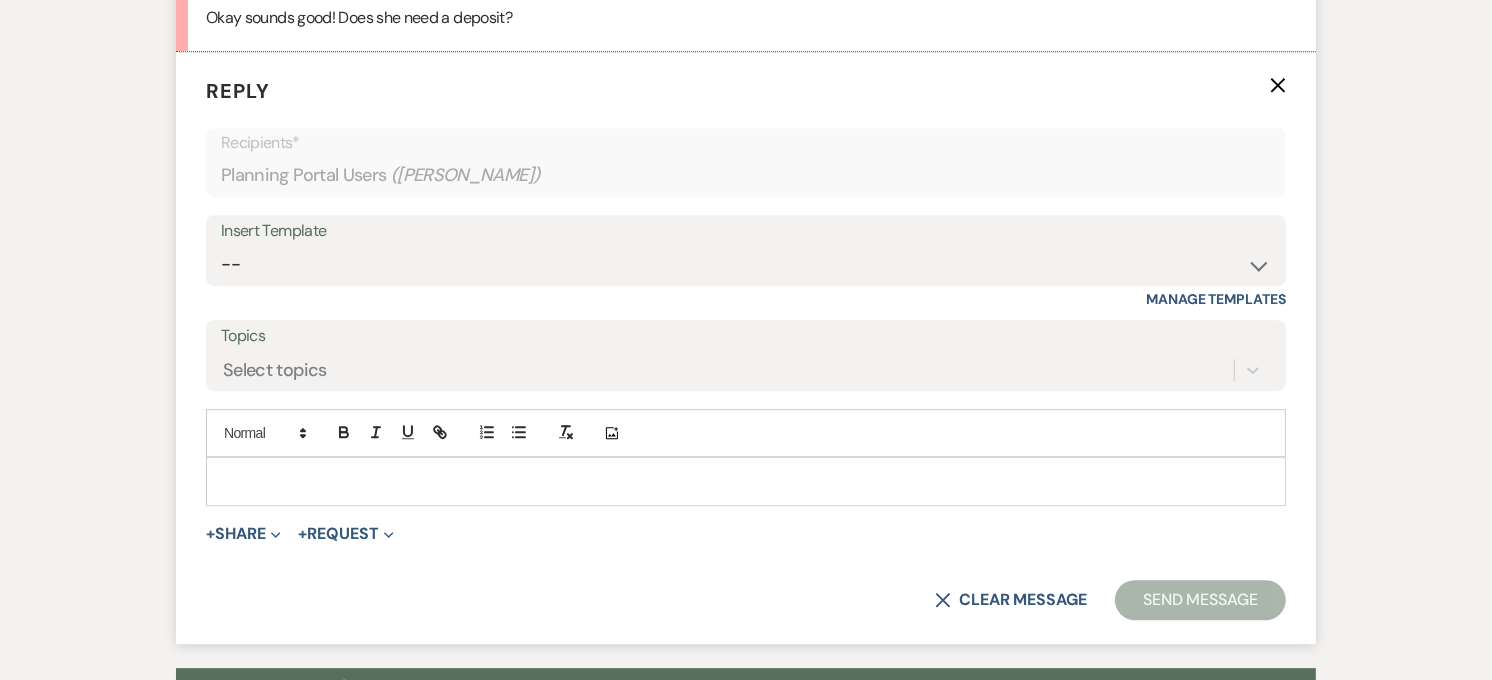 scroll, scrollTop: 5075, scrollLeft: 0, axis: vertical 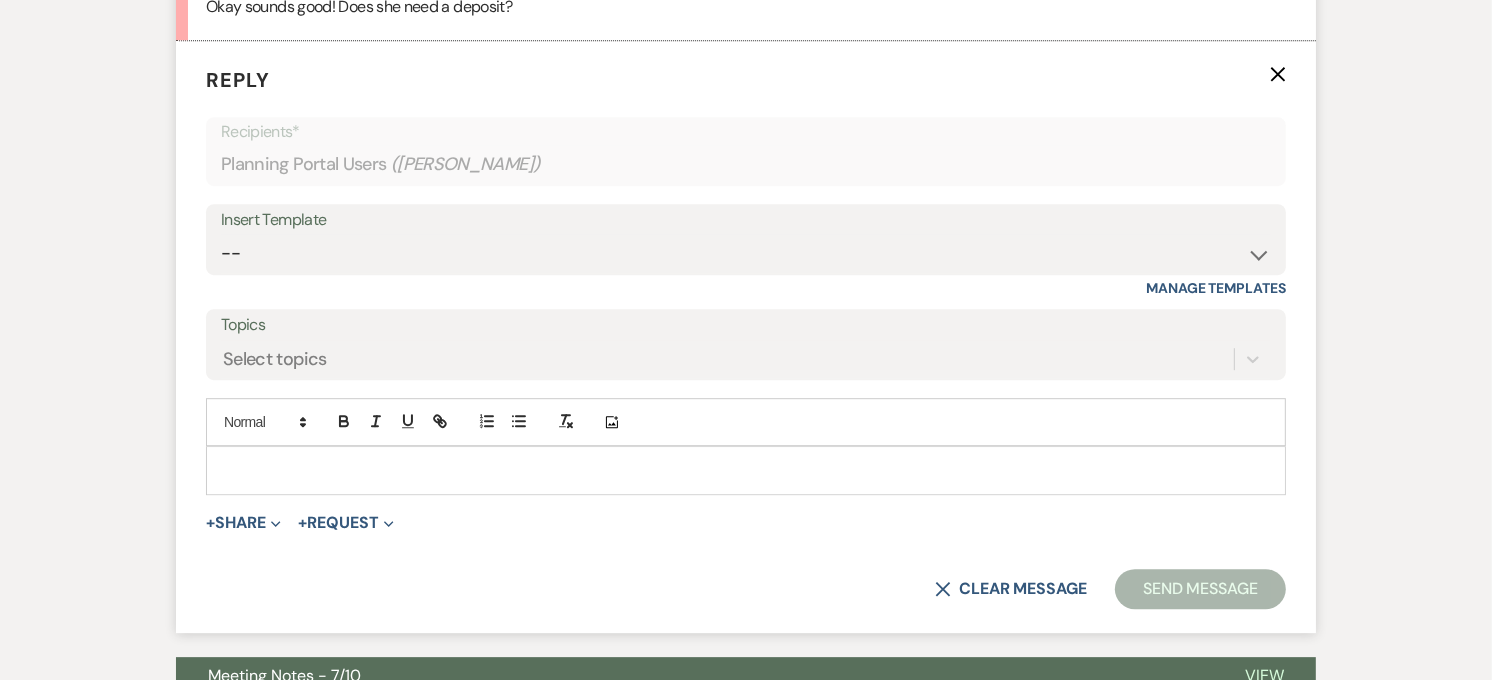 click at bounding box center (746, 470) 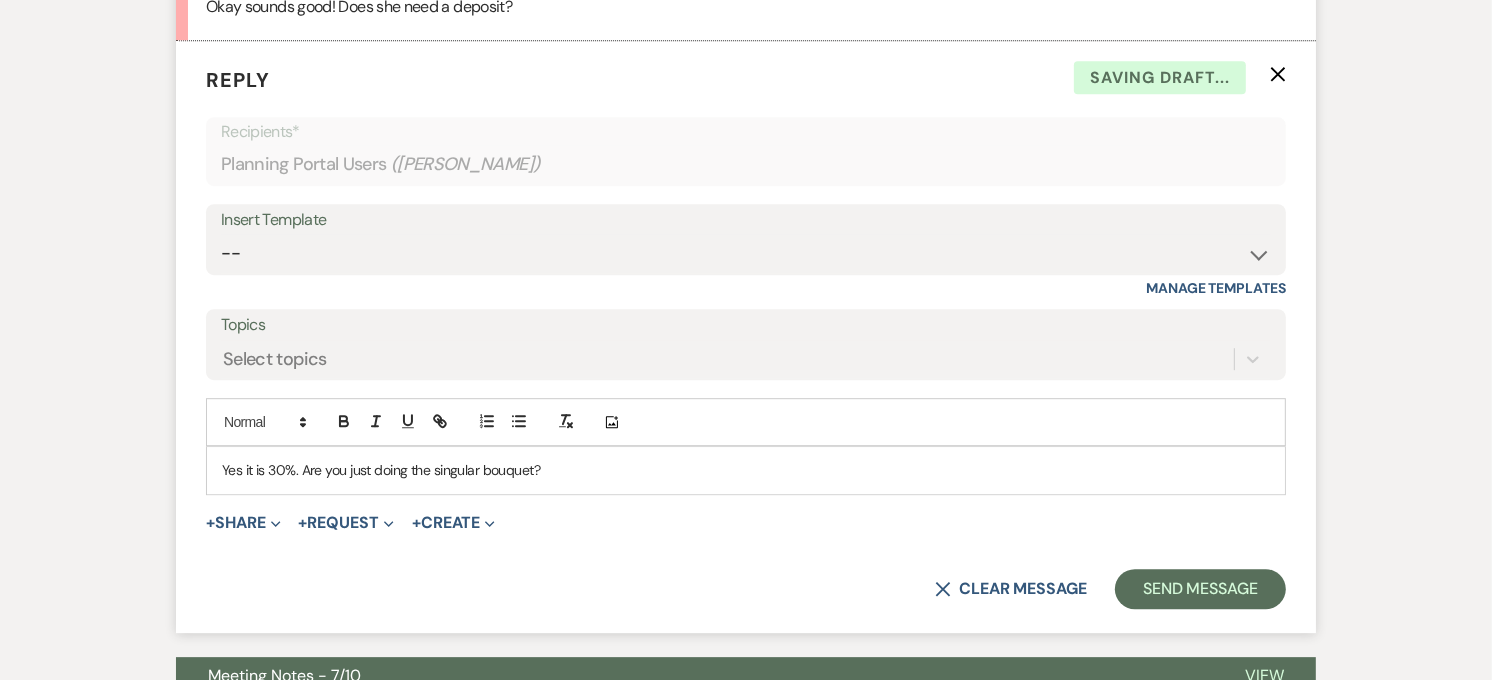 click on "Yes it is 30%. Are you just doing the singular bouquet?" at bounding box center [746, 470] 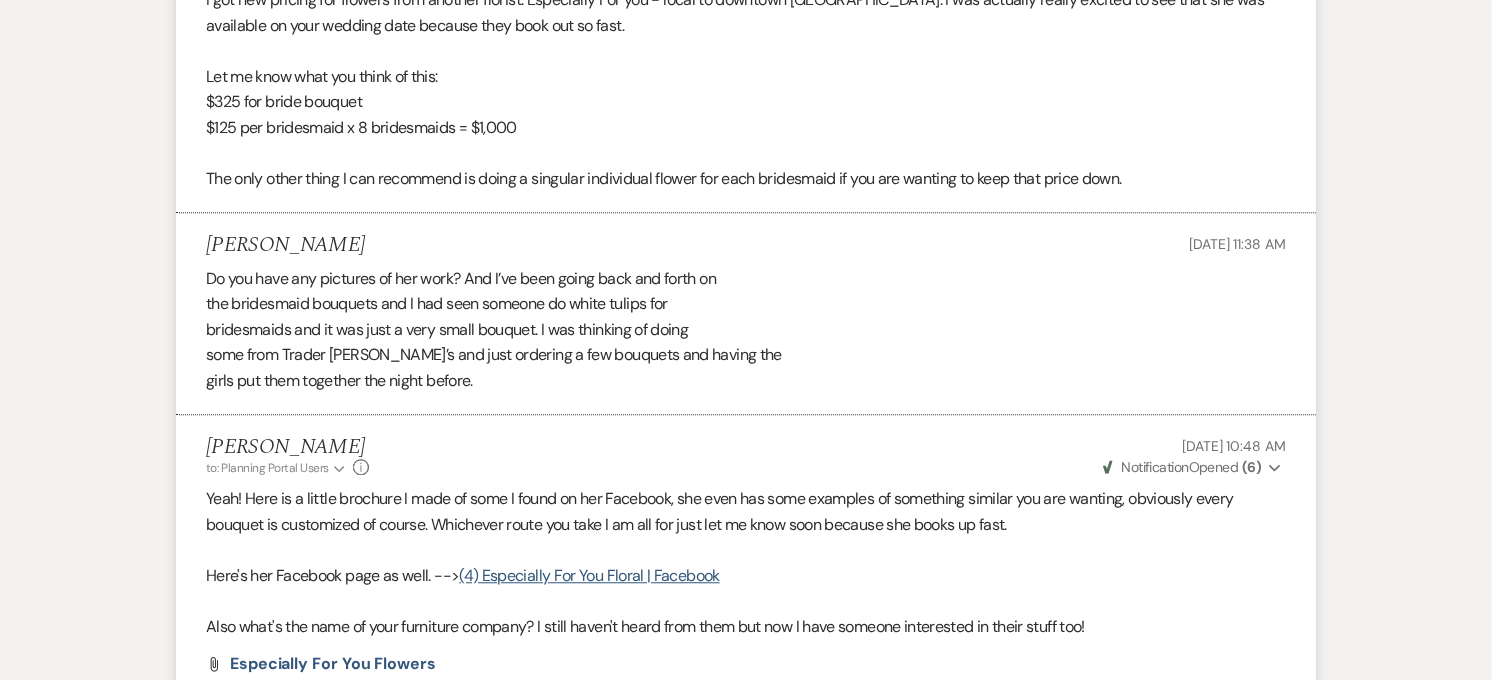 scroll, scrollTop: 4297, scrollLeft: 0, axis: vertical 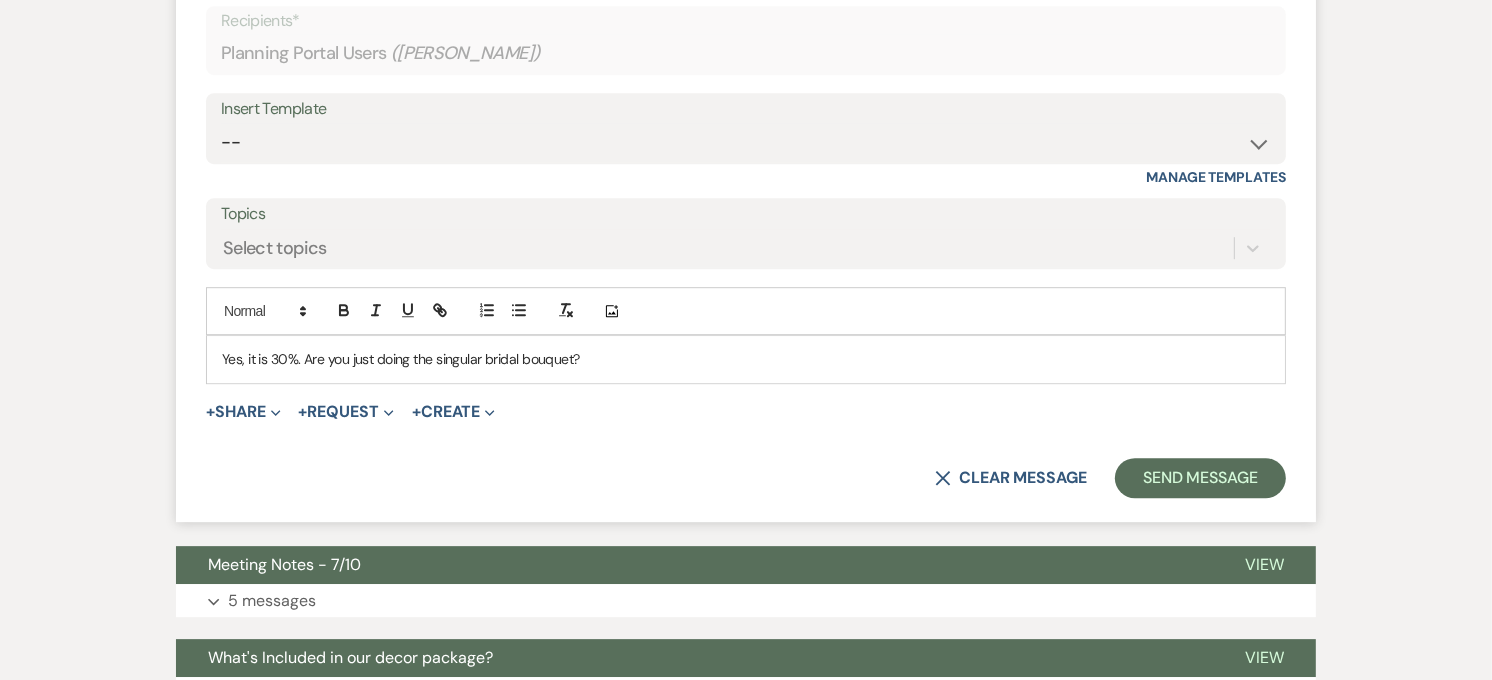 click on "Yes, it is 30%. Are you just doing the singular bridal bouquet?" at bounding box center [746, 359] 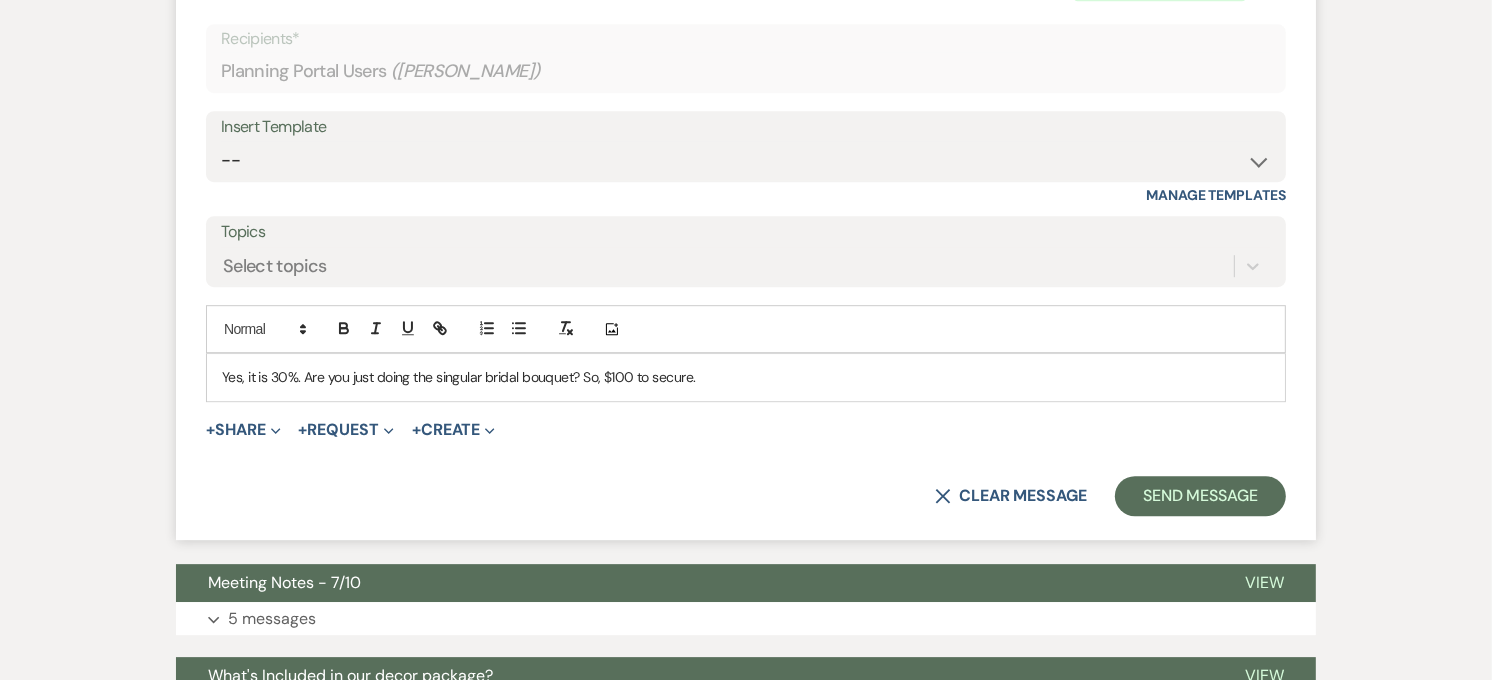 scroll, scrollTop: 5297, scrollLeft: 0, axis: vertical 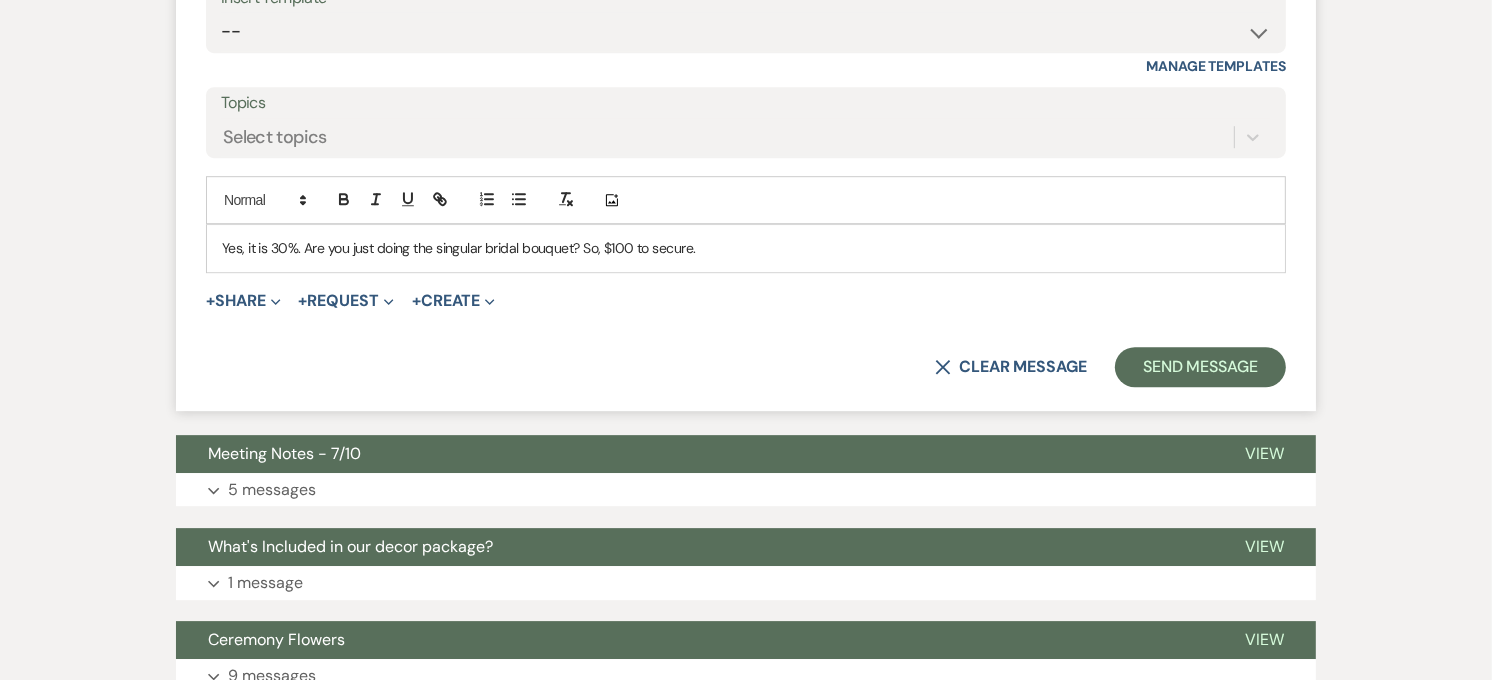 click on "Yes, it is 30%. Are you just doing the singular bridal bouquet? So, $100 to secure." at bounding box center [746, 248] 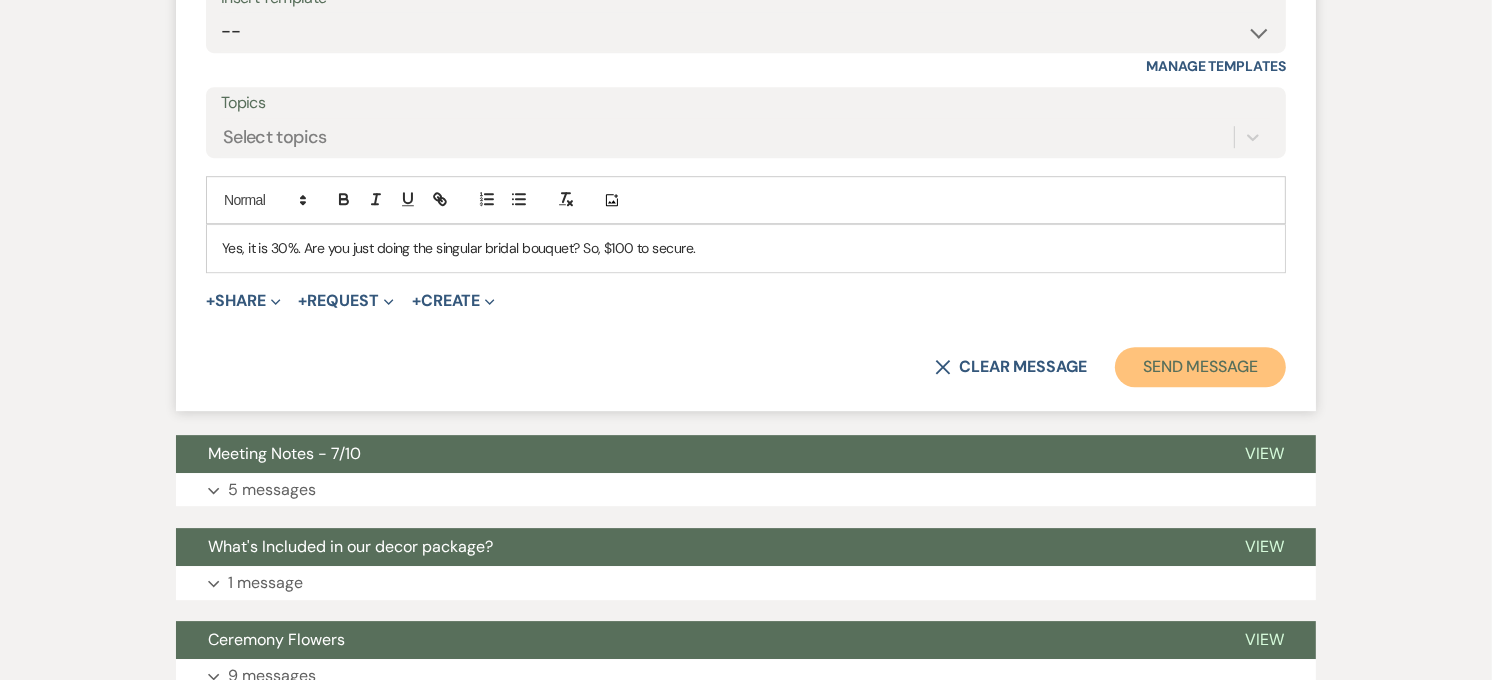 click on "Send Message" at bounding box center (1200, 367) 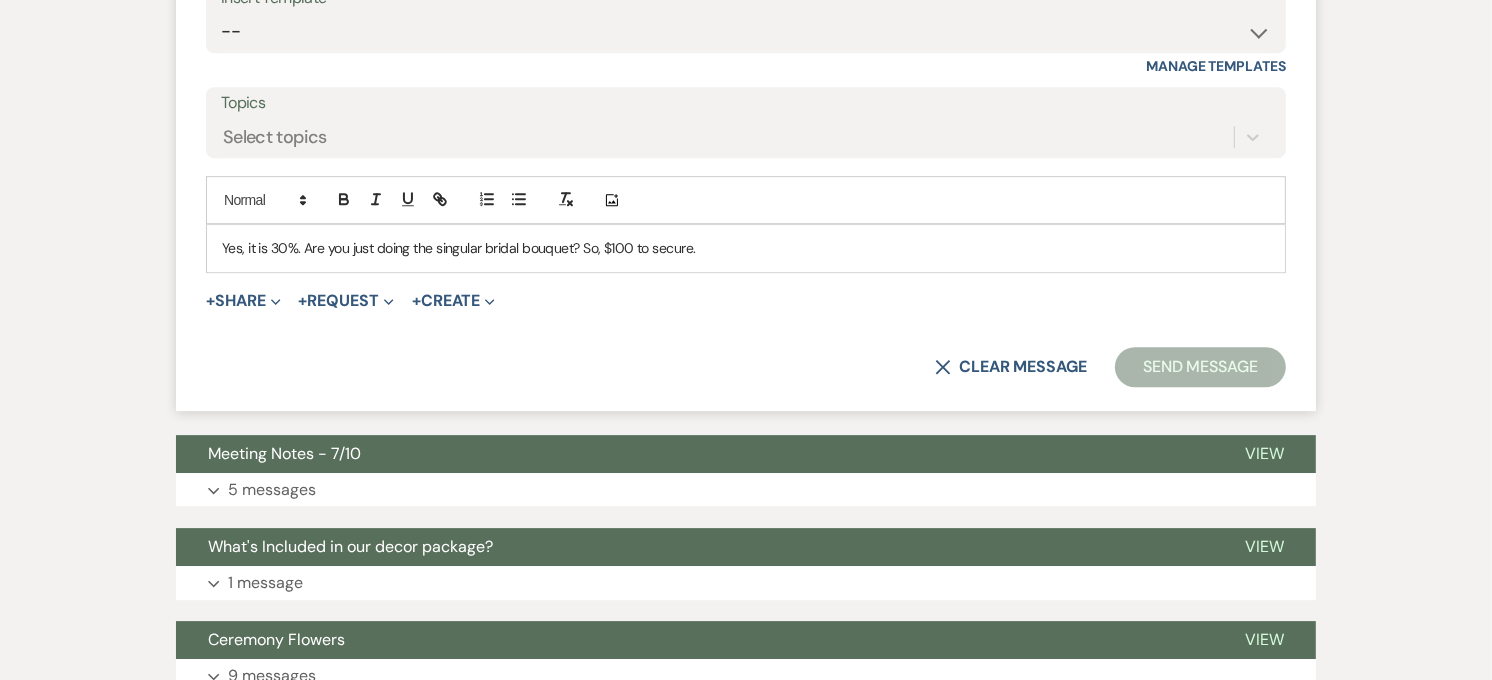 scroll, scrollTop: 5456, scrollLeft: 0, axis: vertical 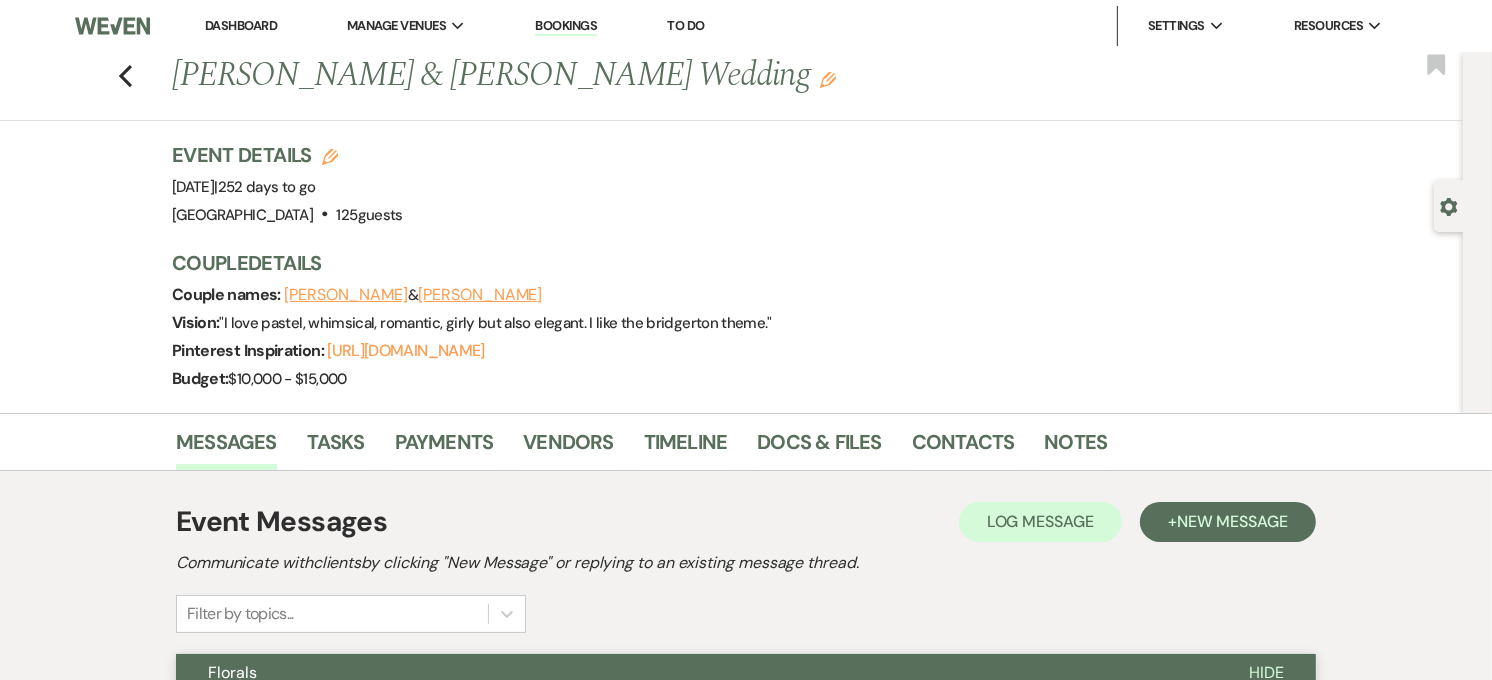 click on "Previous [PERSON_NAME] & [PERSON_NAME] Wedding Edit Bookmark" at bounding box center (726, 86) 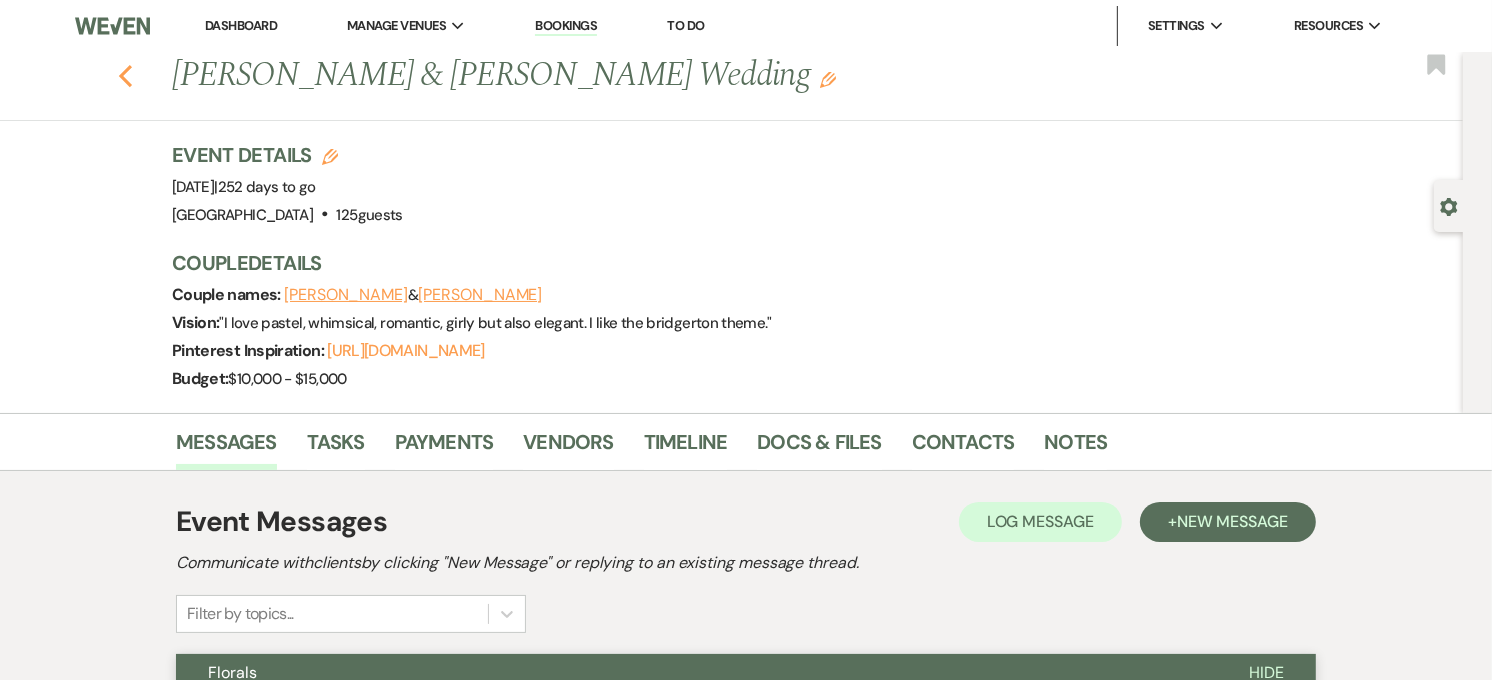 click 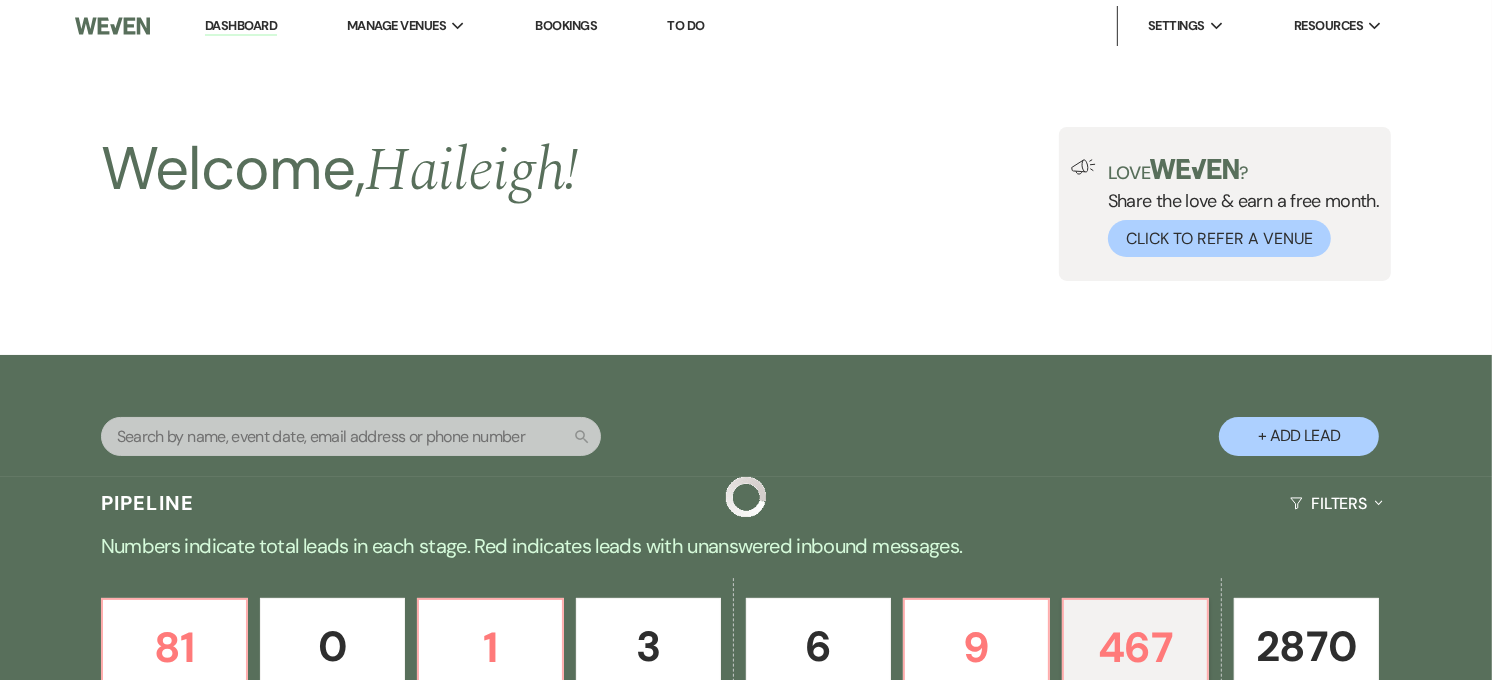 scroll, scrollTop: 666, scrollLeft: 0, axis: vertical 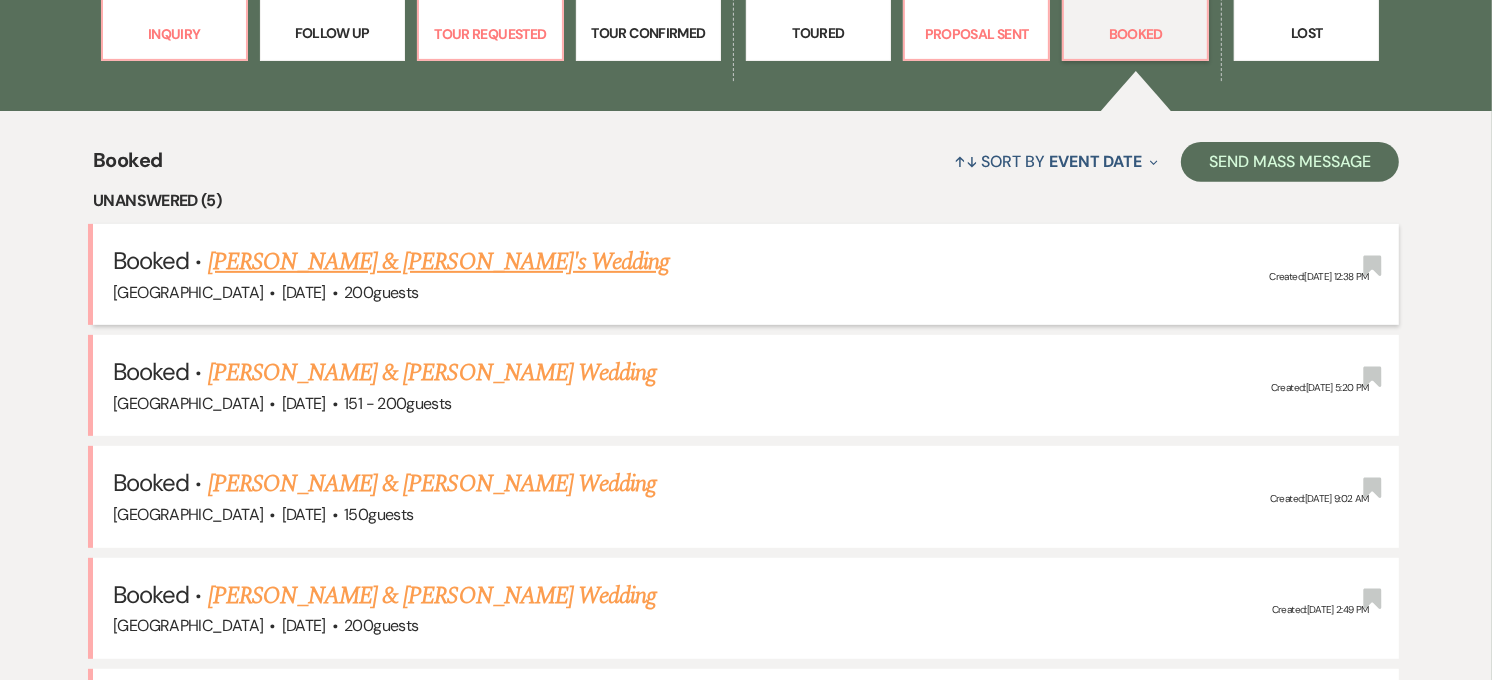 click on "[PERSON_NAME] & [PERSON_NAME]'s Wedding" at bounding box center (439, 262) 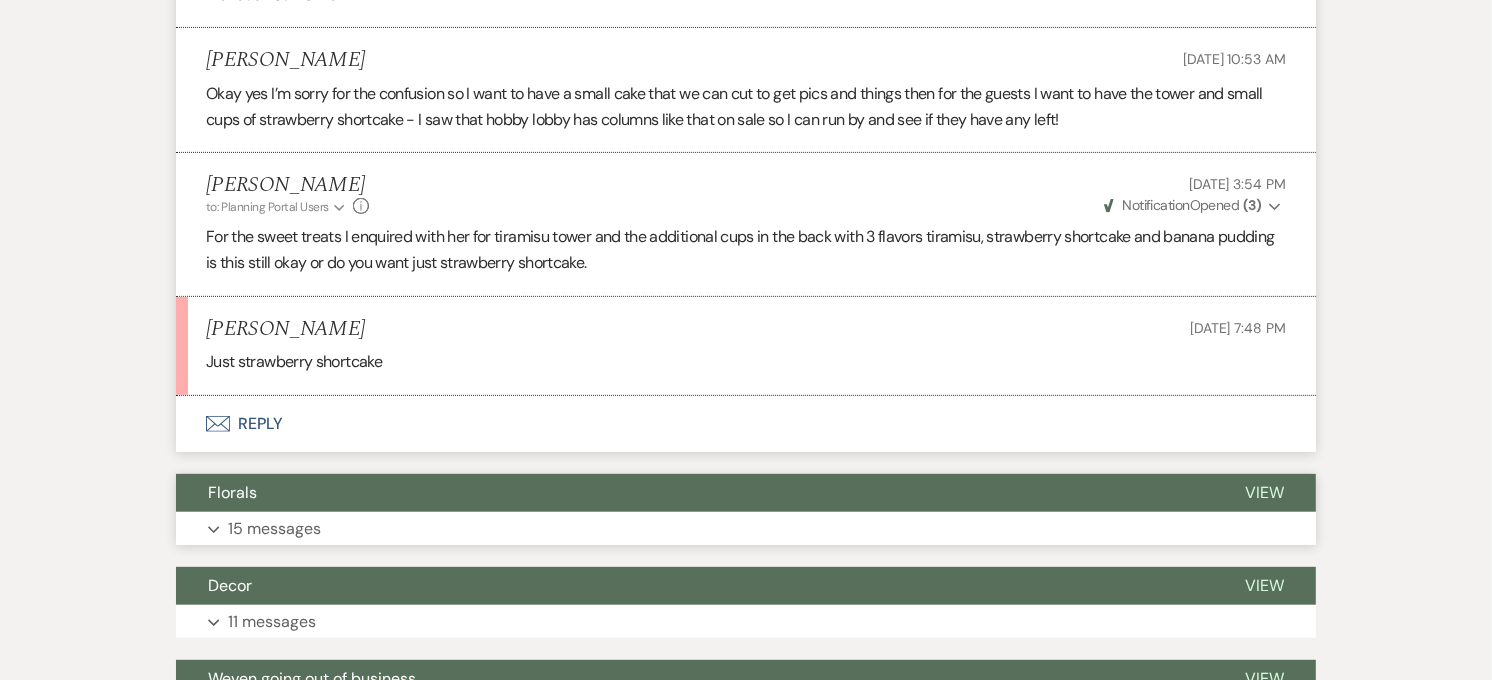 scroll, scrollTop: 7333, scrollLeft: 0, axis: vertical 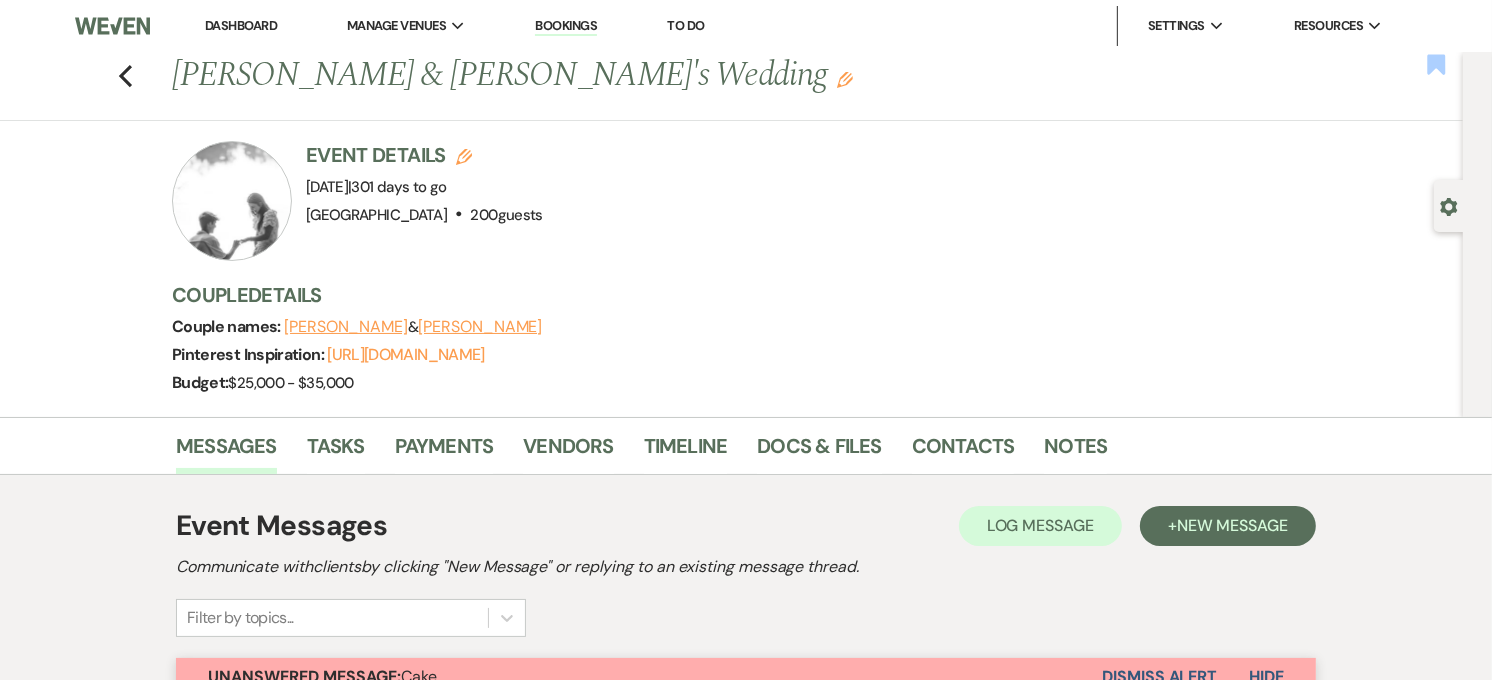click 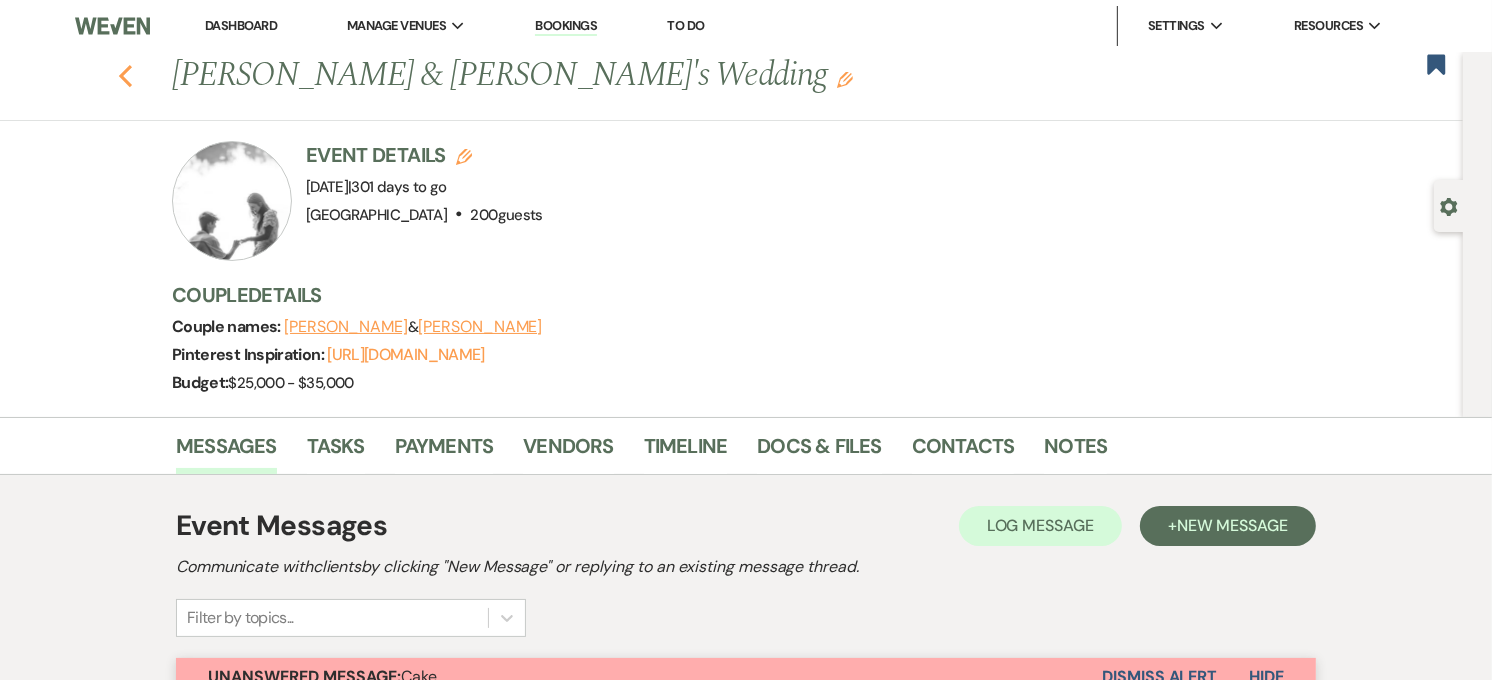 click on "Previous" 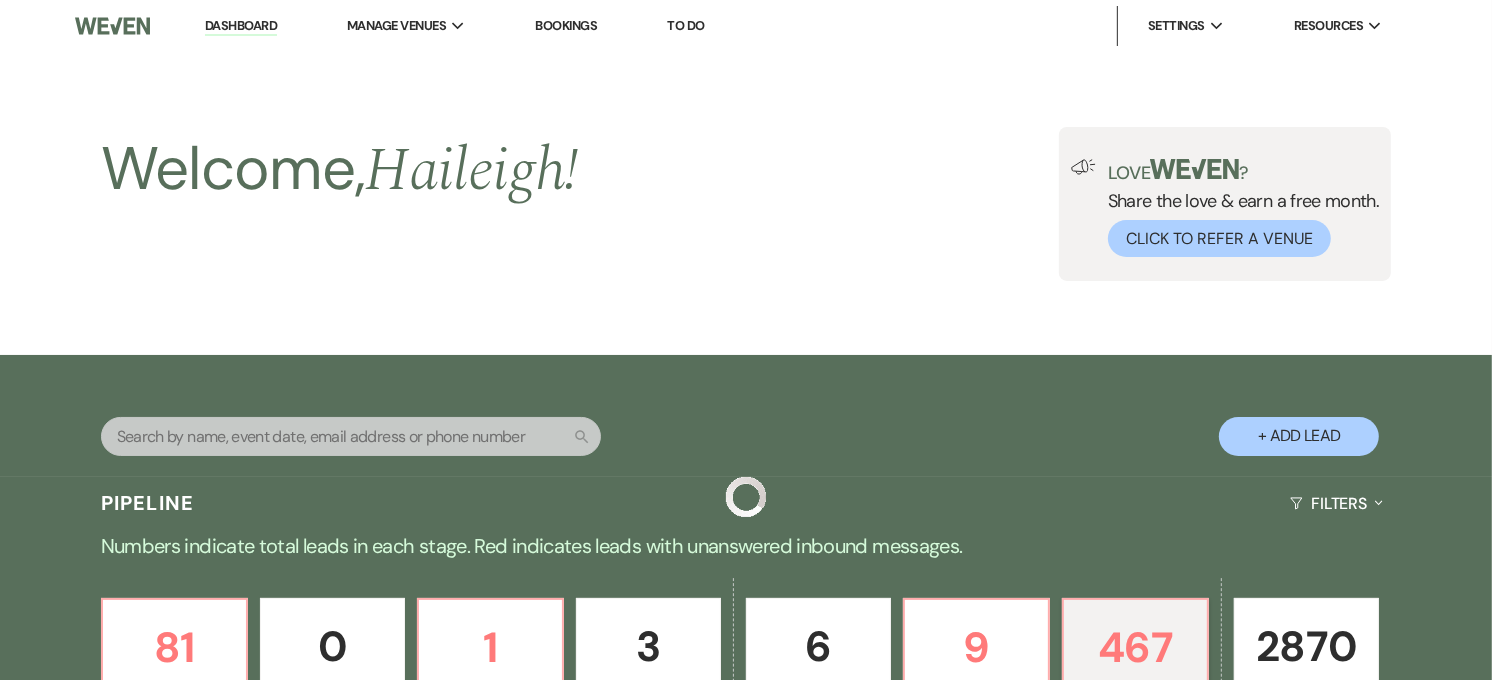 scroll, scrollTop: 666, scrollLeft: 0, axis: vertical 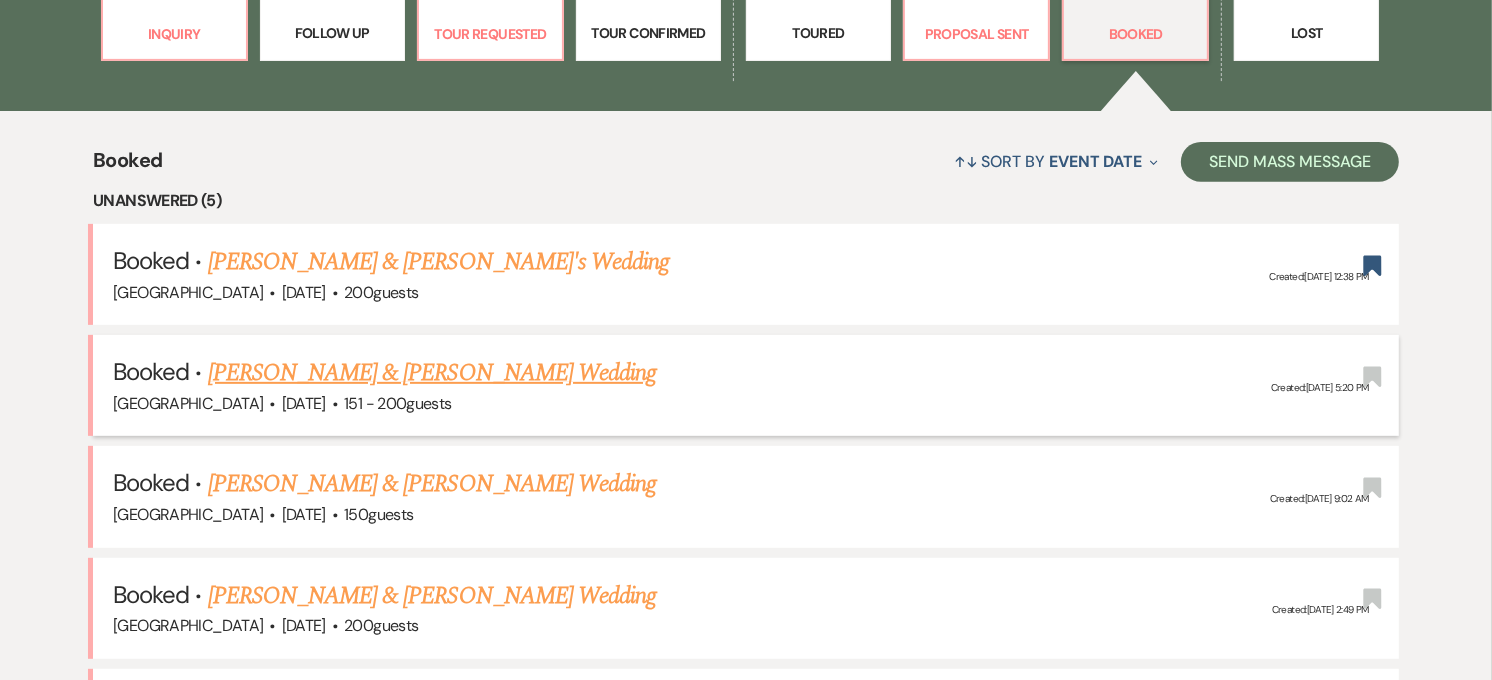 click on "[PERSON_NAME] & [PERSON_NAME] Wedding" at bounding box center [432, 373] 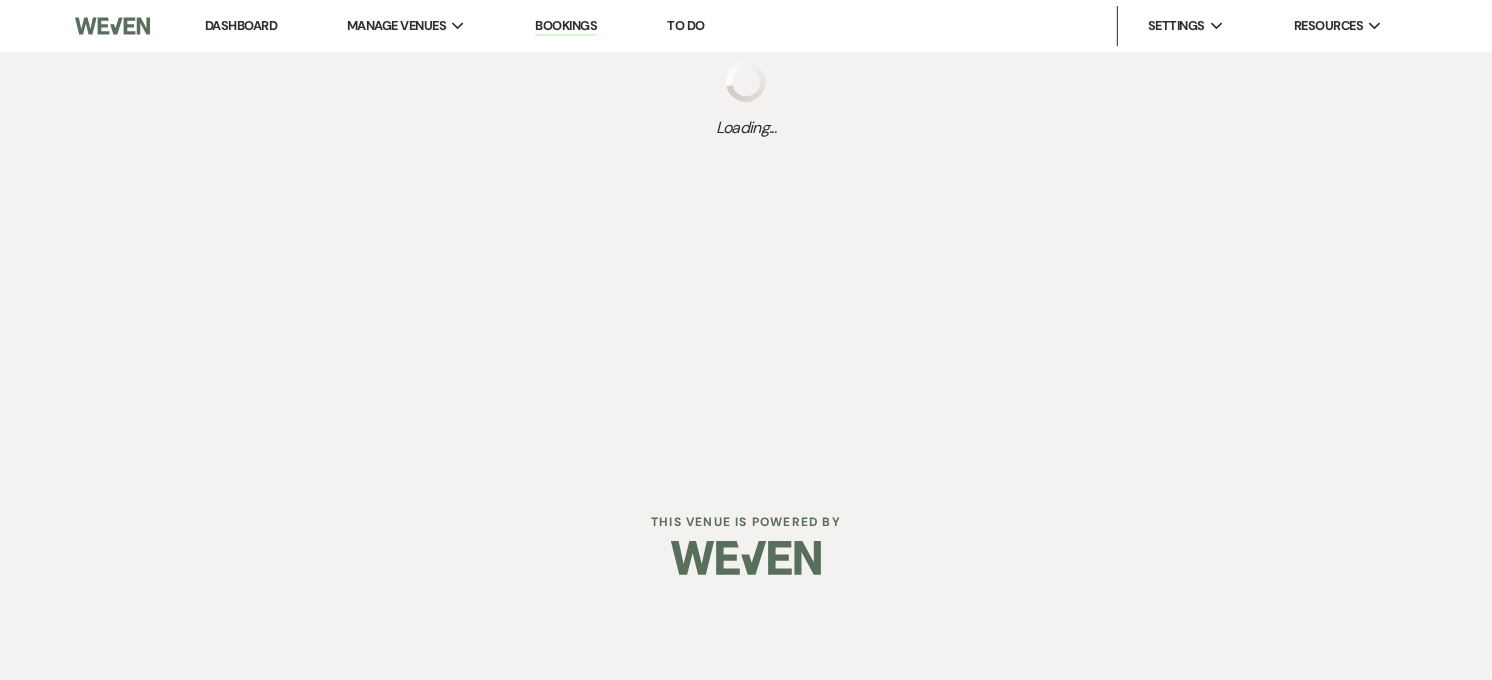 scroll, scrollTop: 0, scrollLeft: 0, axis: both 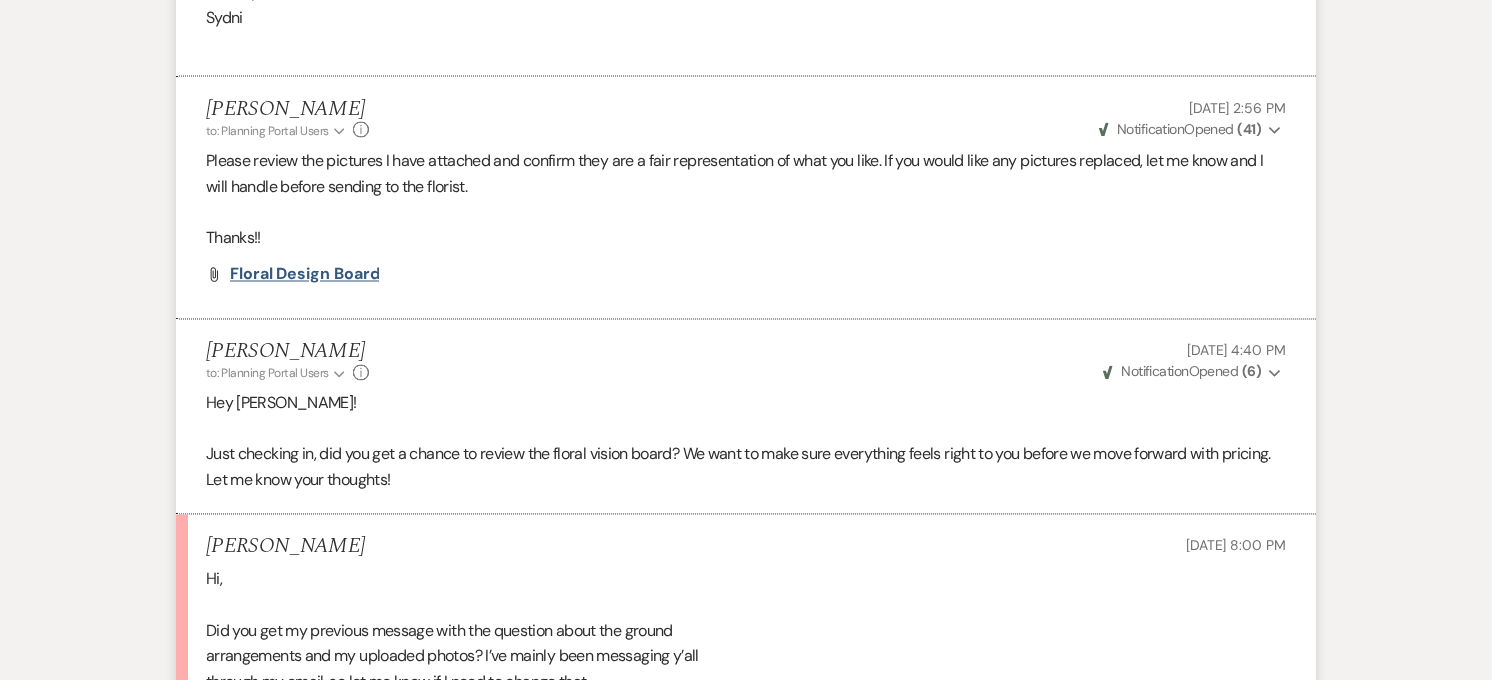 click on "Floral Design Board" at bounding box center [304, 274] 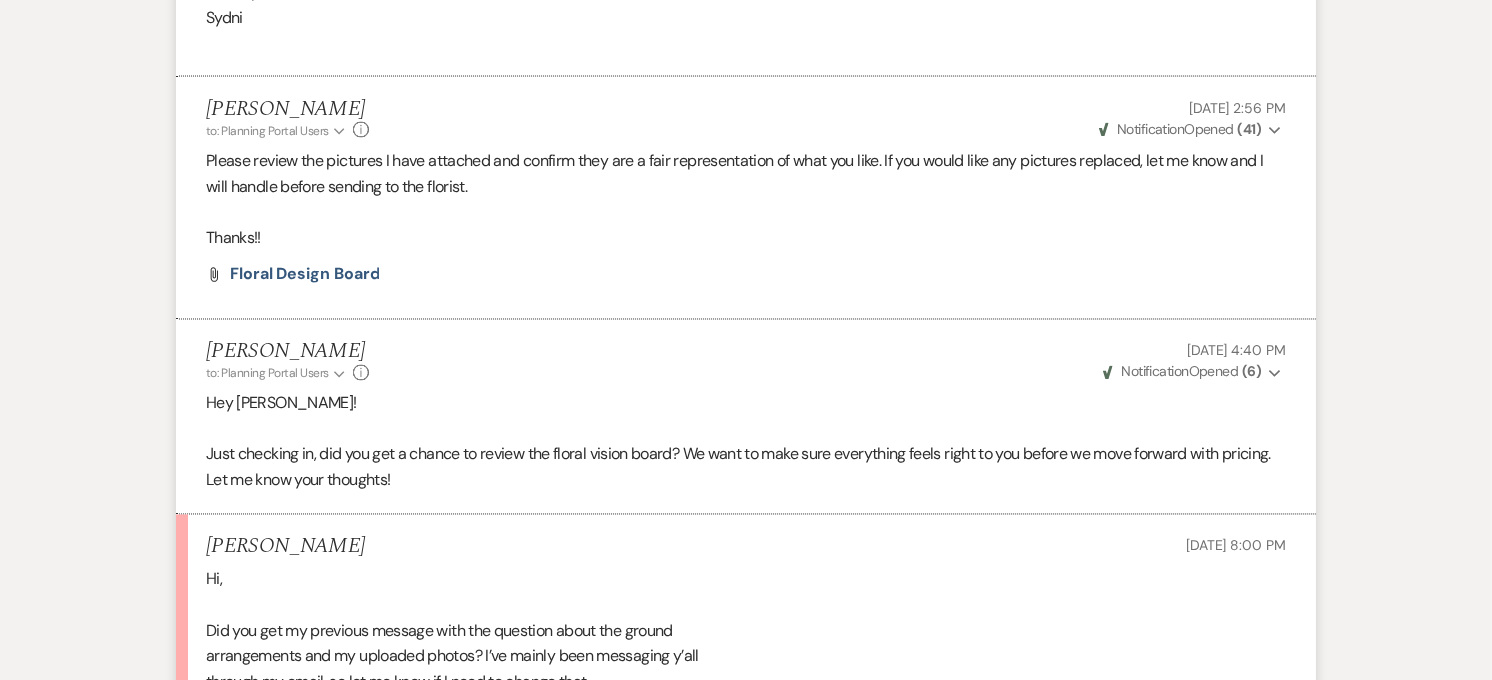 click on "Please review the pictures I have attached and confirm they are a fair representation of what you like. If you would like any pictures replaced, let me know and I will handle before sending to the florist." at bounding box center (746, 173) 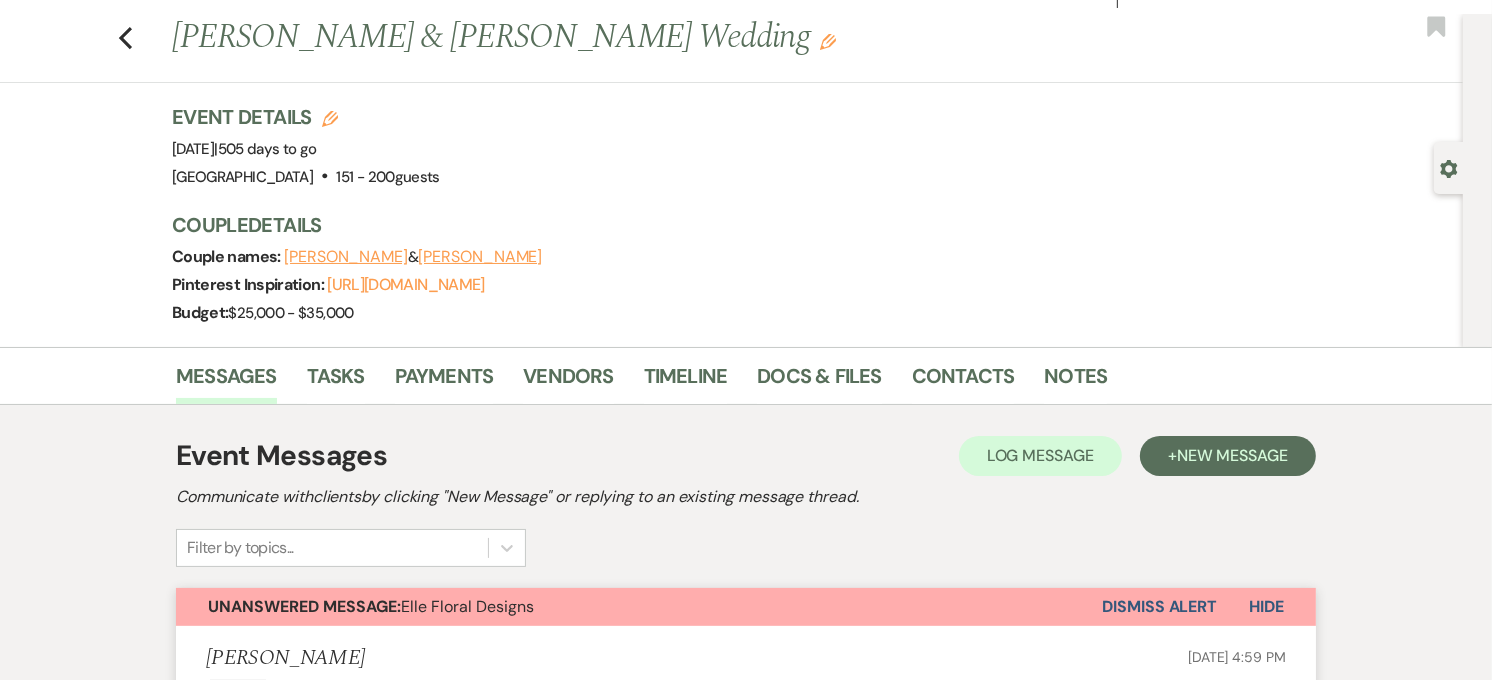 scroll, scrollTop: 0, scrollLeft: 0, axis: both 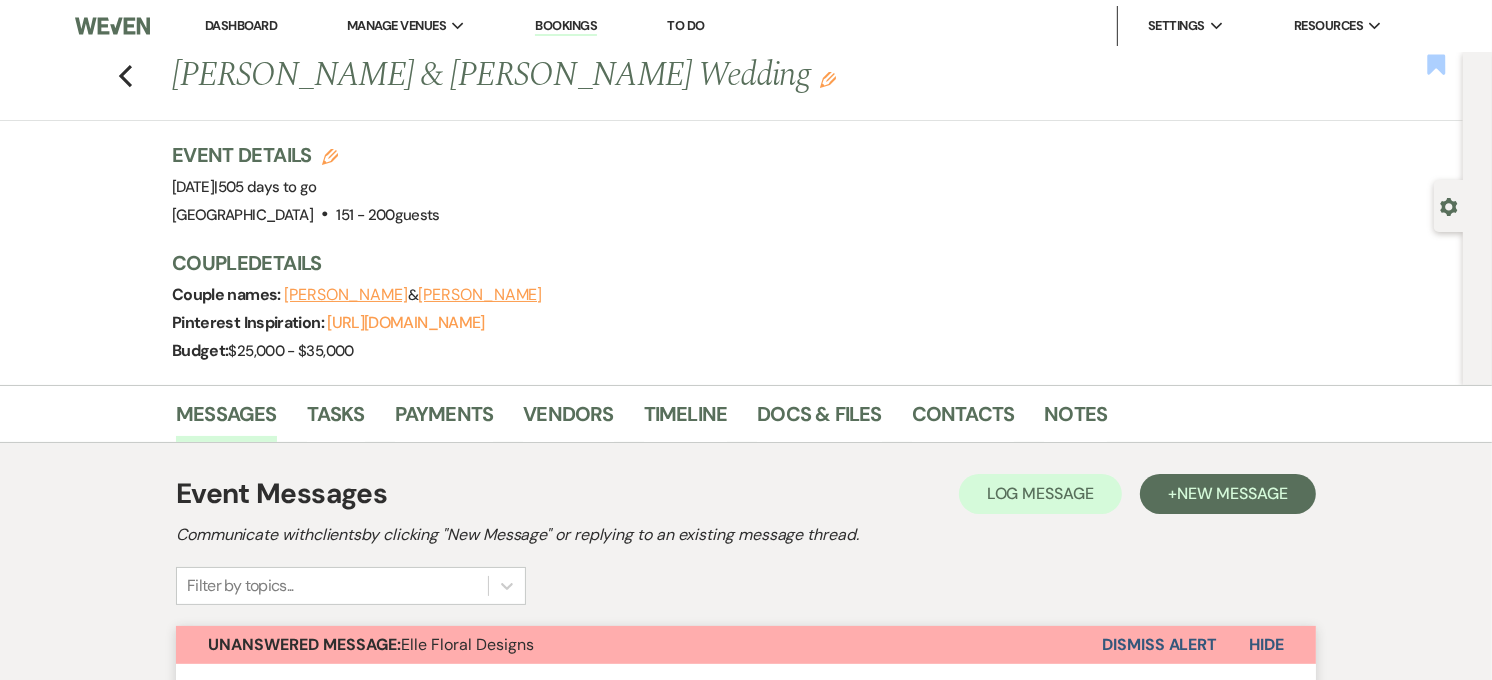 click 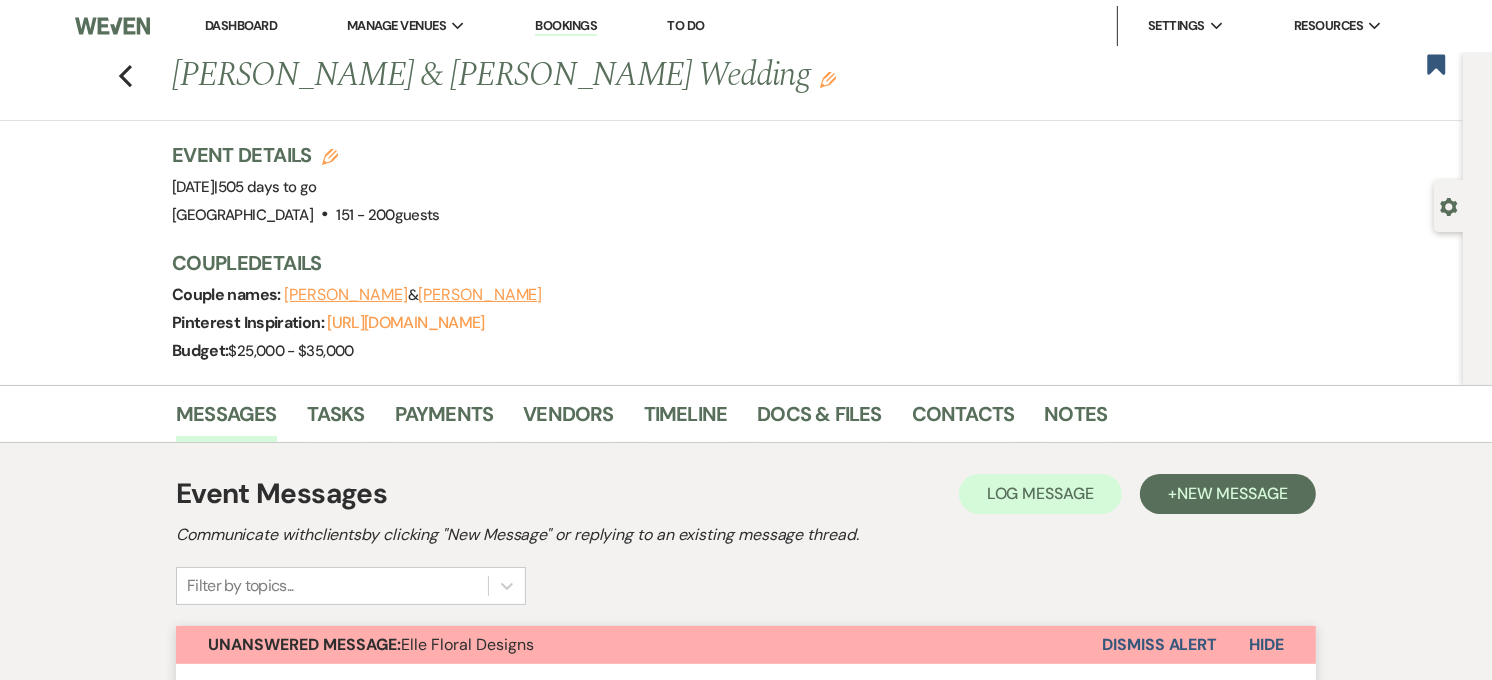 click on "Previous [PERSON_NAME] & [PERSON_NAME] Wedding Edit Bookmark" at bounding box center [726, 86] 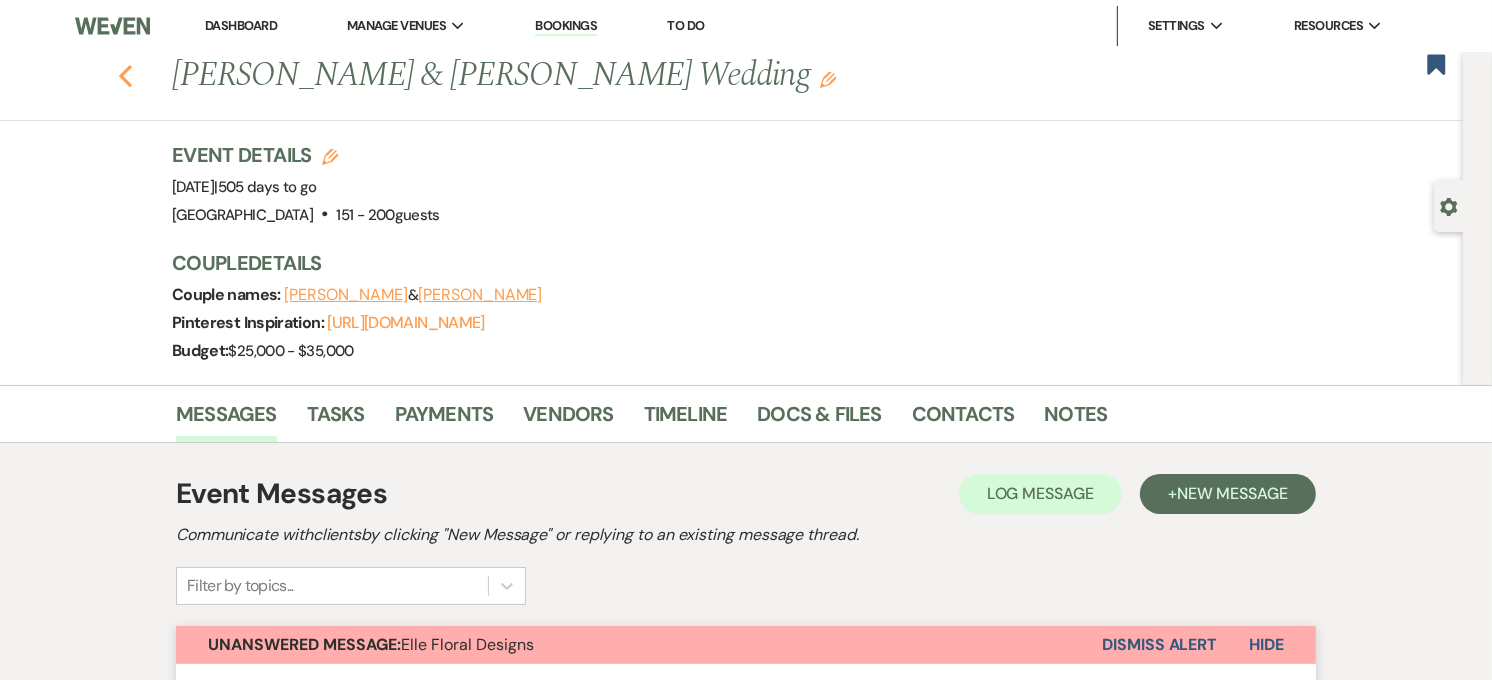 click 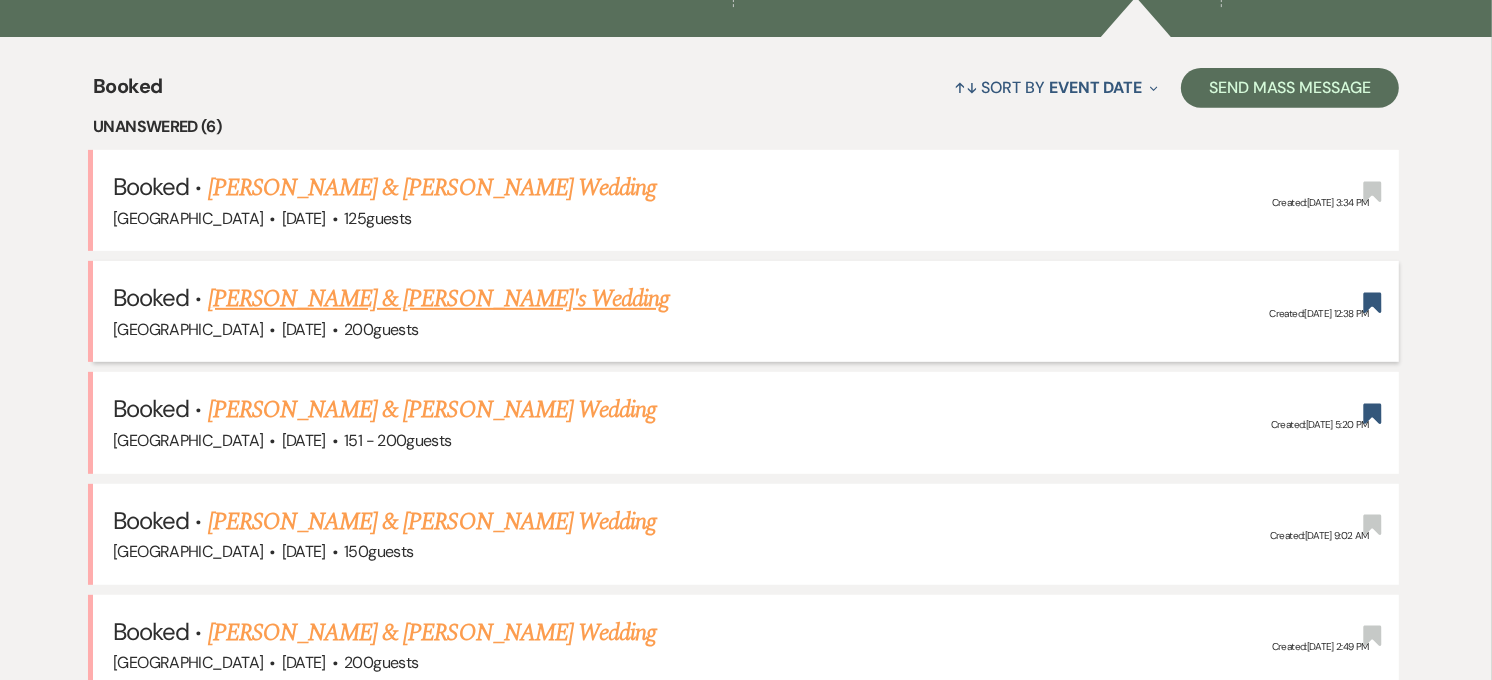 scroll, scrollTop: 777, scrollLeft: 0, axis: vertical 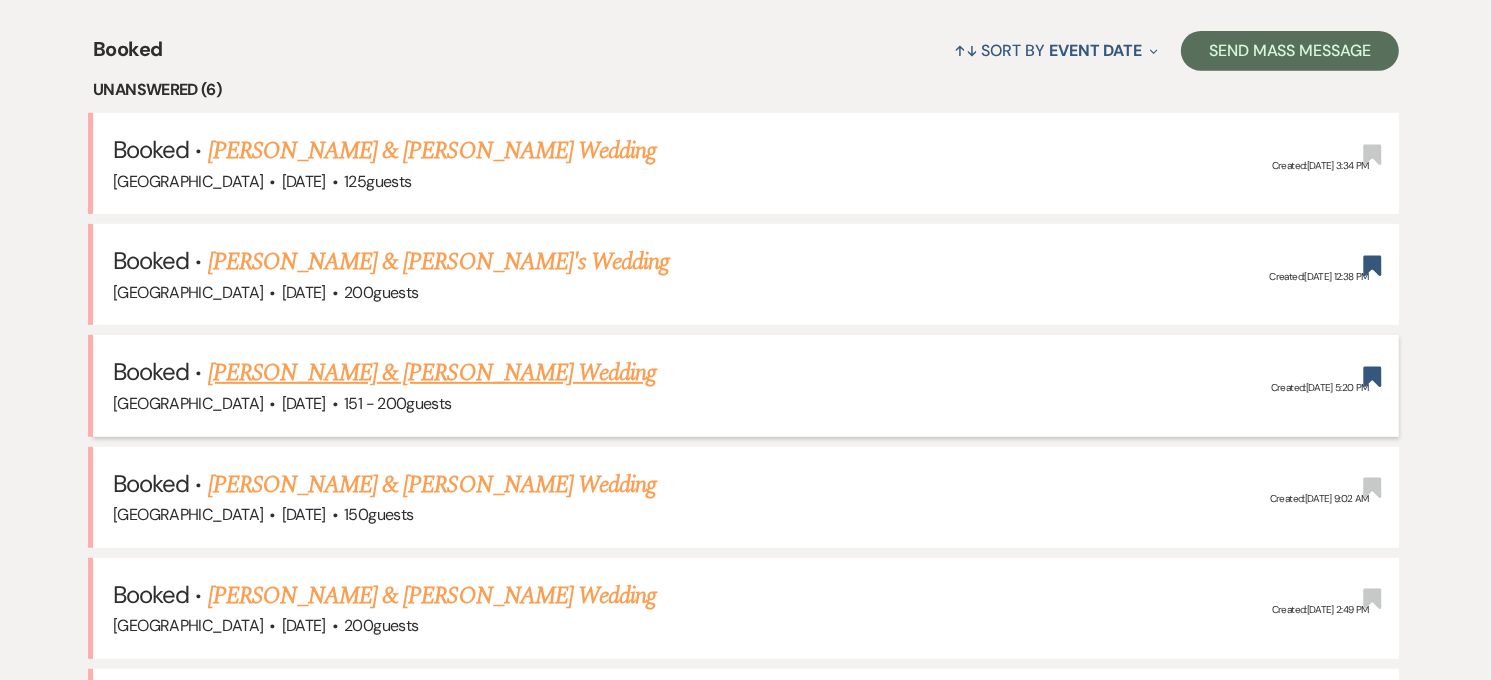 click on "[PERSON_NAME] & [PERSON_NAME] Wedding" at bounding box center (432, 373) 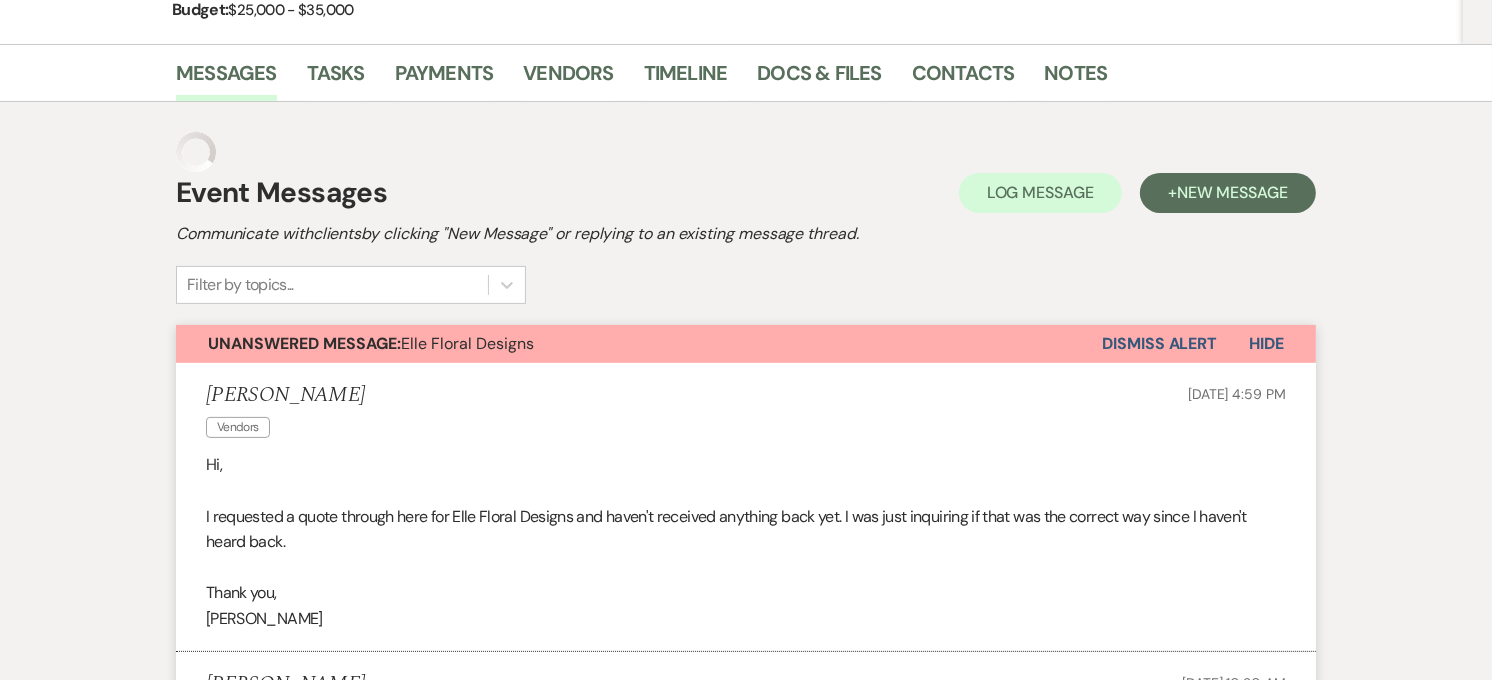 scroll, scrollTop: 0, scrollLeft: 0, axis: both 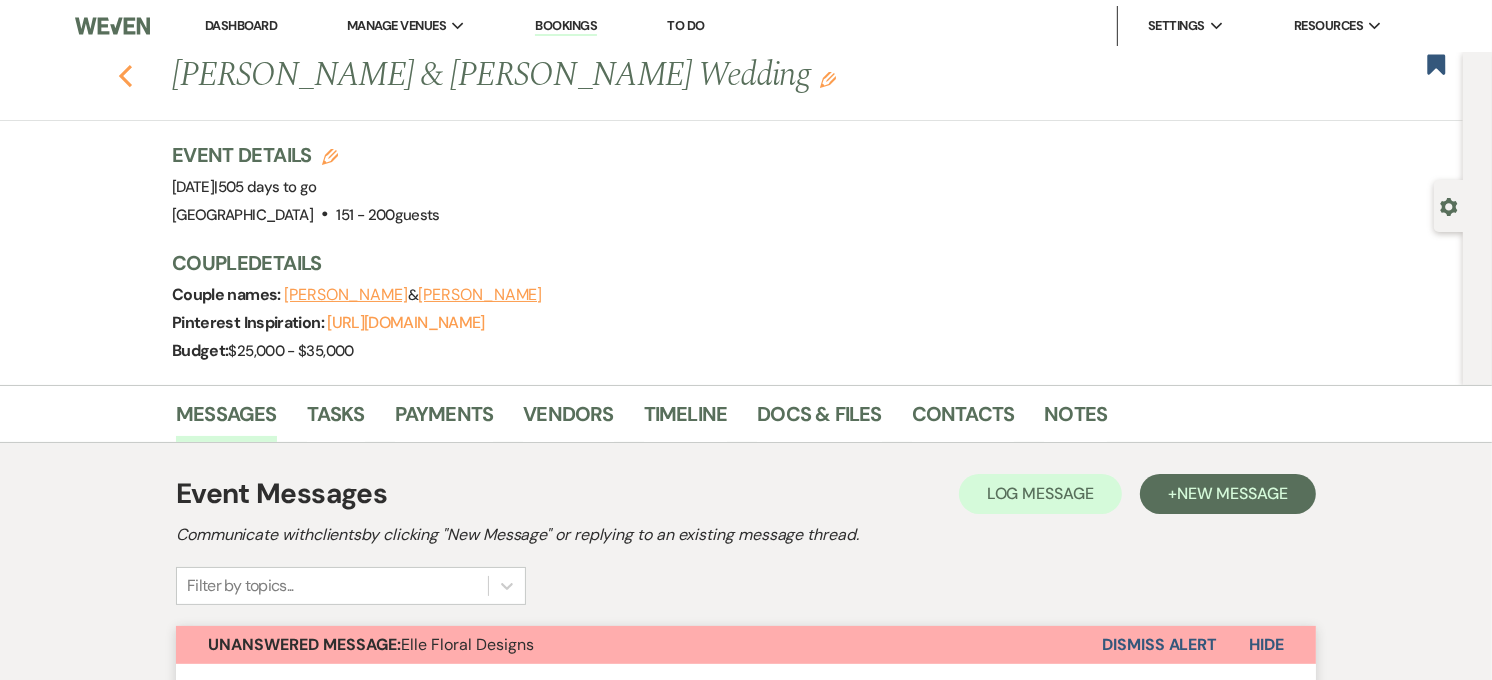 click on "Previous" 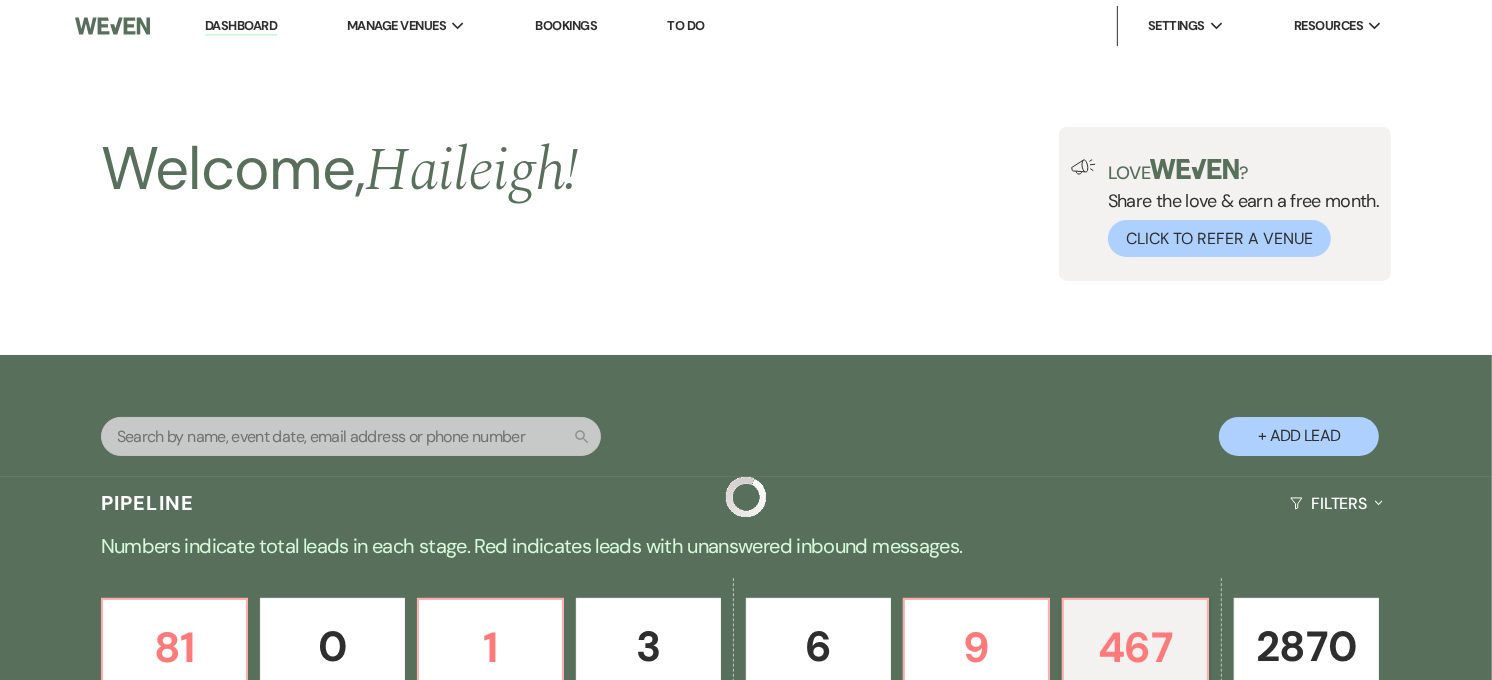 scroll, scrollTop: 777, scrollLeft: 0, axis: vertical 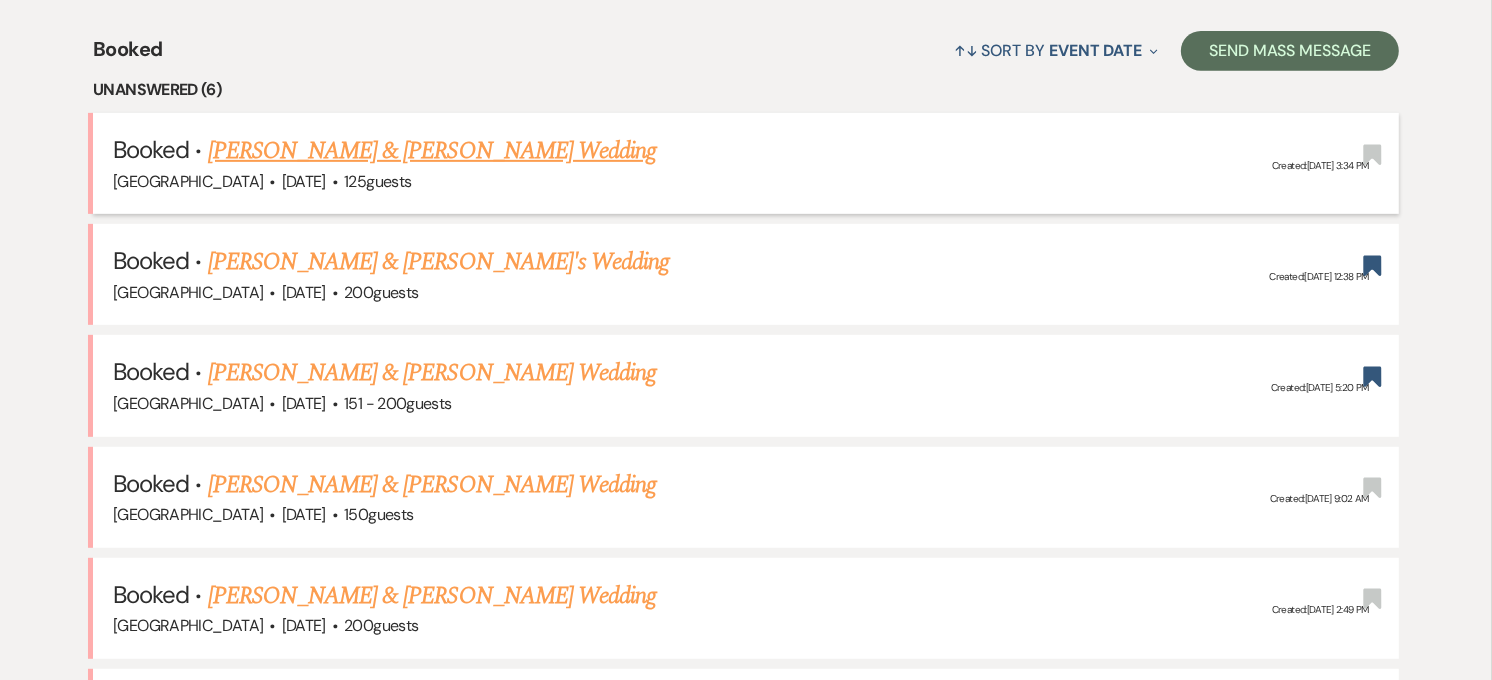 click on "[PERSON_NAME] & [PERSON_NAME] Wedding" at bounding box center (432, 151) 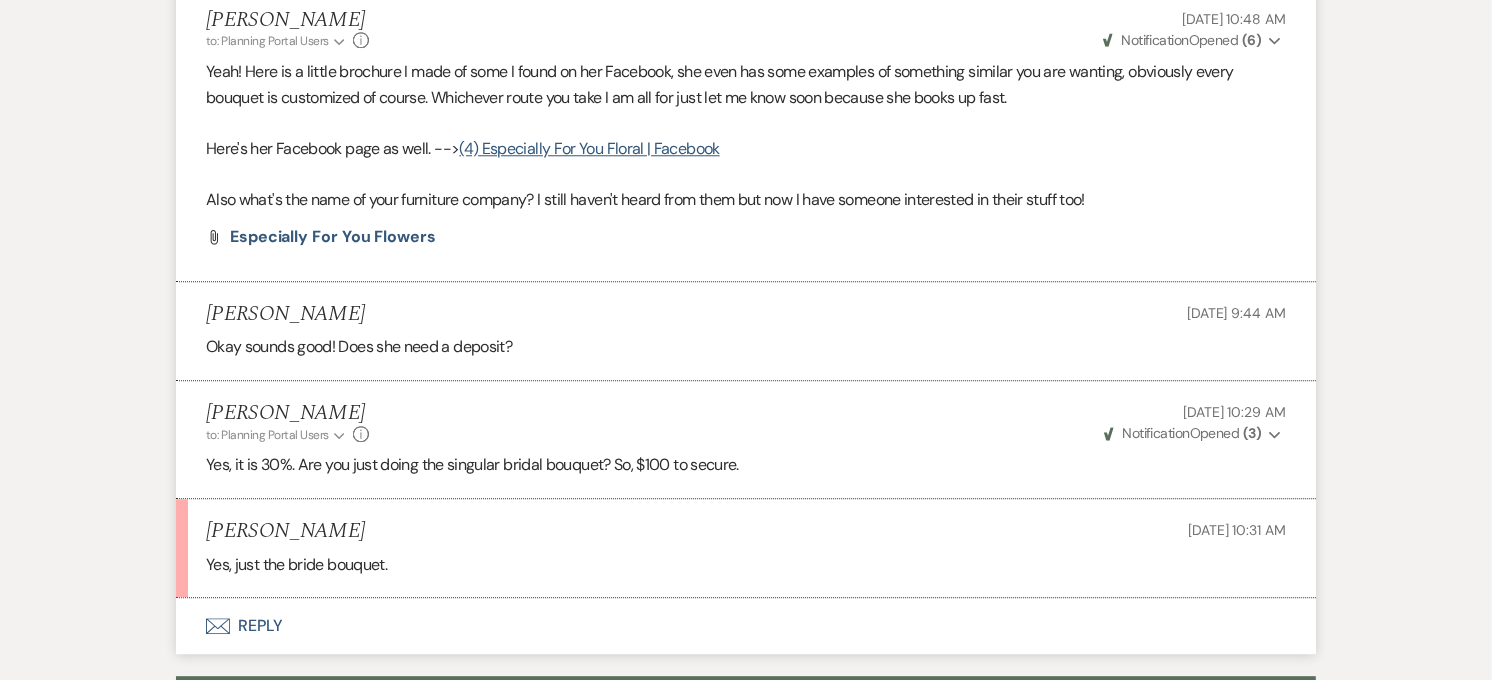scroll, scrollTop: 5115, scrollLeft: 0, axis: vertical 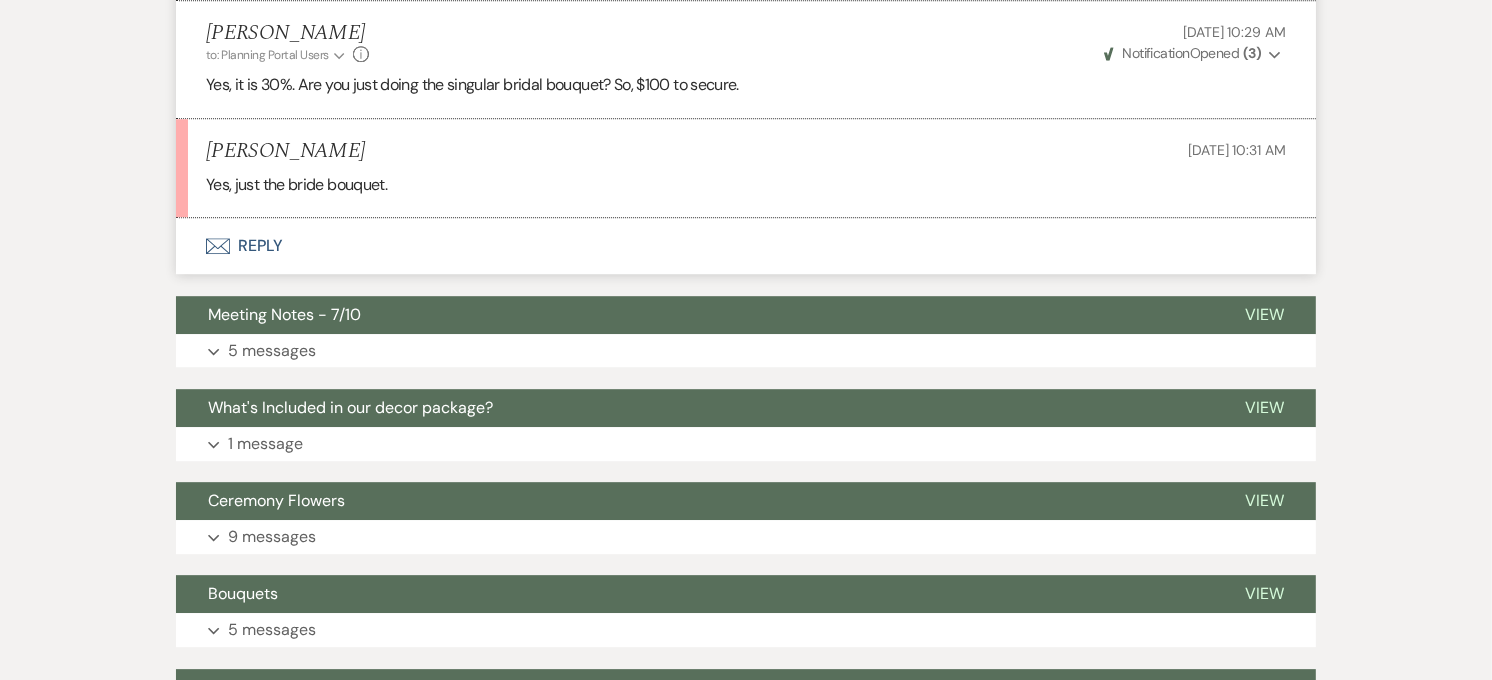 click on "Envelope Reply" at bounding box center (746, 246) 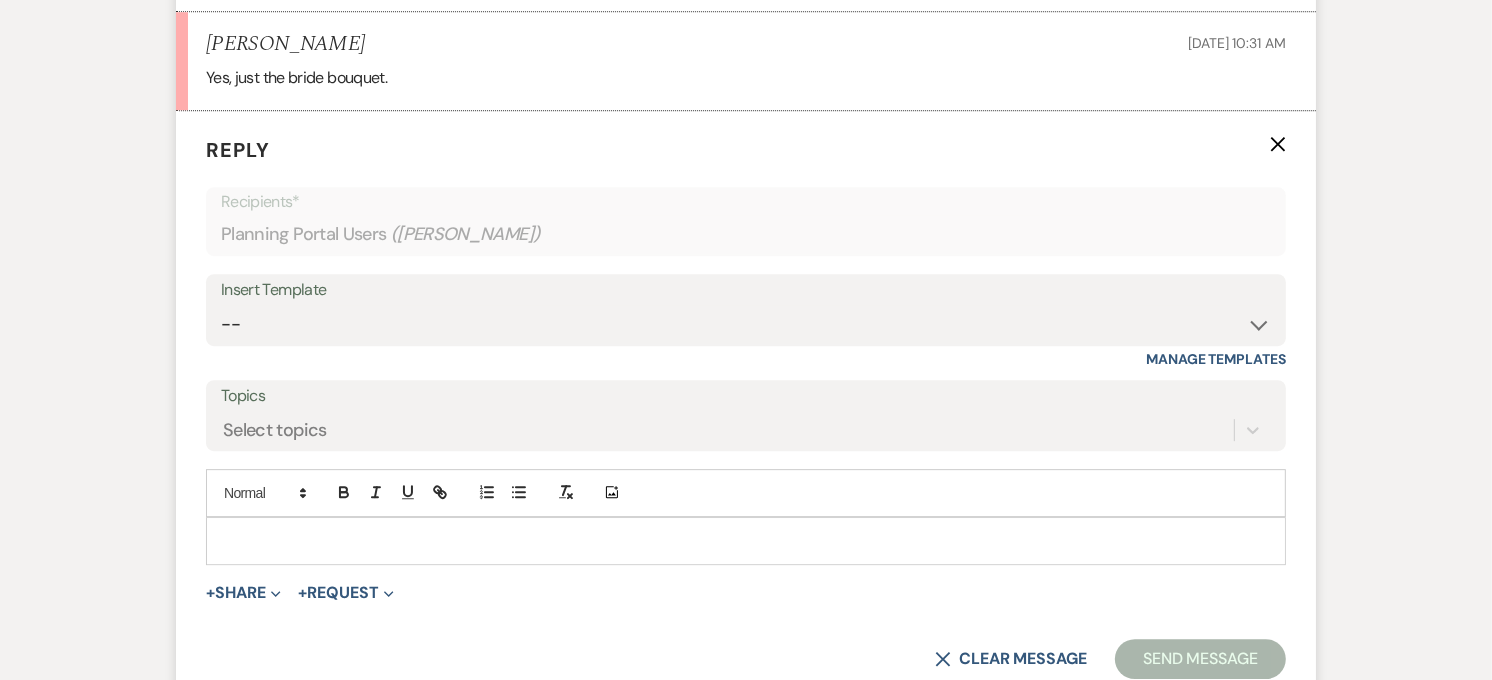 scroll, scrollTop: 5293, scrollLeft: 0, axis: vertical 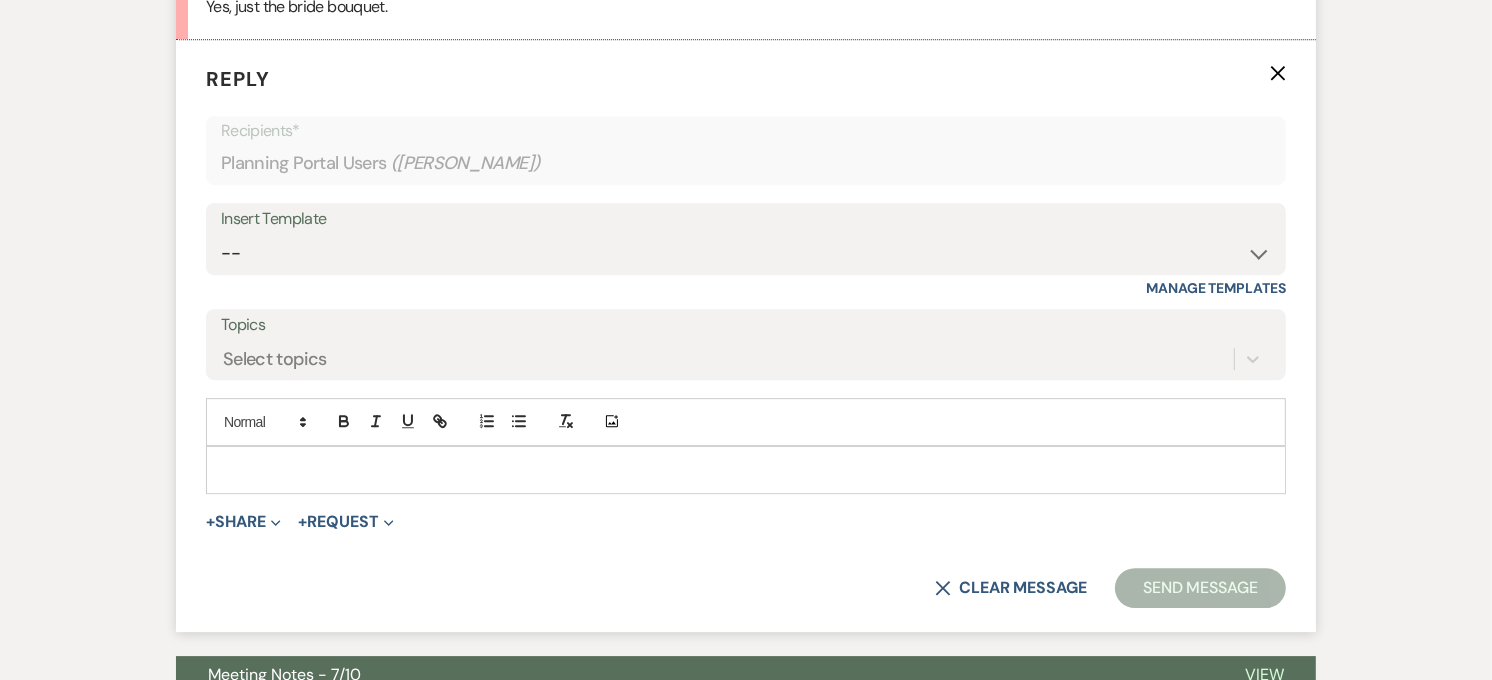 click at bounding box center (746, 470) 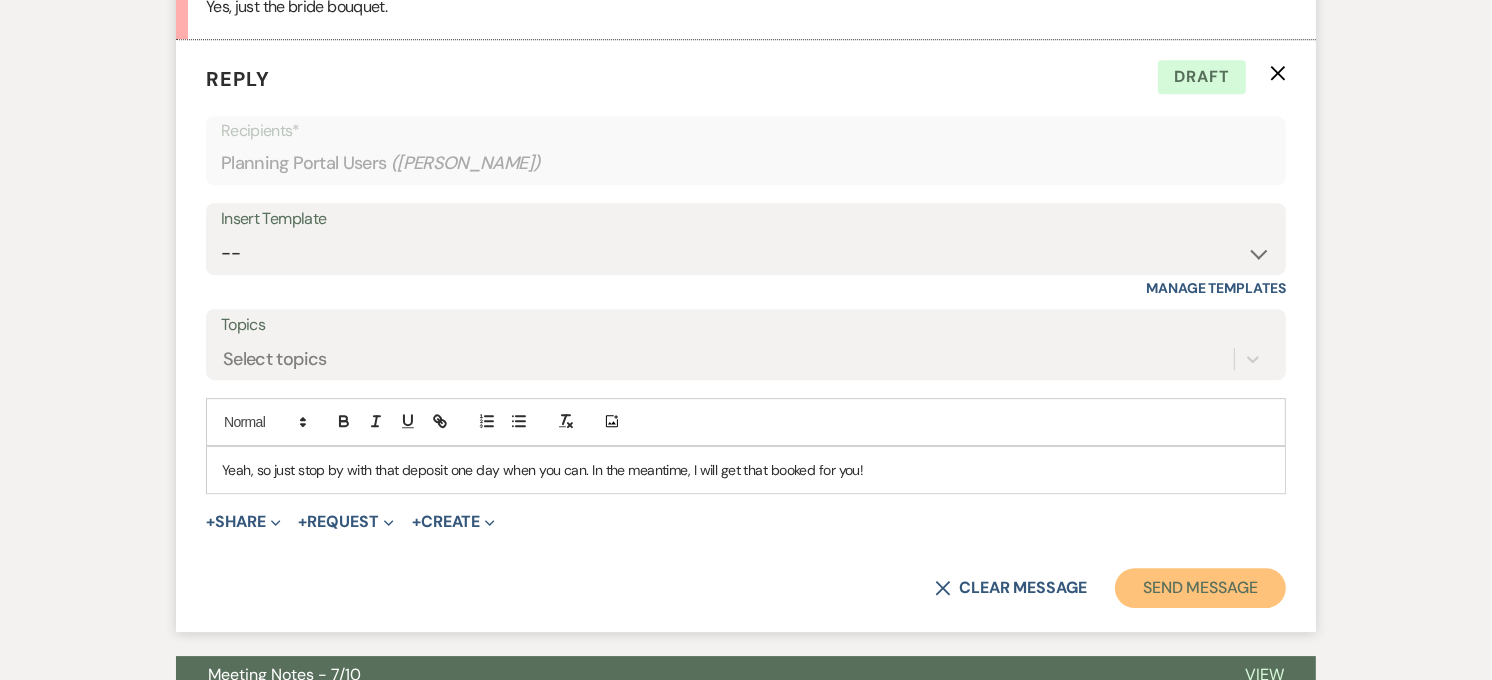 click on "Send Message" at bounding box center [1200, 588] 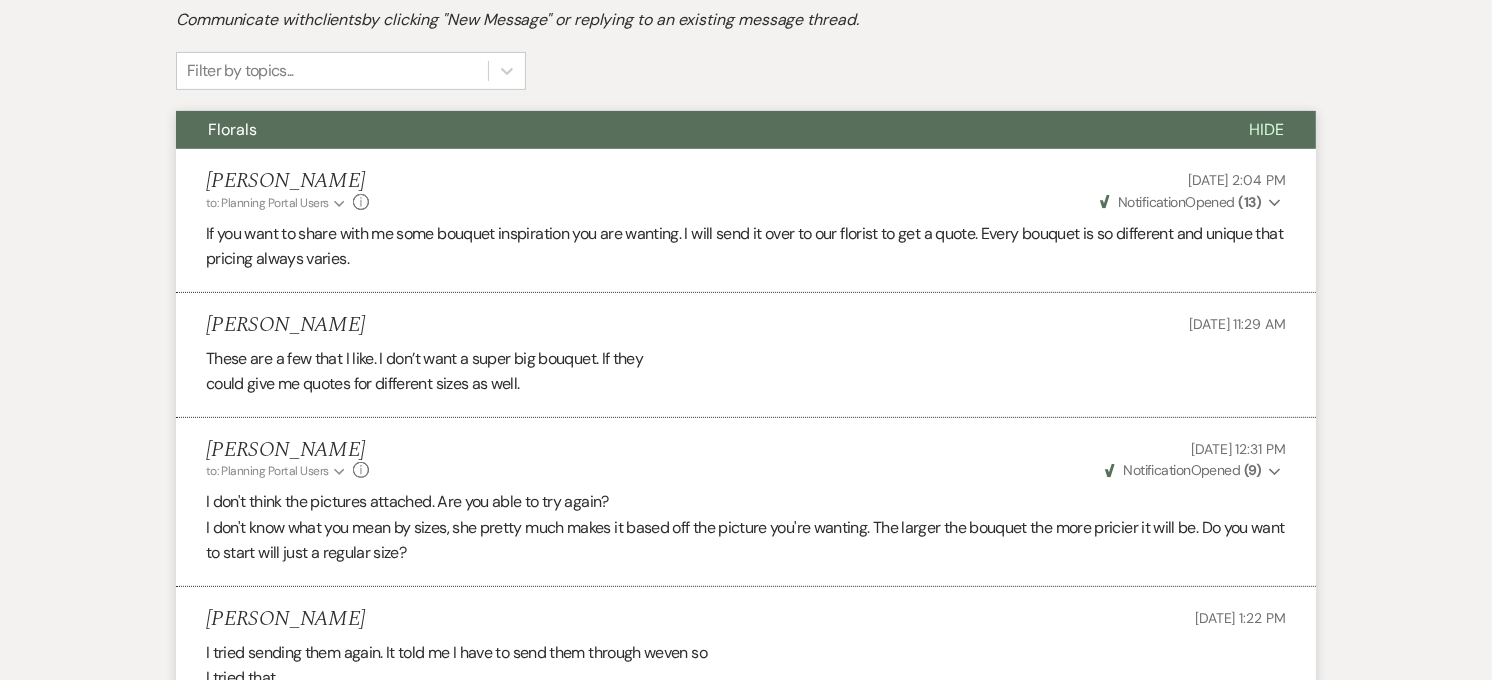 scroll, scrollTop: 182, scrollLeft: 0, axis: vertical 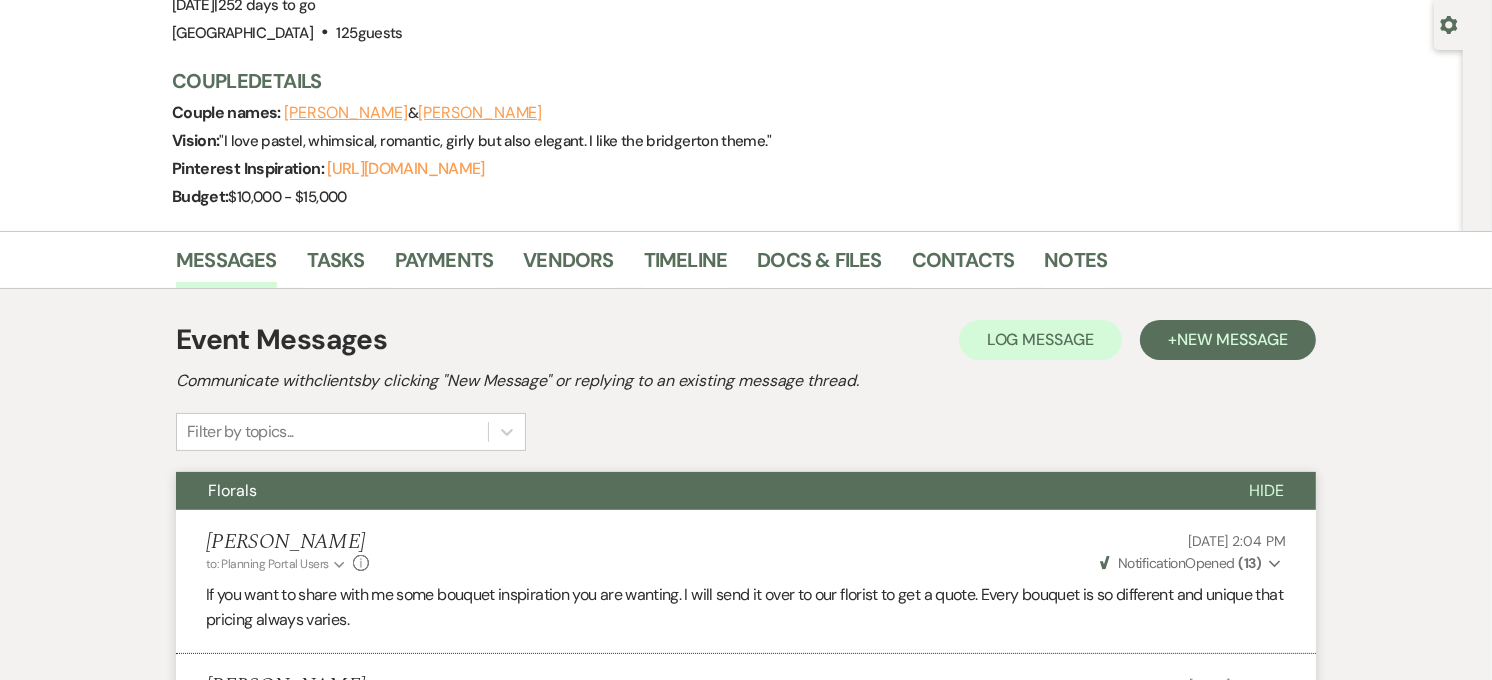 click on "Florals" at bounding box center [696, 491] 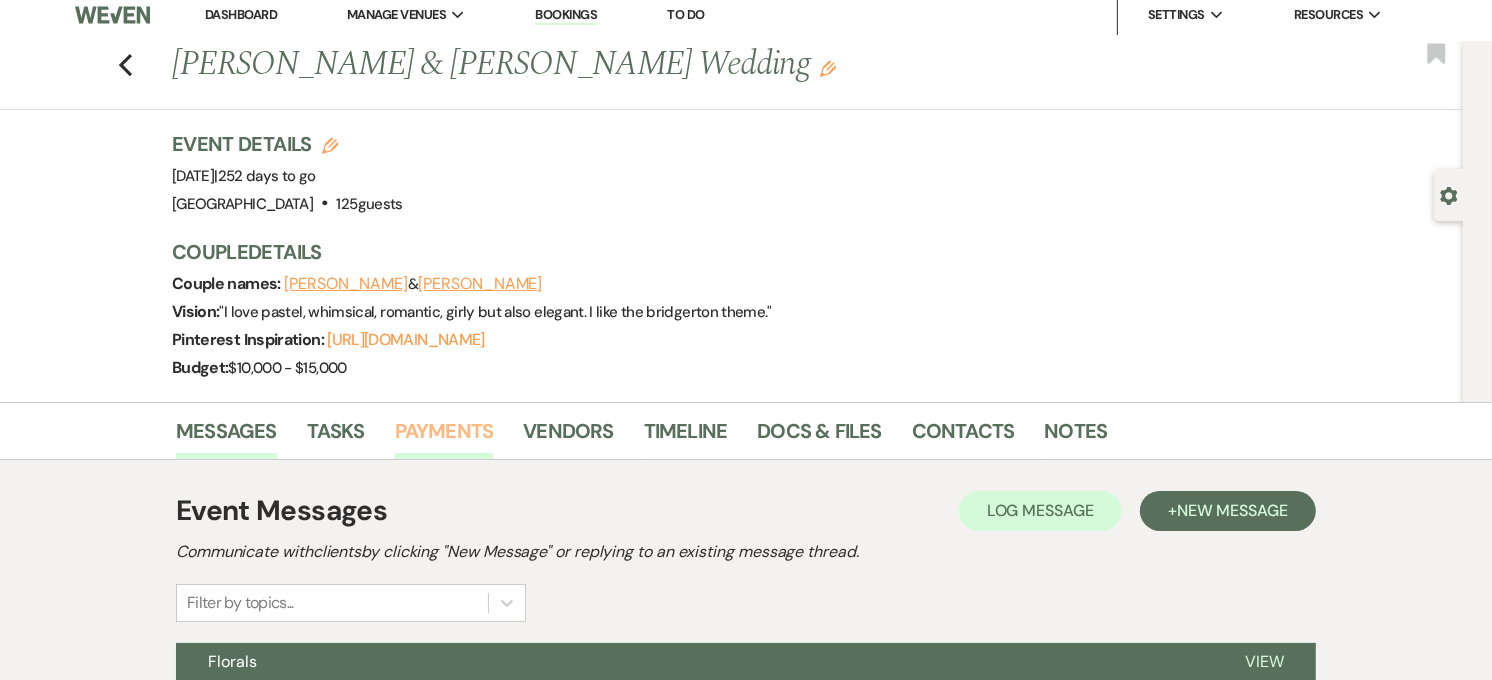 scroll, scrollTop: 0, scrollLeft: 0, axis: both 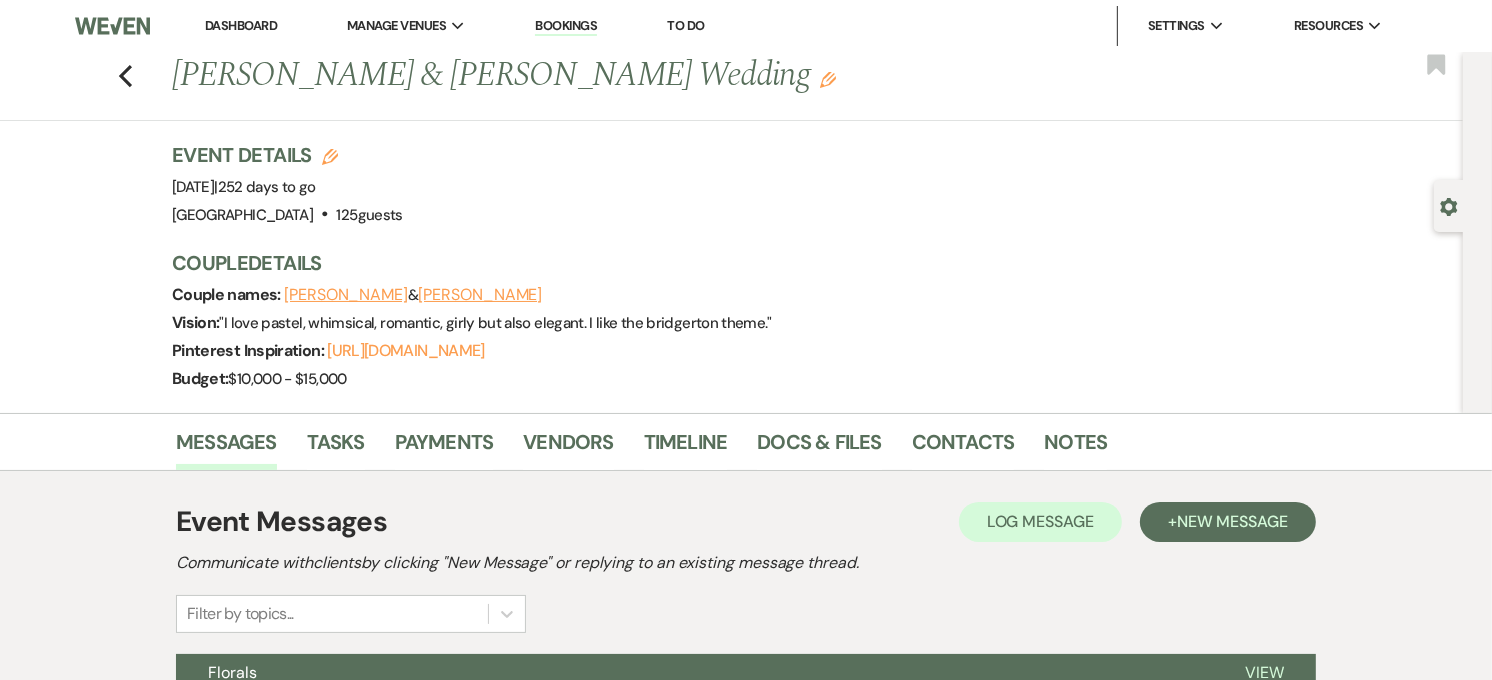 type 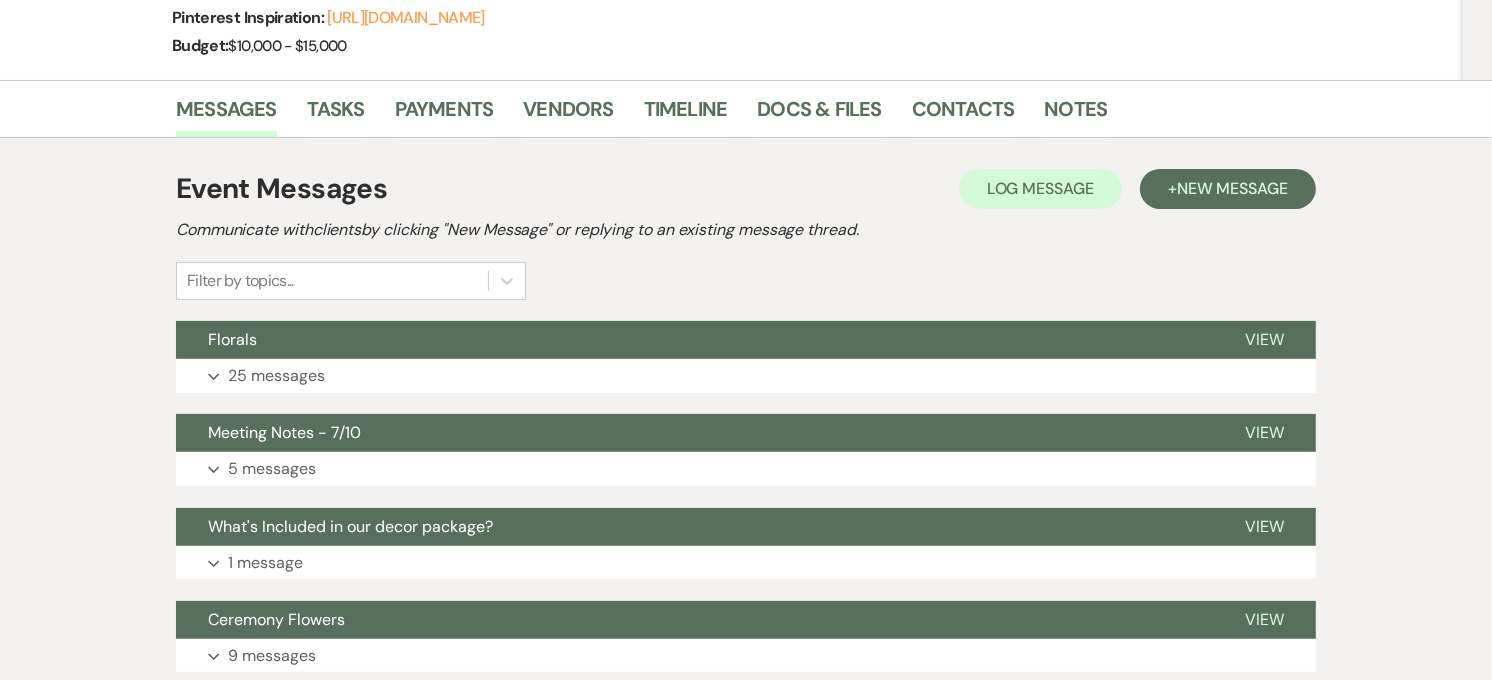scroll, scrollTop: 0, scrollLeft: 0, axis: both 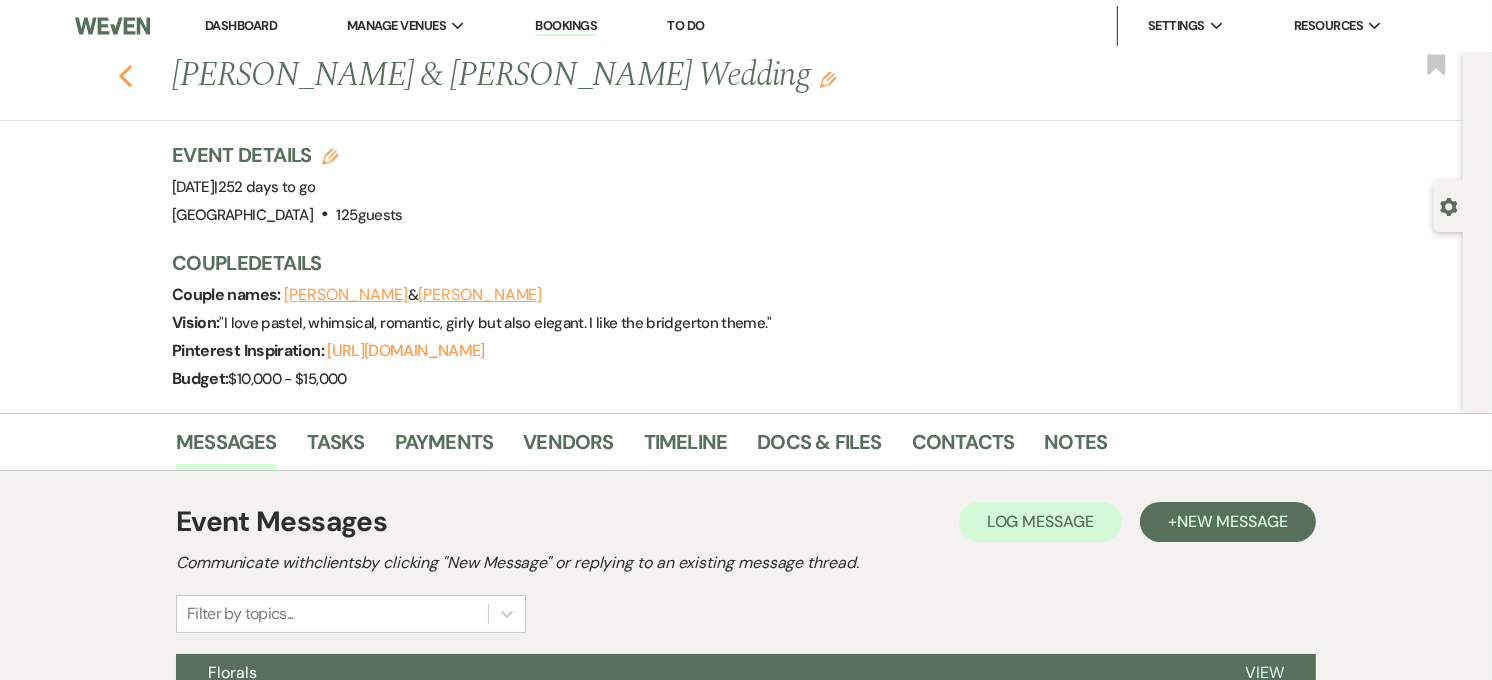 click on "Previous" at bounding box center [125, 74] 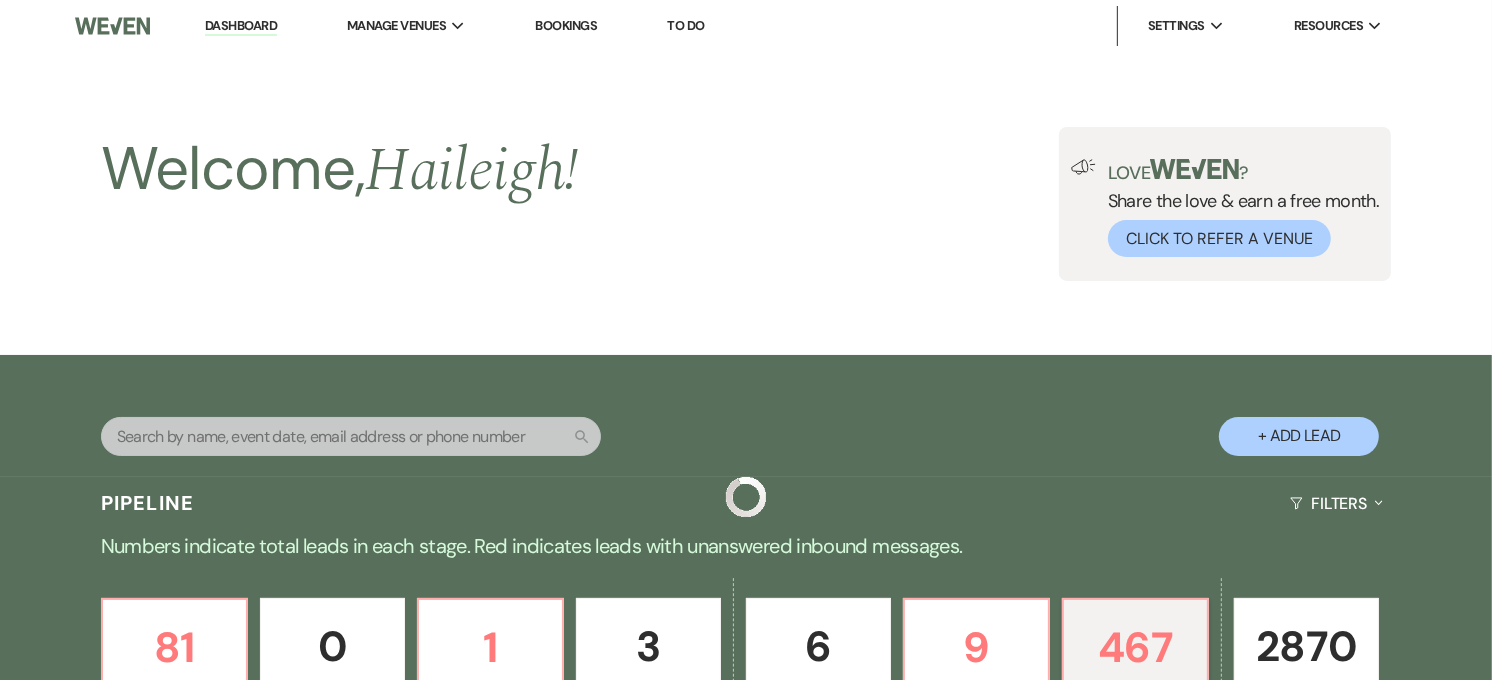 scroll, scrollTop: 777, scrollLeft: 0, axis: vertical 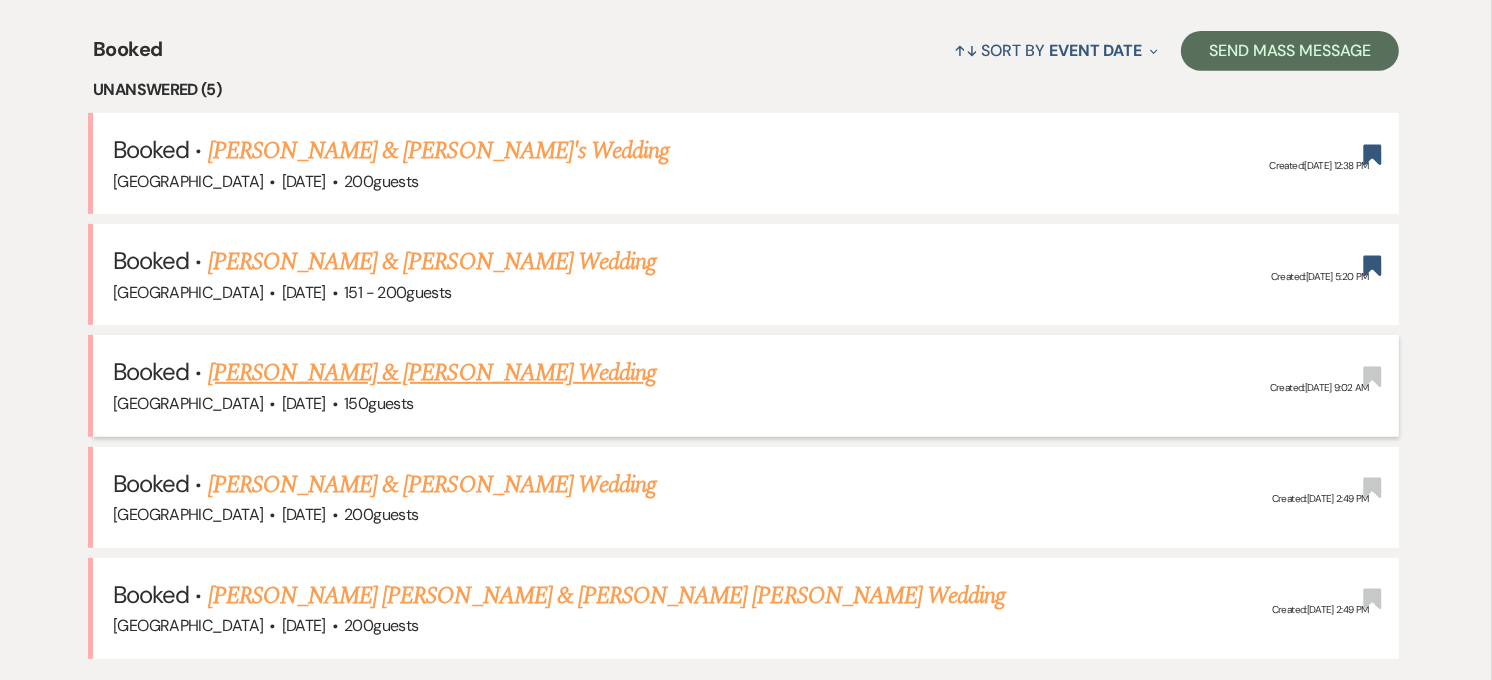 click on "[PERSON_NAME] & [PERSON_NAME] Wedding" at bounding box center (432, 373) 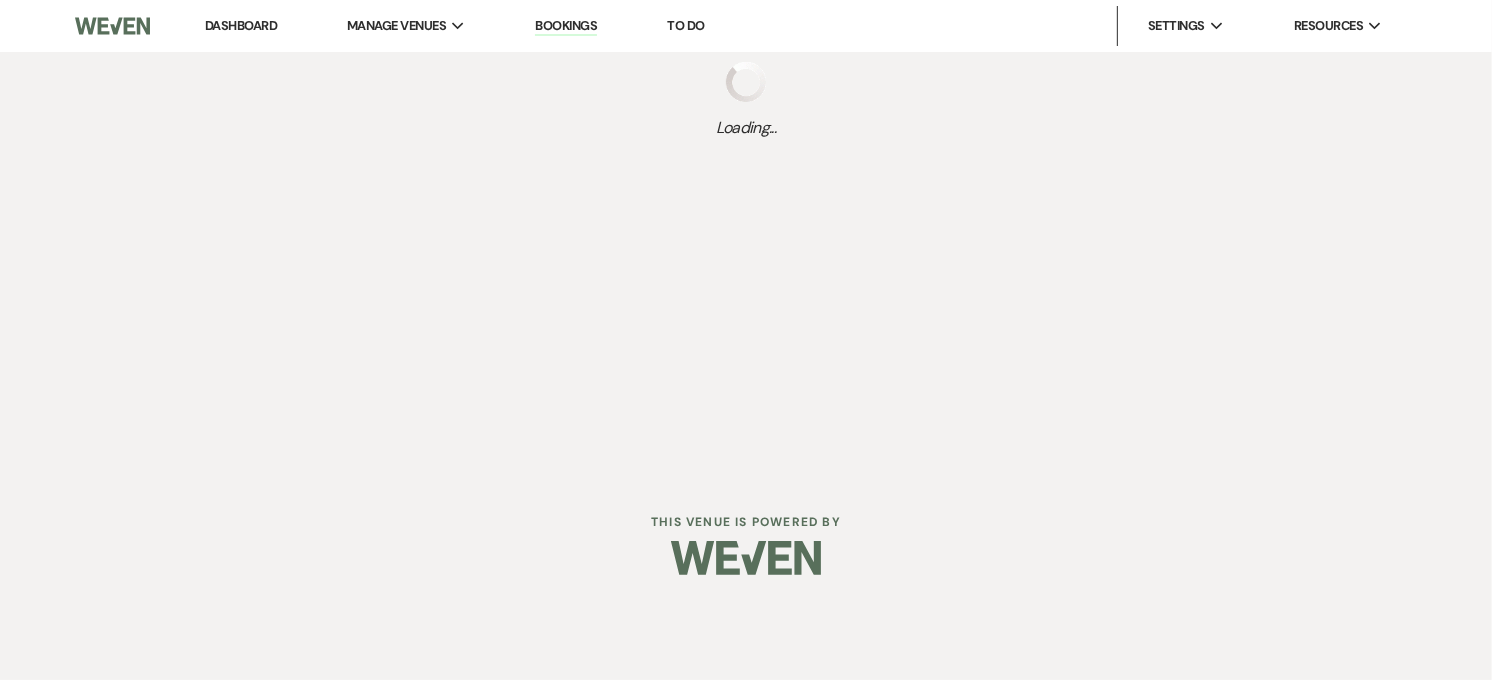 scroll, scrollTop: 0, scrollLeft: 0, axis: both 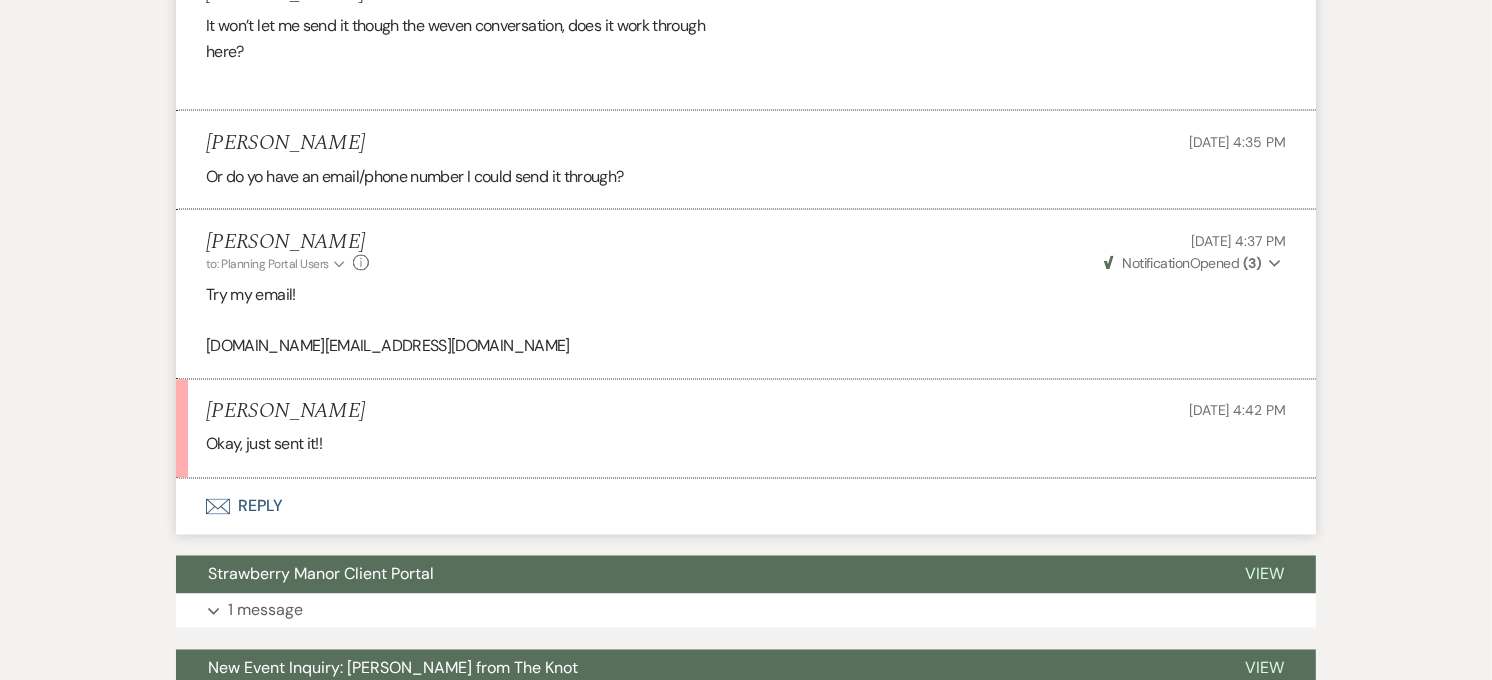 click on "Envelope Reply" at bounding box center [746, 507] 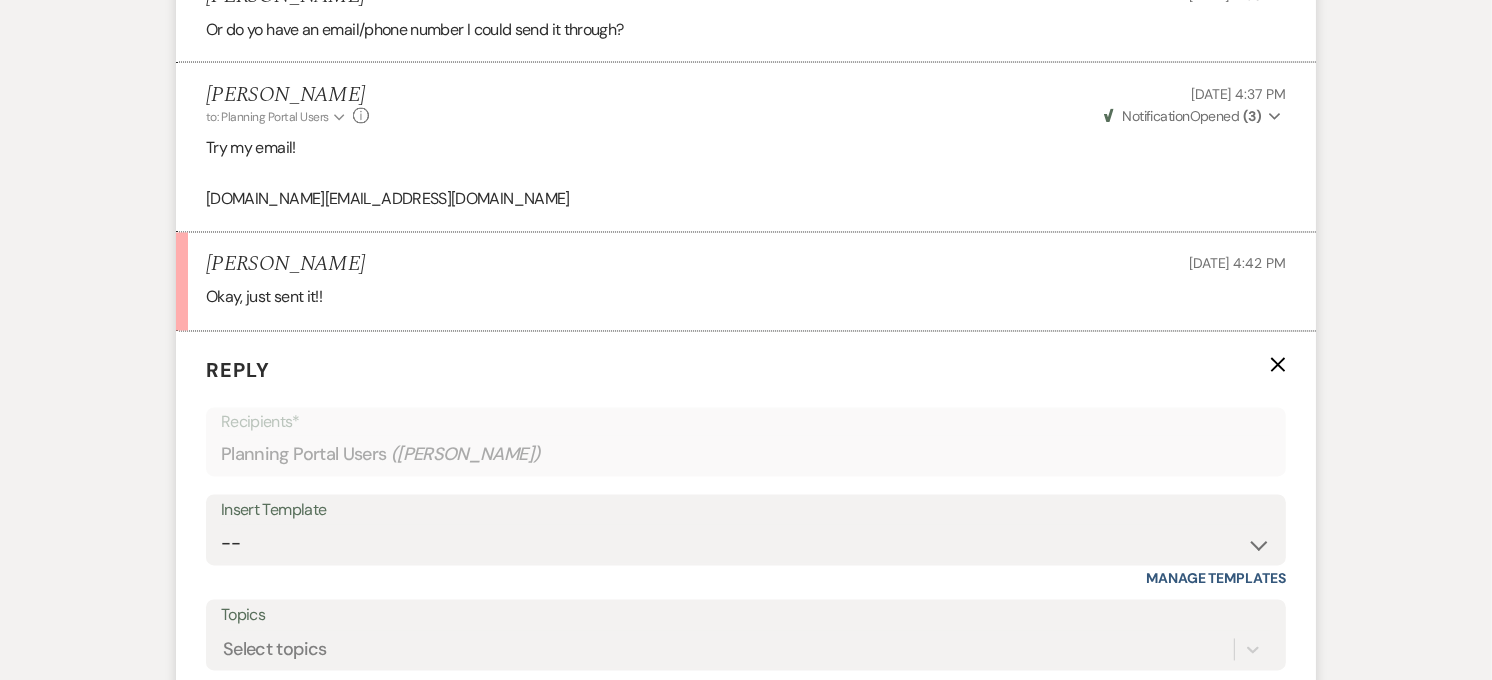scroll, scrollTop: 3463, scrollLeft: 0, axis: vertical 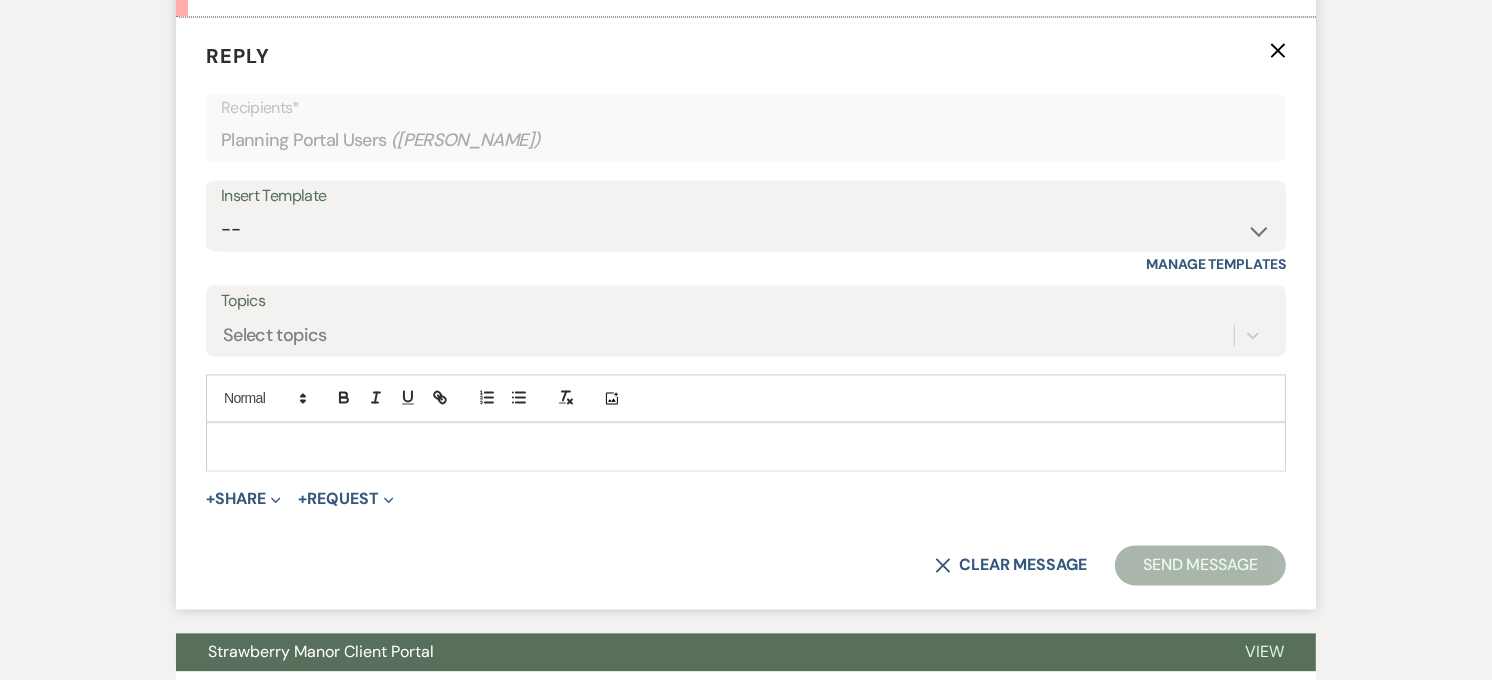 click at bounding box center (746, 446) 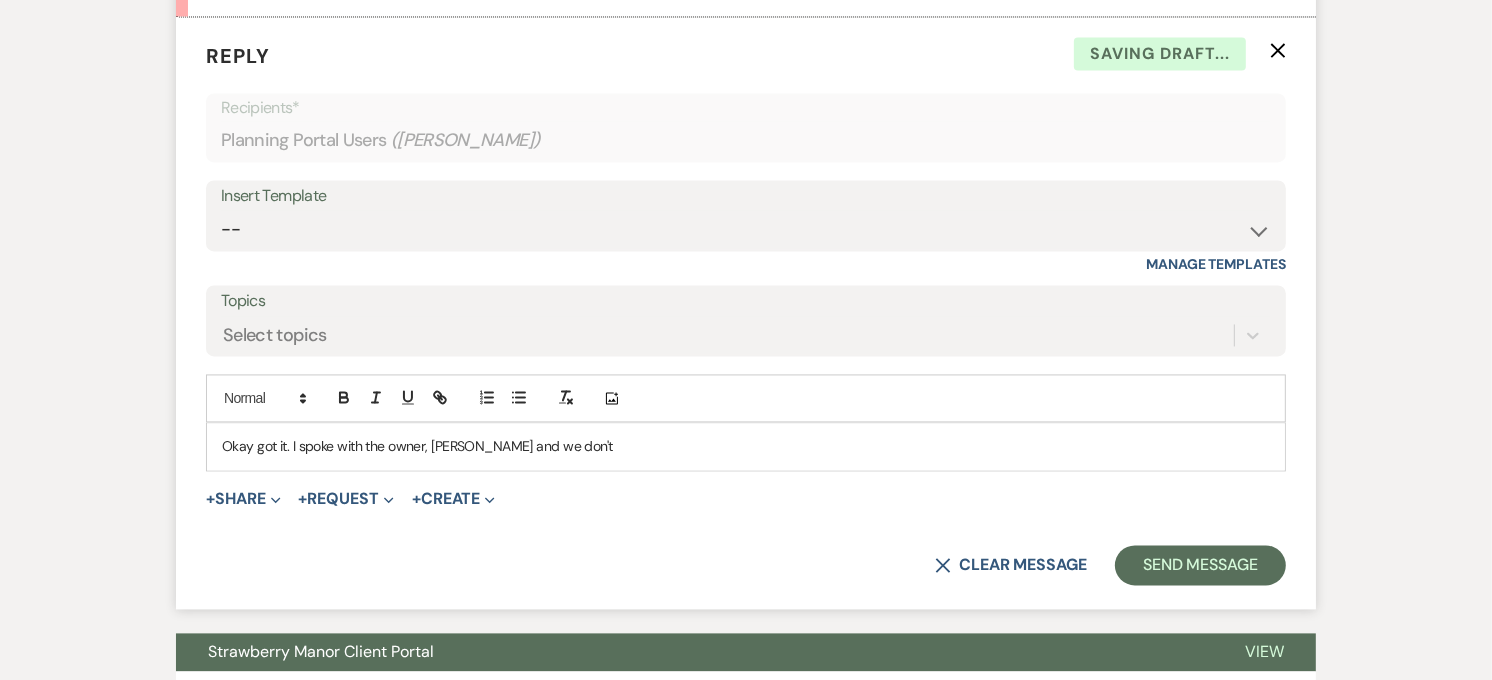 click on "Okay got it. I spoke with the owner, [PERSON_NAME] and we don't" at bounding box center (746, 446) 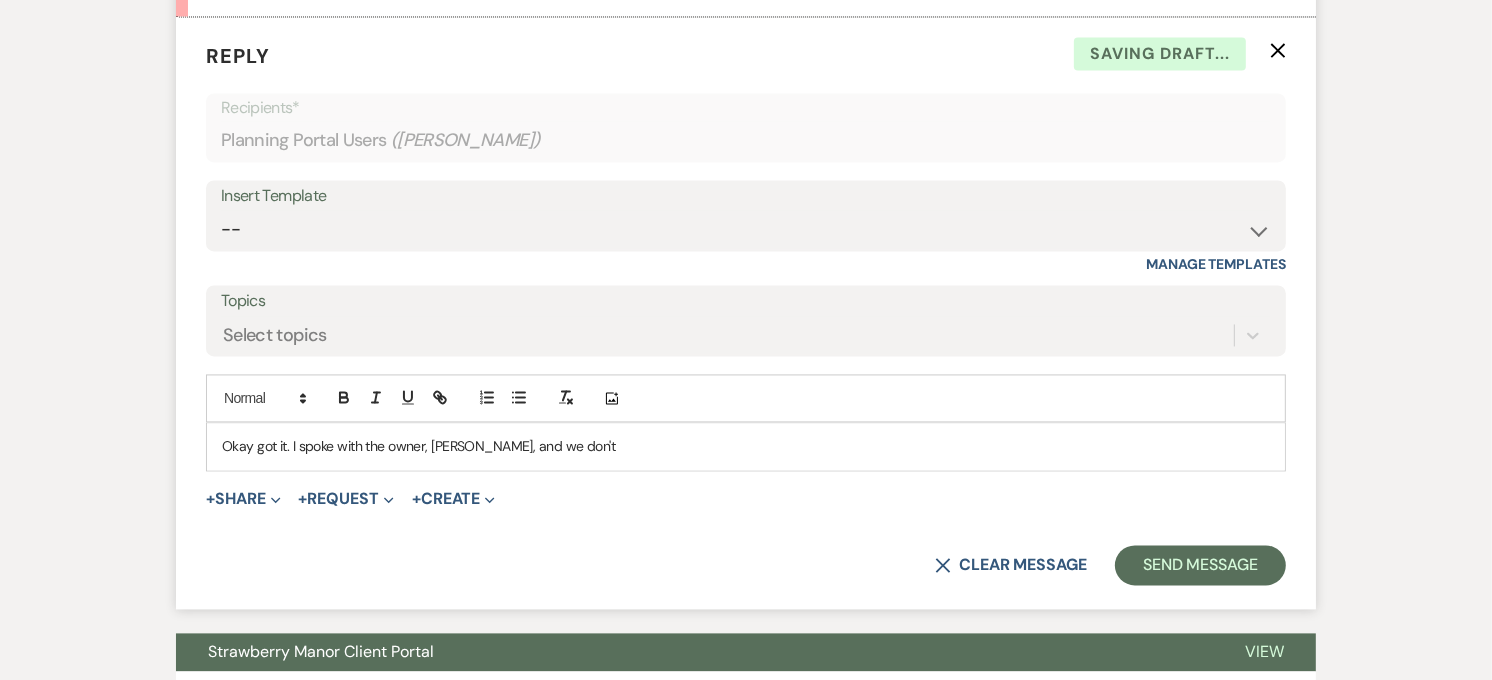 click on "Okay got it. I spoke with the owner, [PERSON_NAME], and we don't" at bounding box center (746, 446) 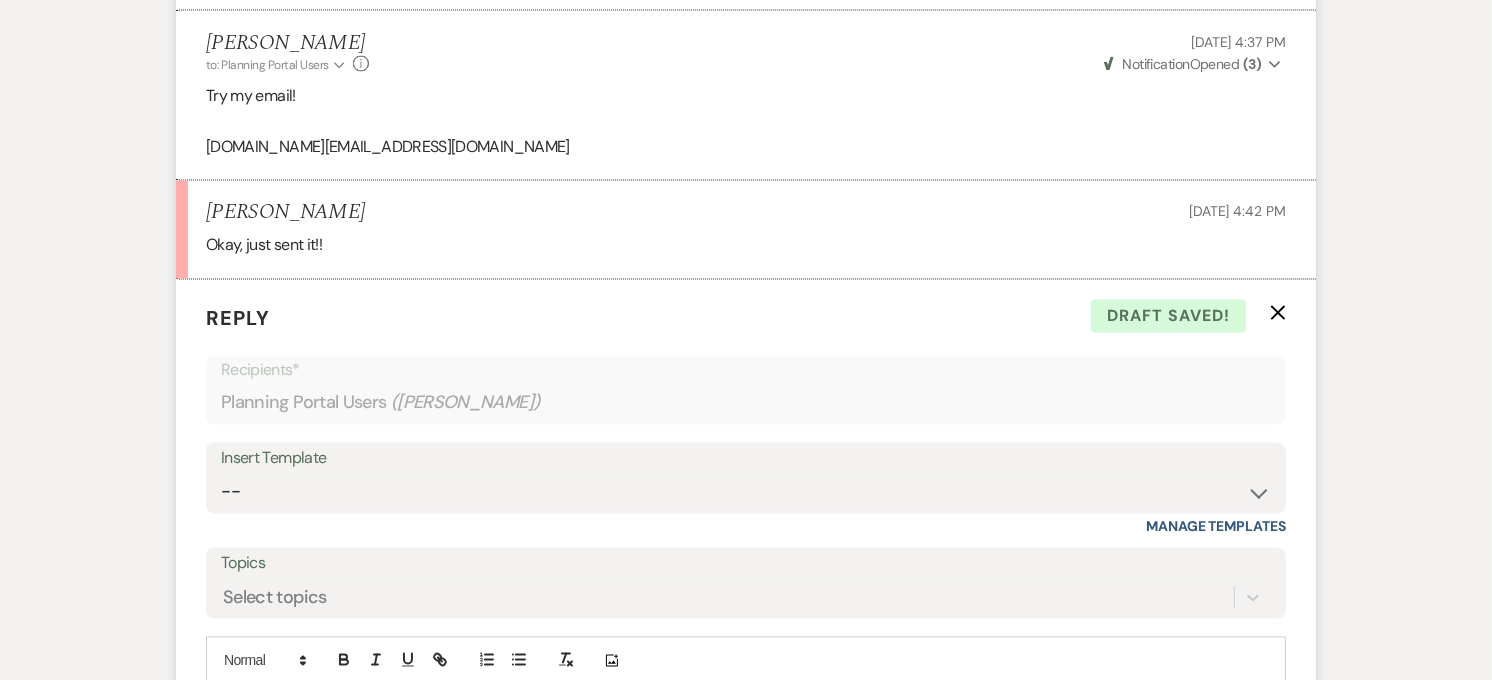 scroll, scrollTop: 3498, scrollLeft: 0, axis: vertical 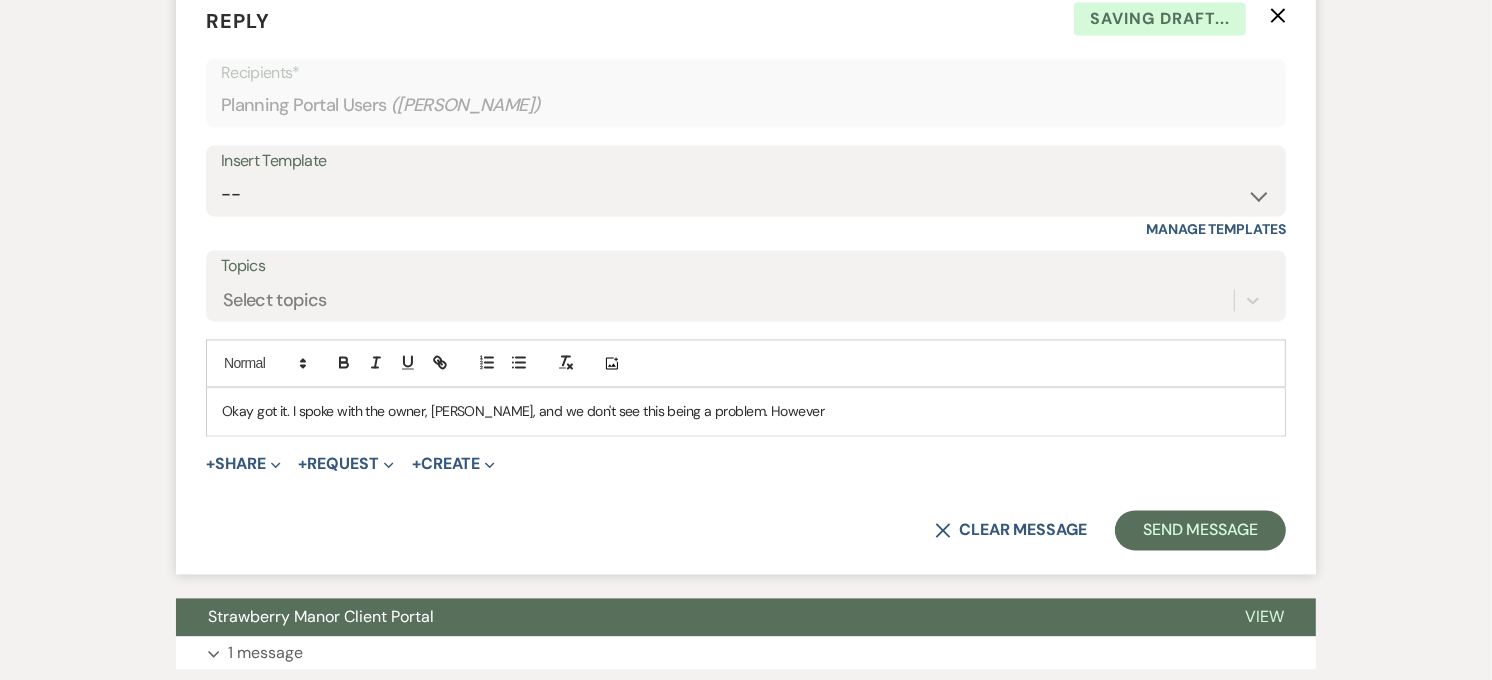 click on "Okay got it. I spoke with the owner, [PERSON_NAME], and we don't see this being a problem. However" at bounding box center (746, 411) 